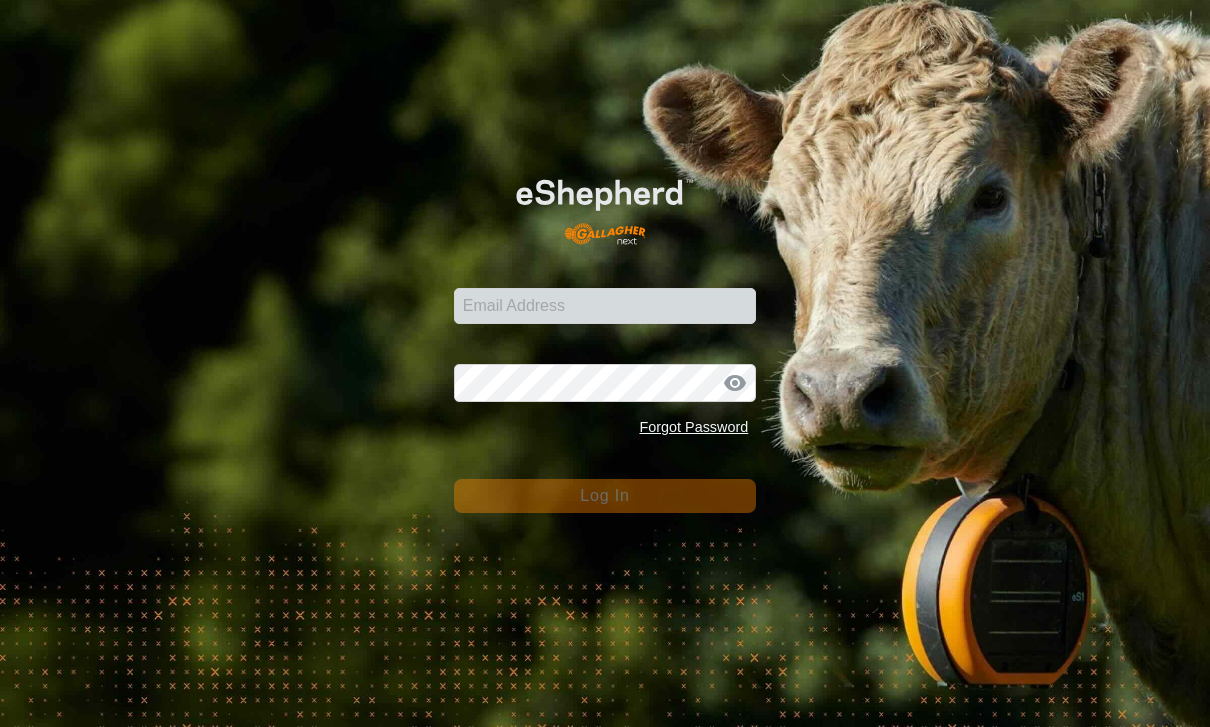 scroll, scrollTop: 0, scrollLeft: 0, axis: both 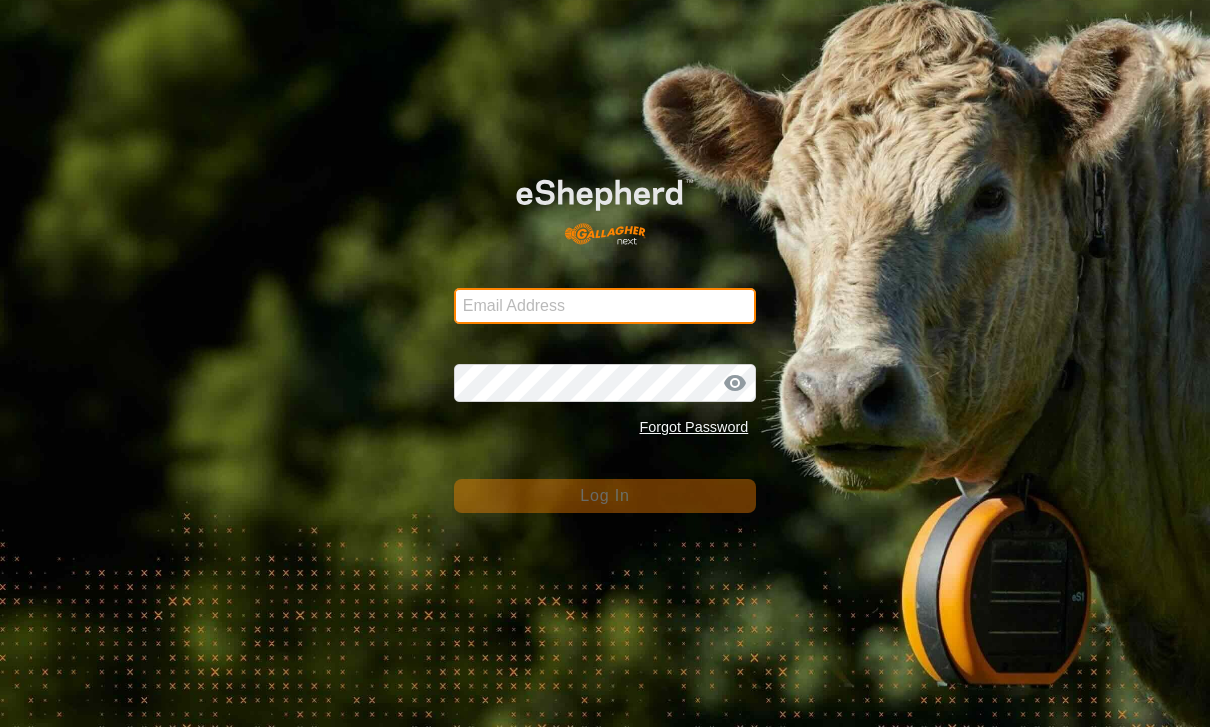 click on "Email Address" at bounding box center [605, 306] 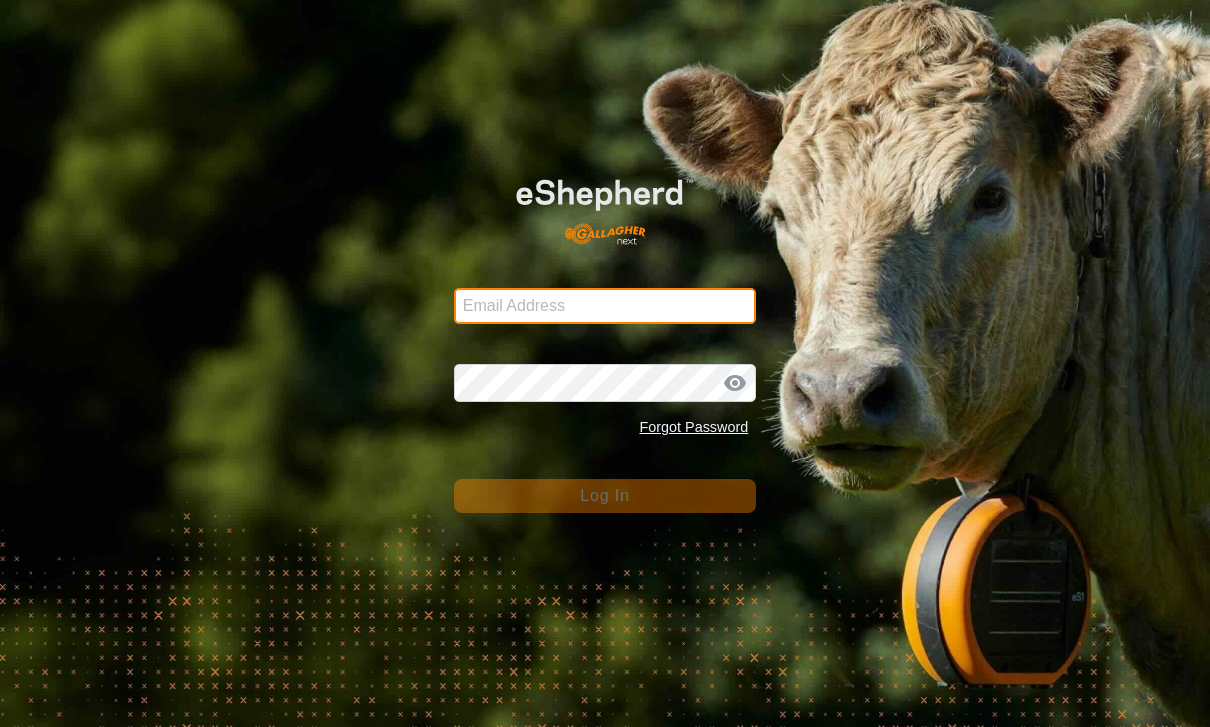 type on "[PERSON_NAME][EMAIL_ADDRESS][PERSON_NAME][DOMAIN_NAME]" 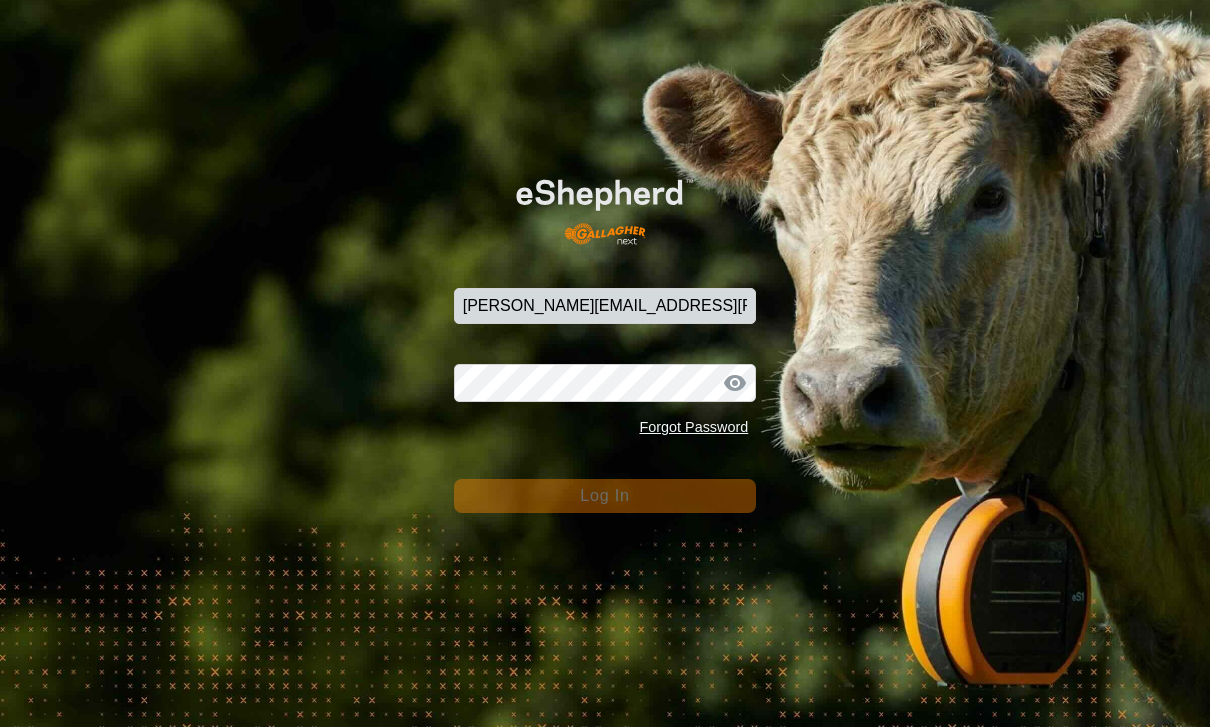 click on "Log In" 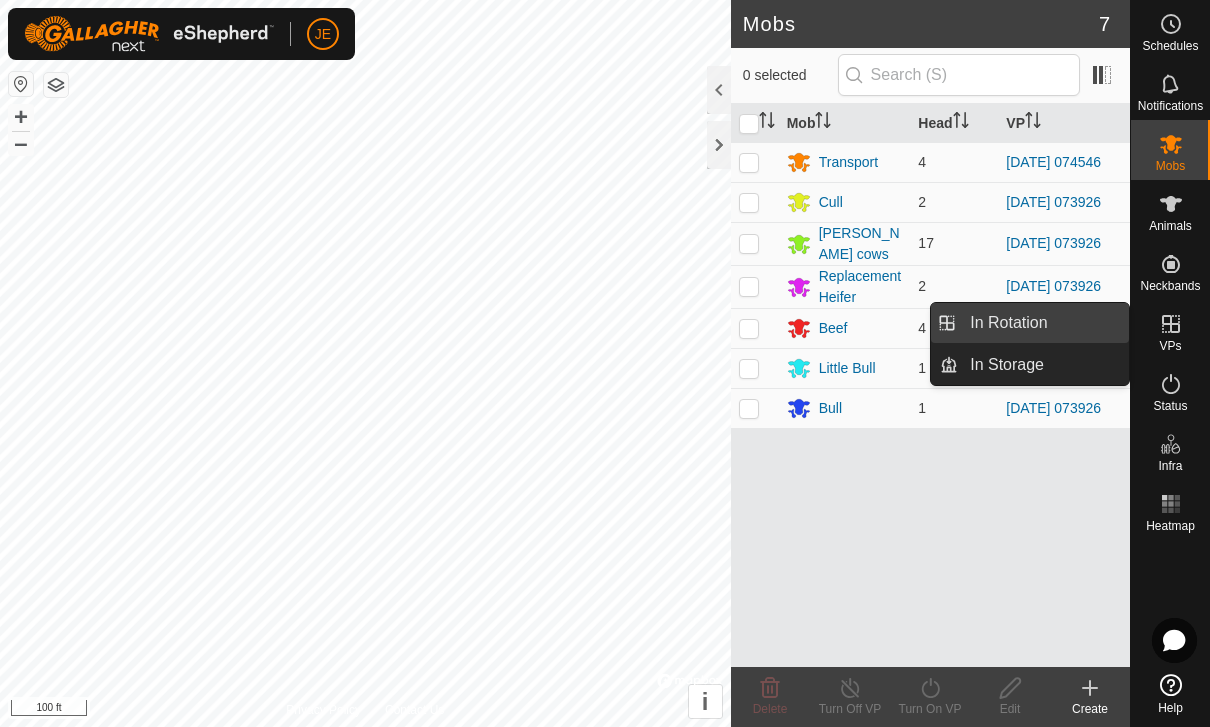 click on "In Rotation" at bounding box center [1008, 323] 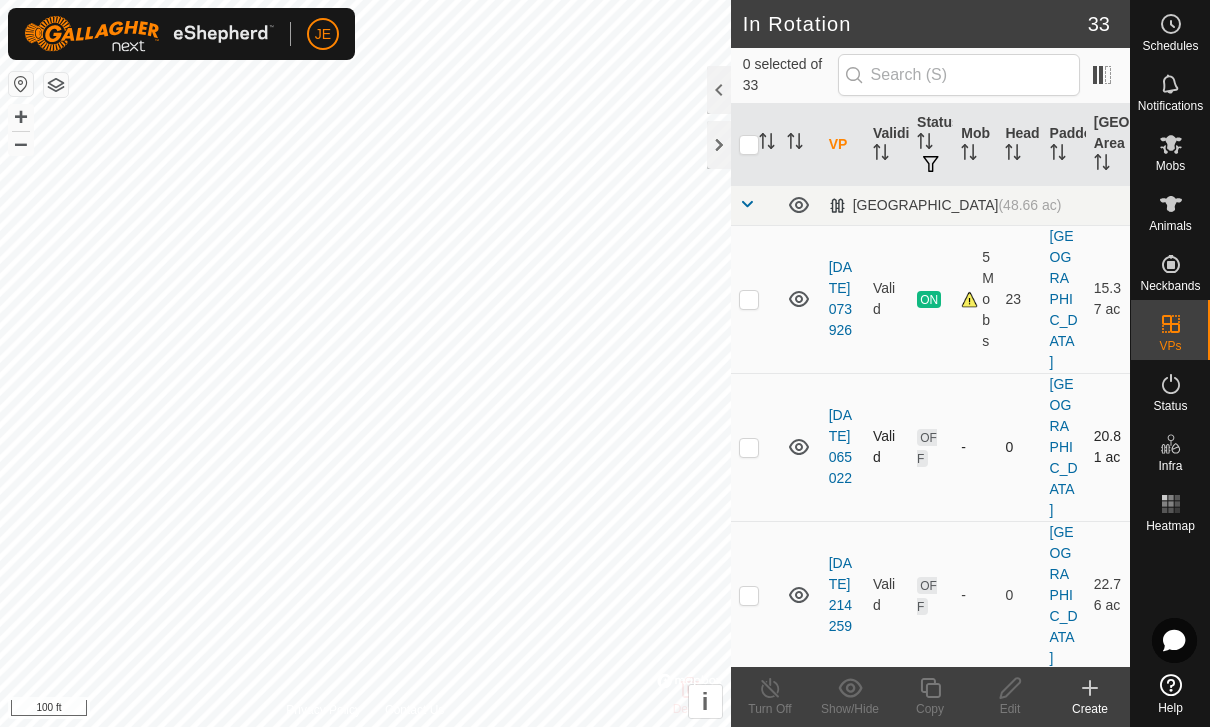 click at bounding box center (755, 447) 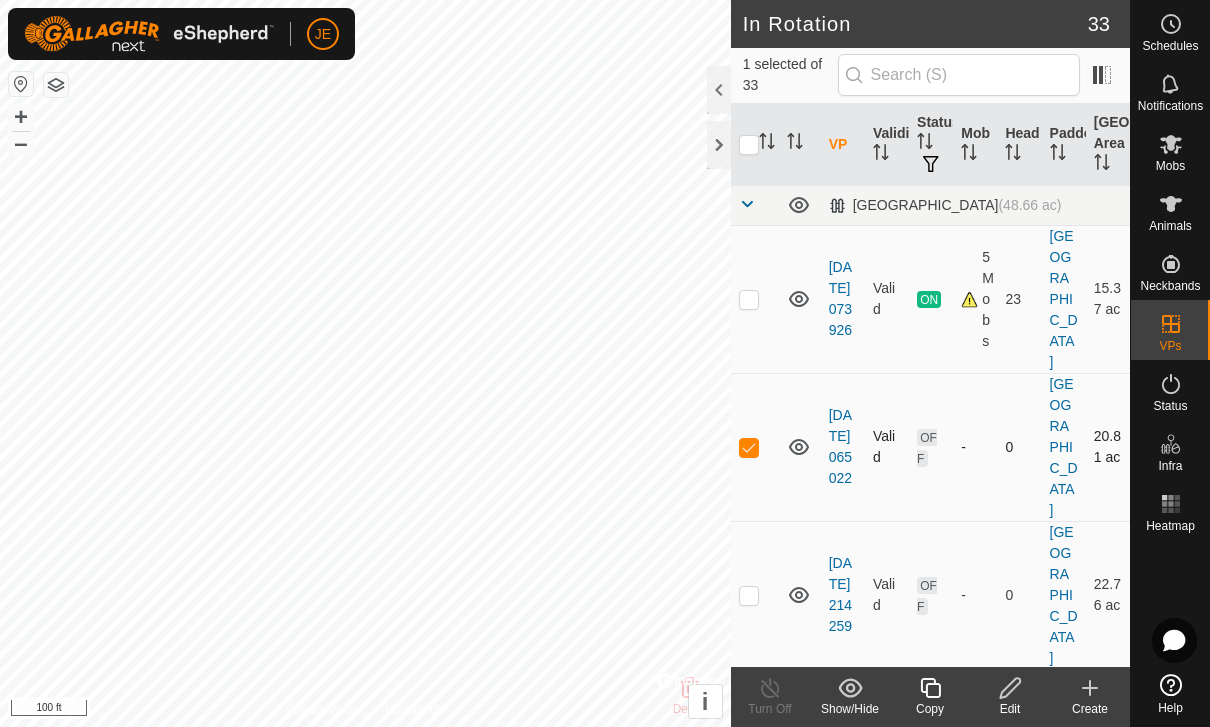 click at bounding box center (749, 447) 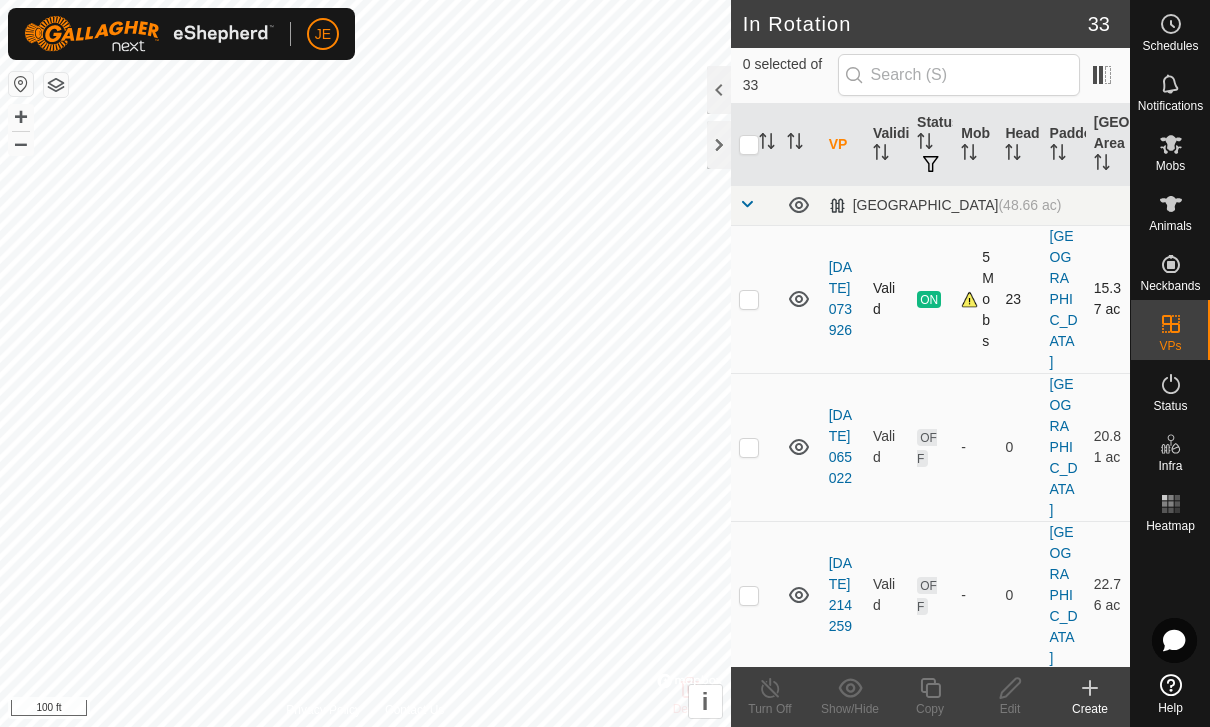 click at bounding box center [749, 299] 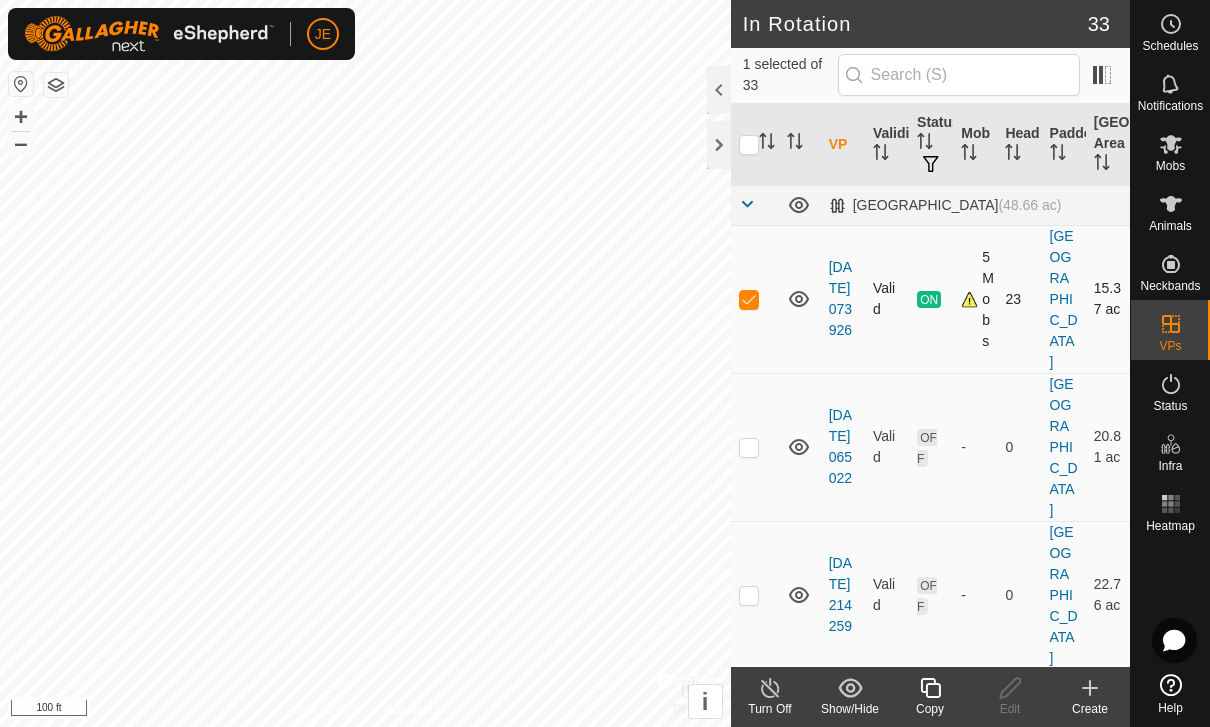 click at bounding box center (749, 299) 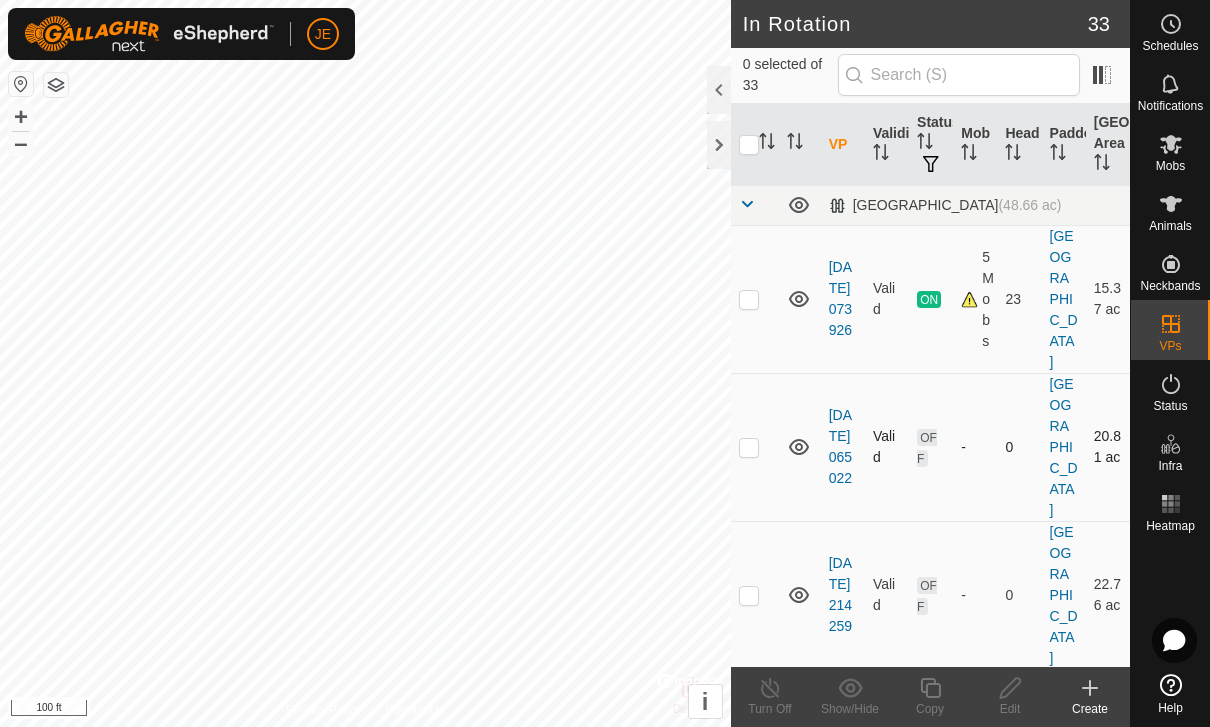 click at bounding box center (749, 447) 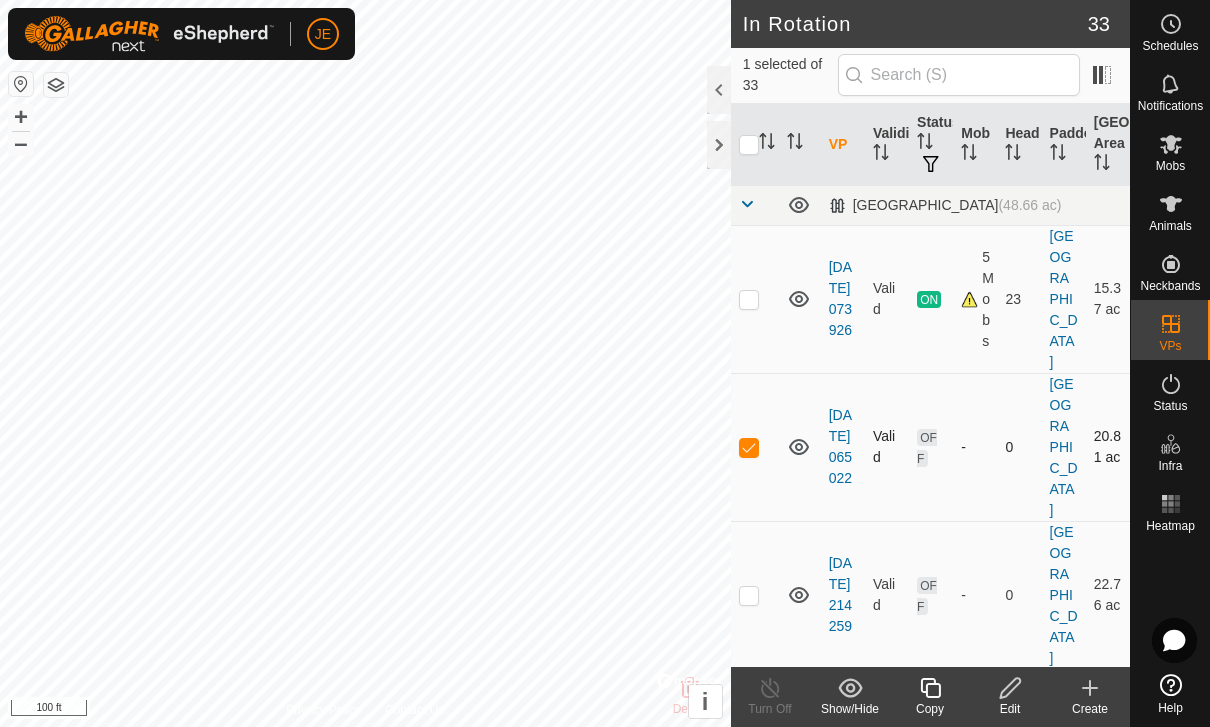 click at bounding box center (749, 447) 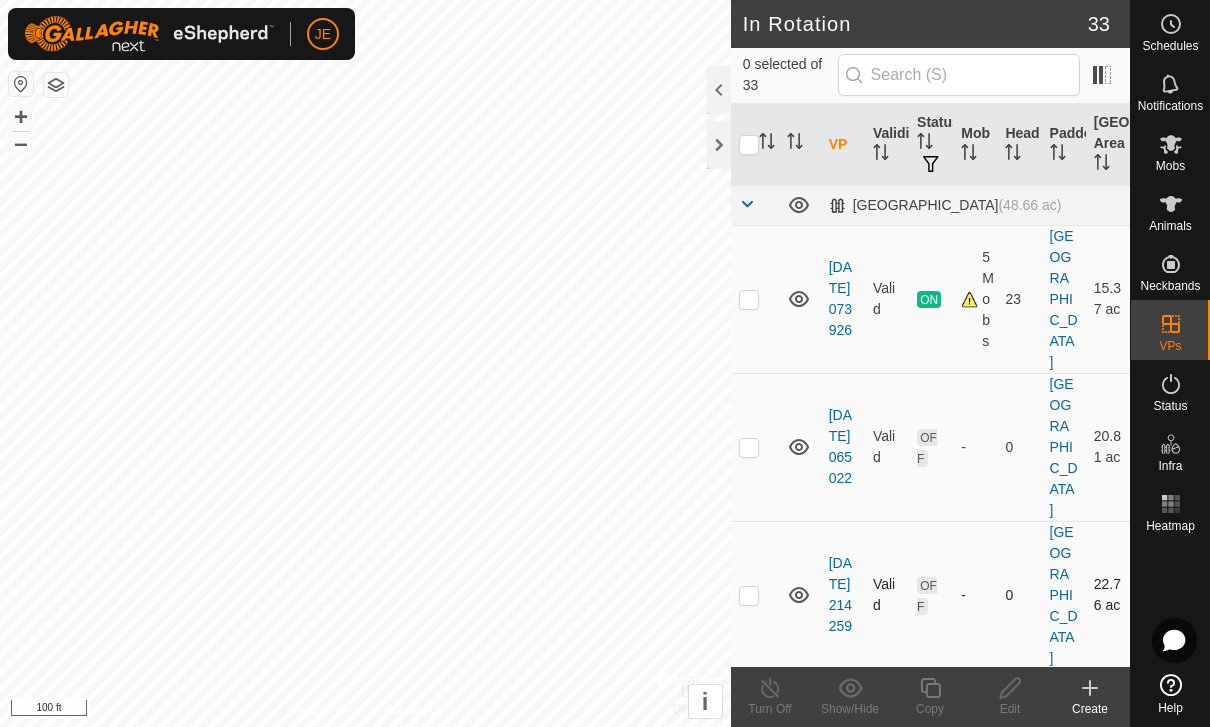click at bounding box center [749, 595] 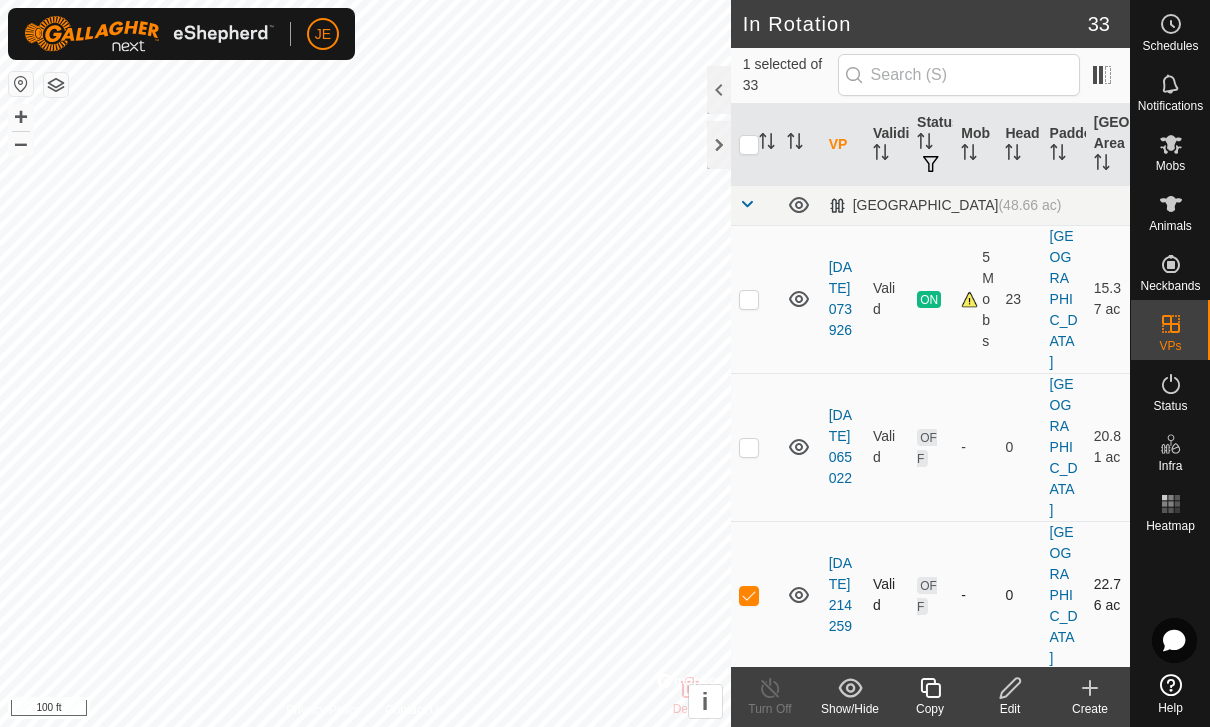 click at bounding box center (749, 595) 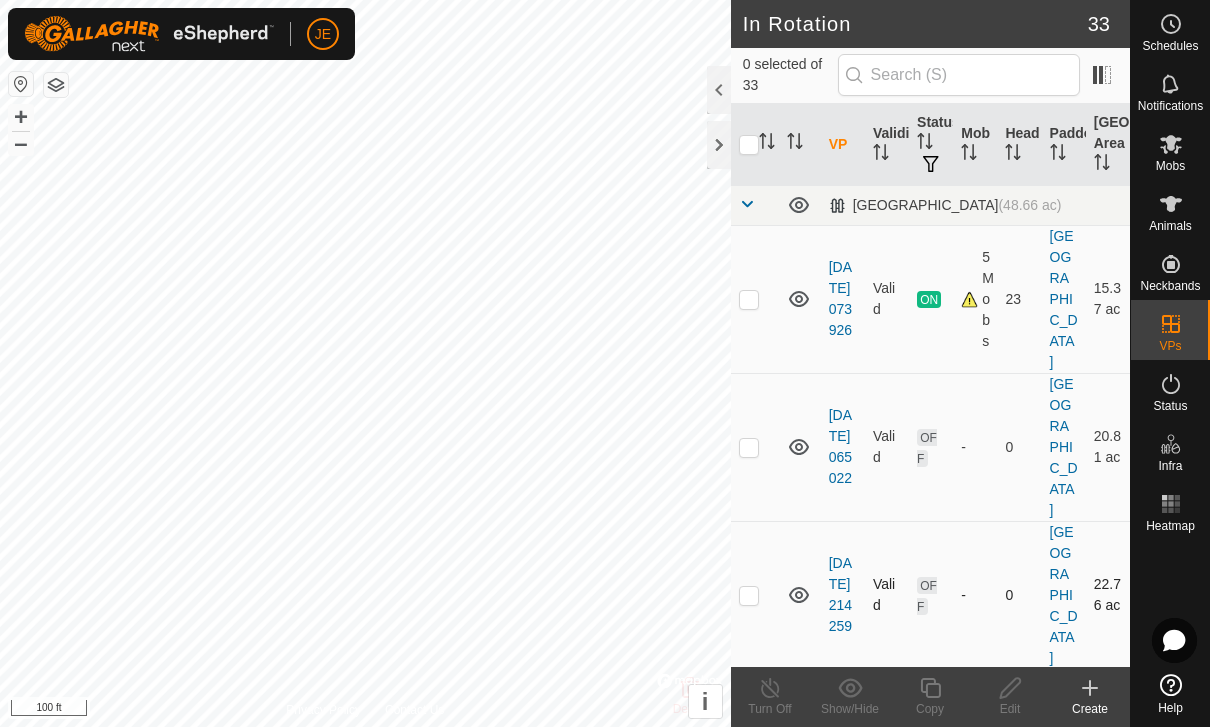 scroll, scrollTop: 0, scrollLeft: 0, axis: both 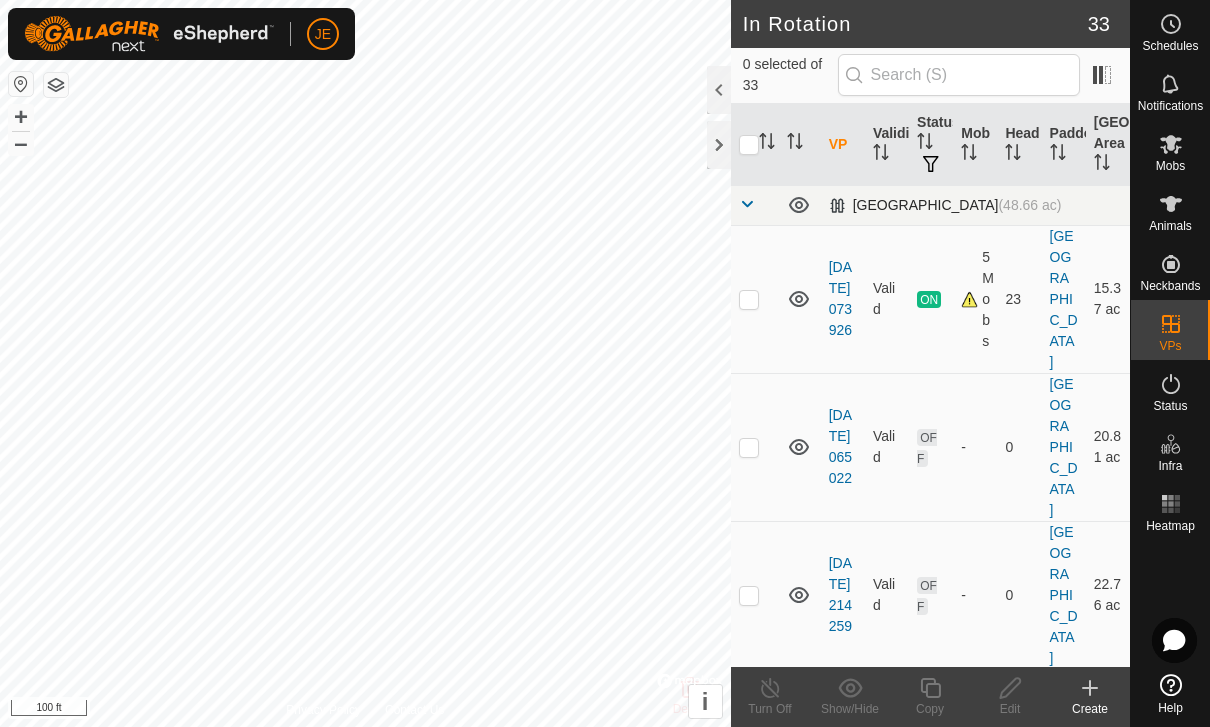 click at bounding box center [747, 204] 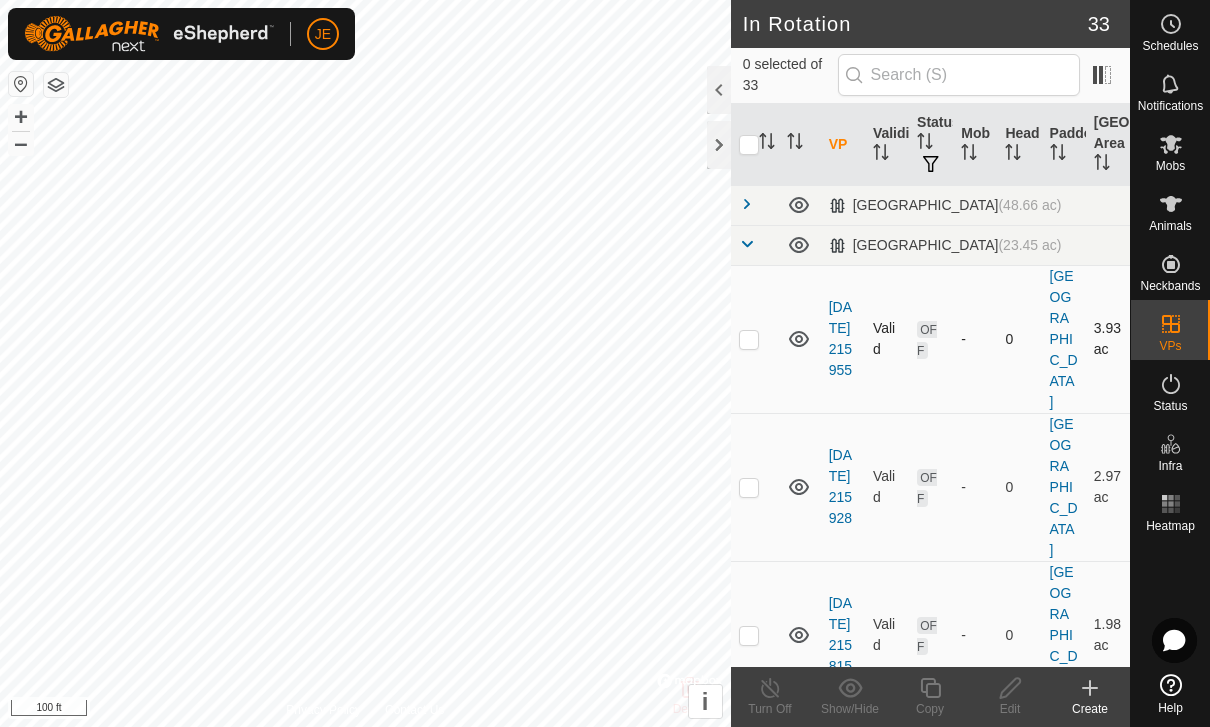 click at bounding box center (749, 339) 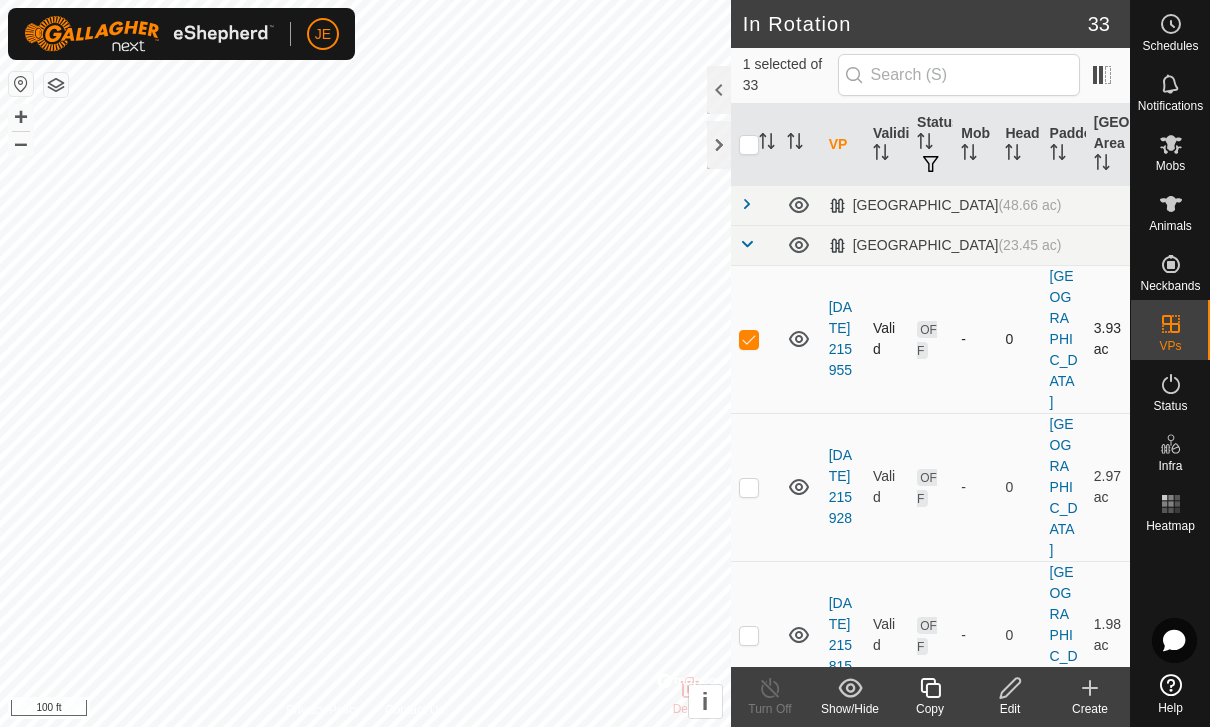 click at bounding box center [749, 339] 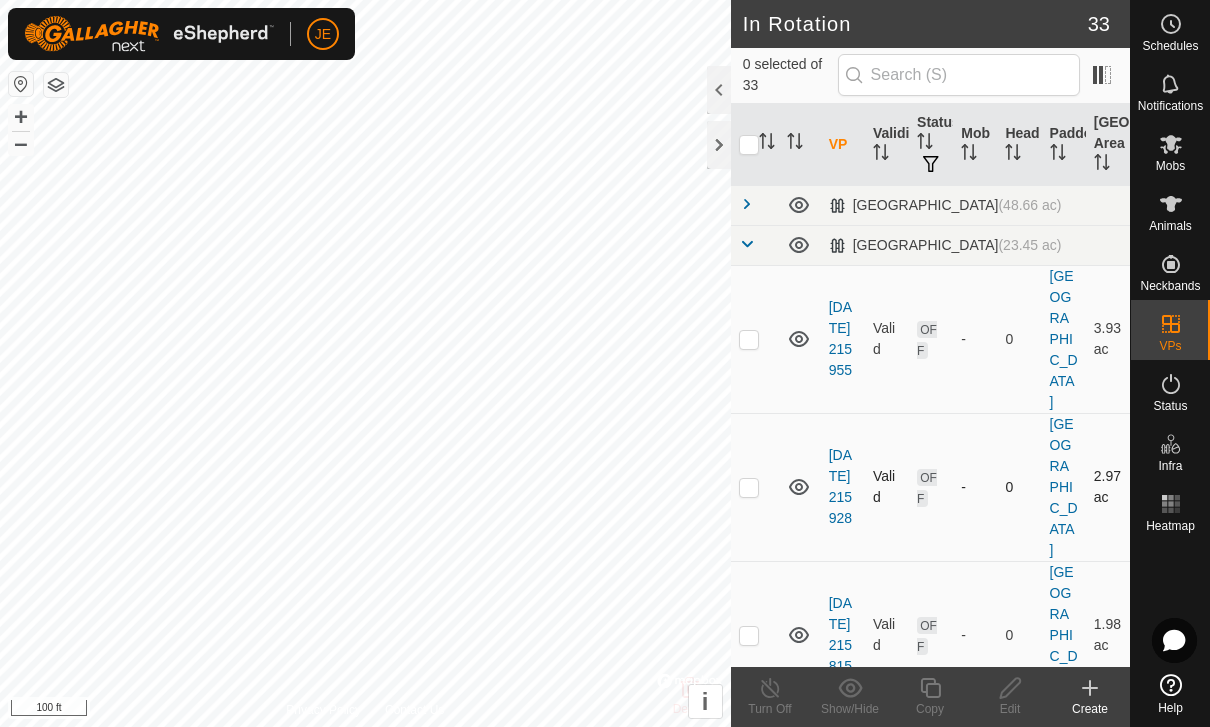 click at bounding box center [749, 487] 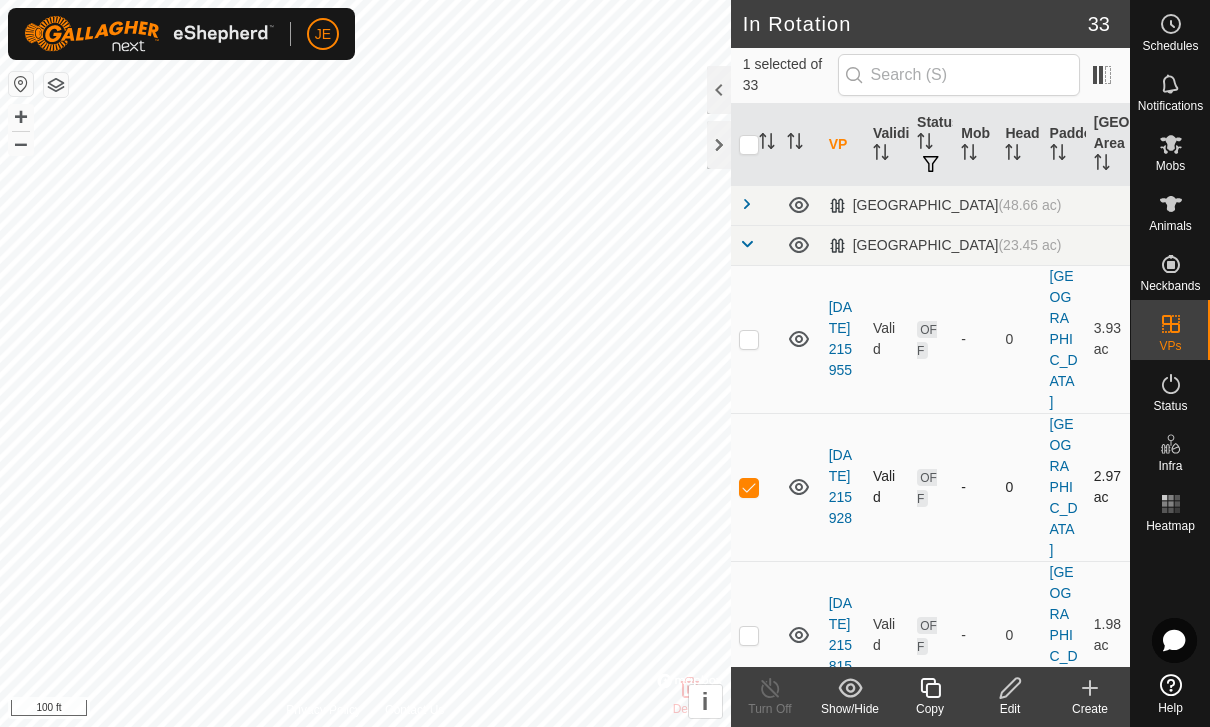 click at bounding box center (749, 487) 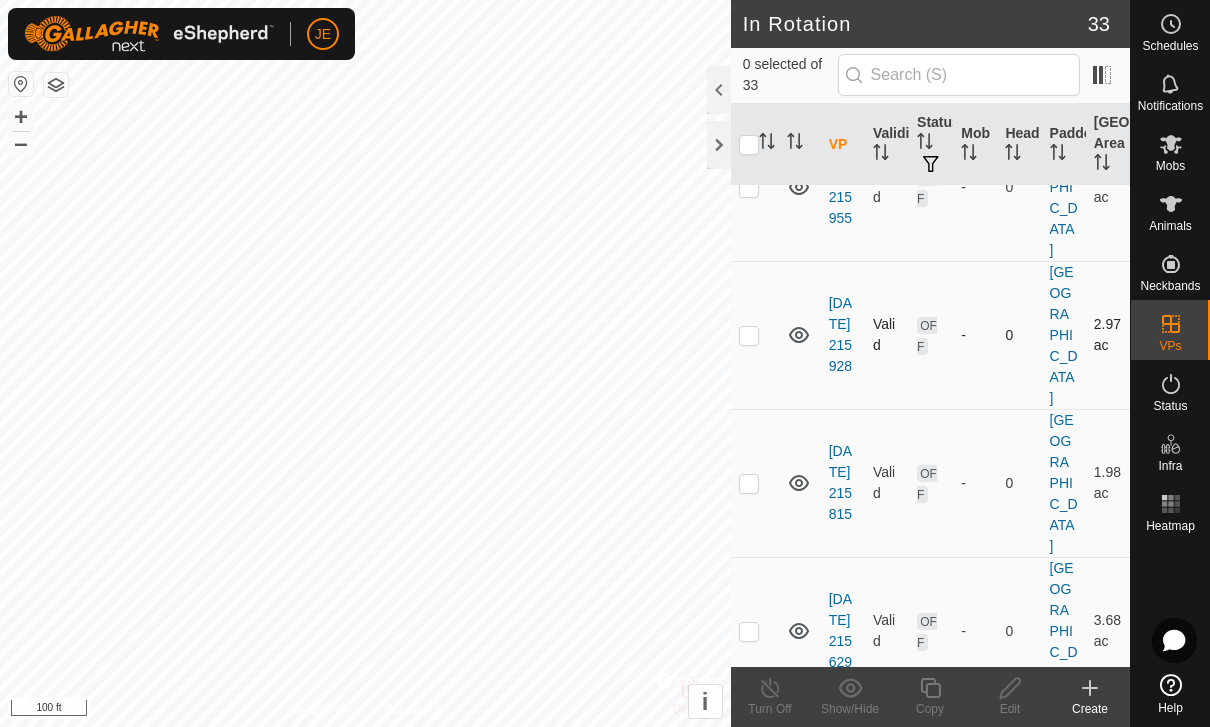 scroll, scrollTop: 149, scrollLeft: 0, axis: vertical 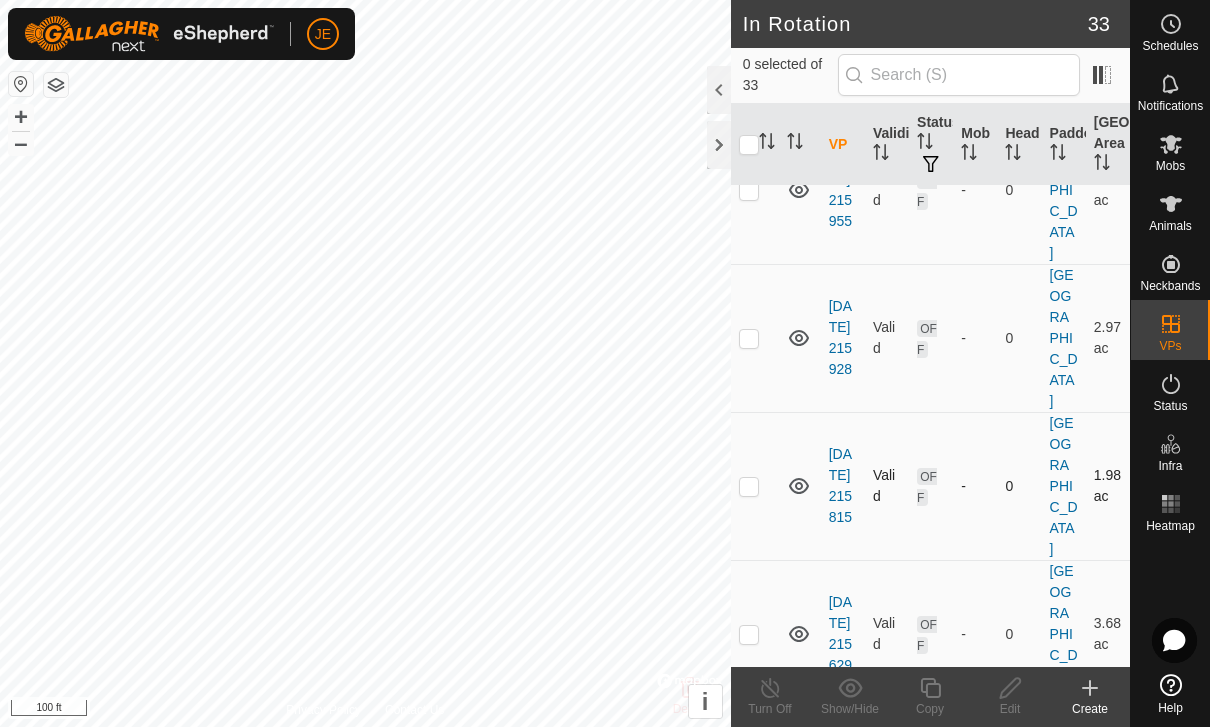 click at bounding box center (749, 486) 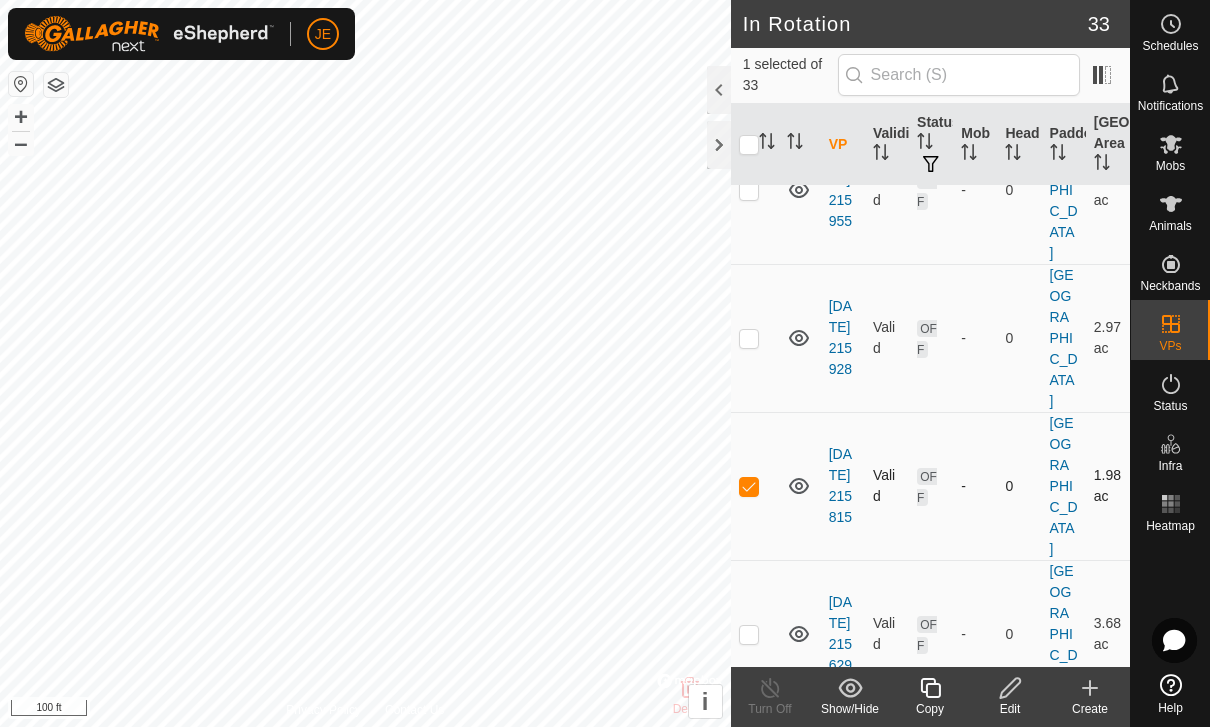 click at bounding box center (749, 486) 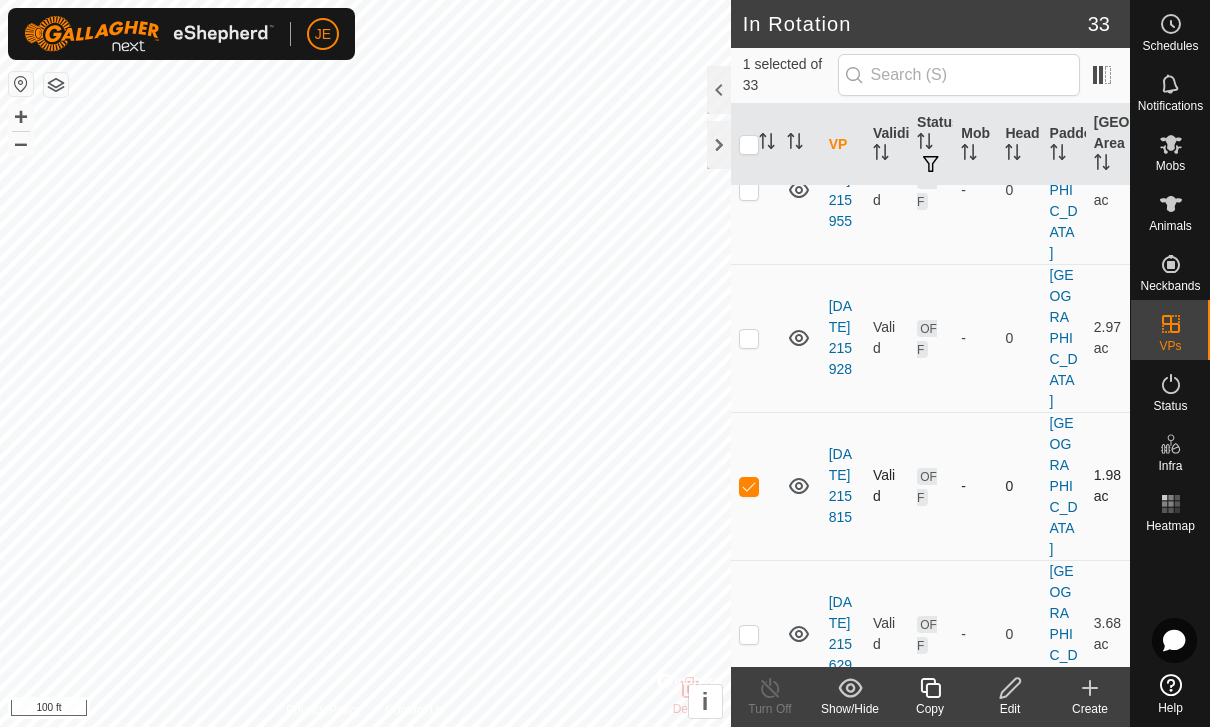 checkbox on "false" 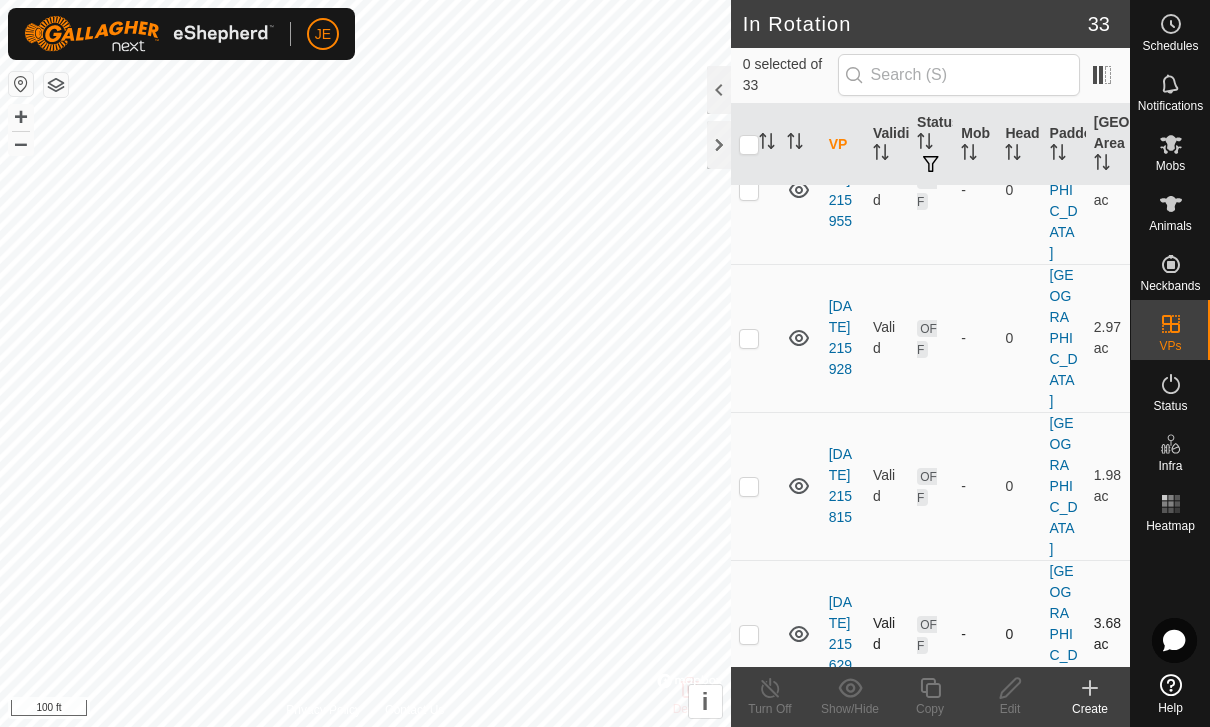 click at bounding box center (749, 634) 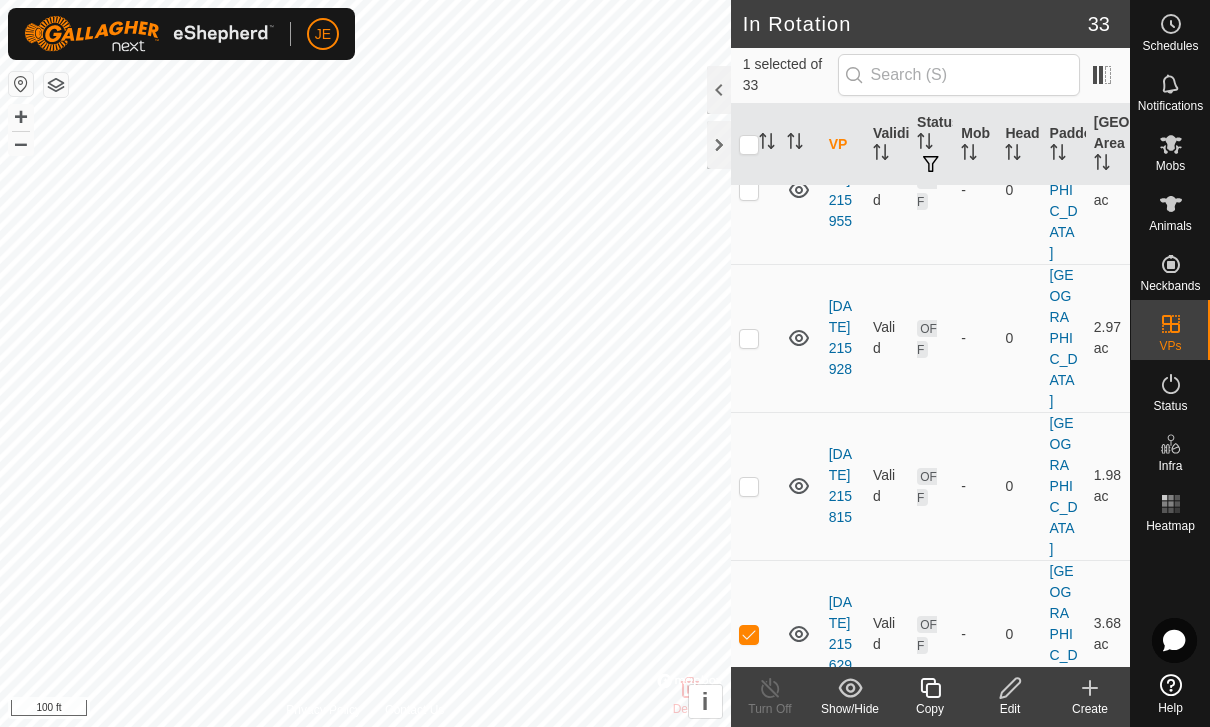 click on "Edit" 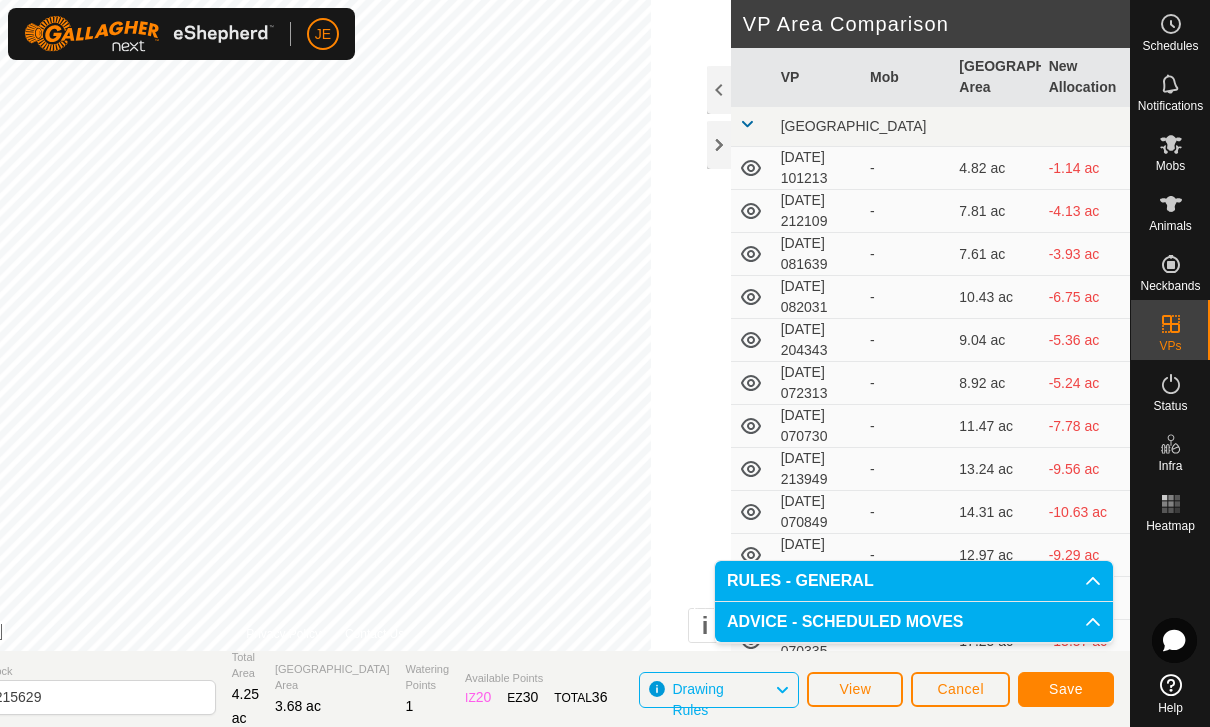click on "Save" 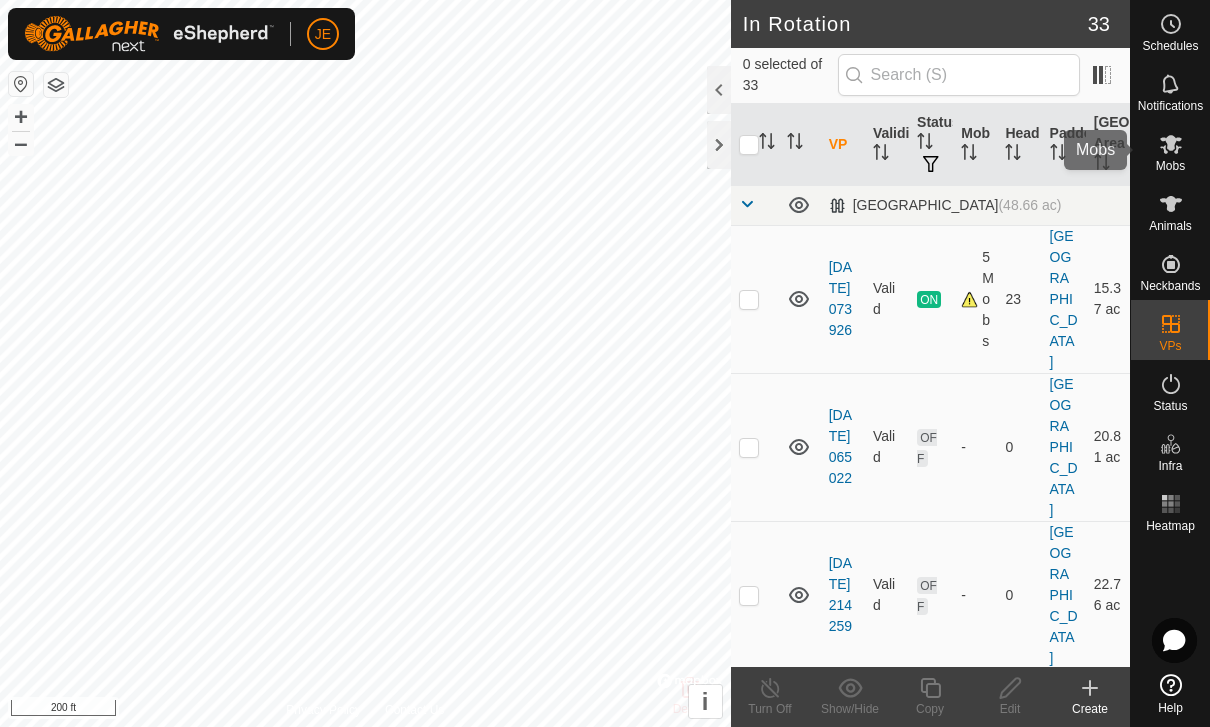 click on "Mobs" at bounding box center [1170, 166] 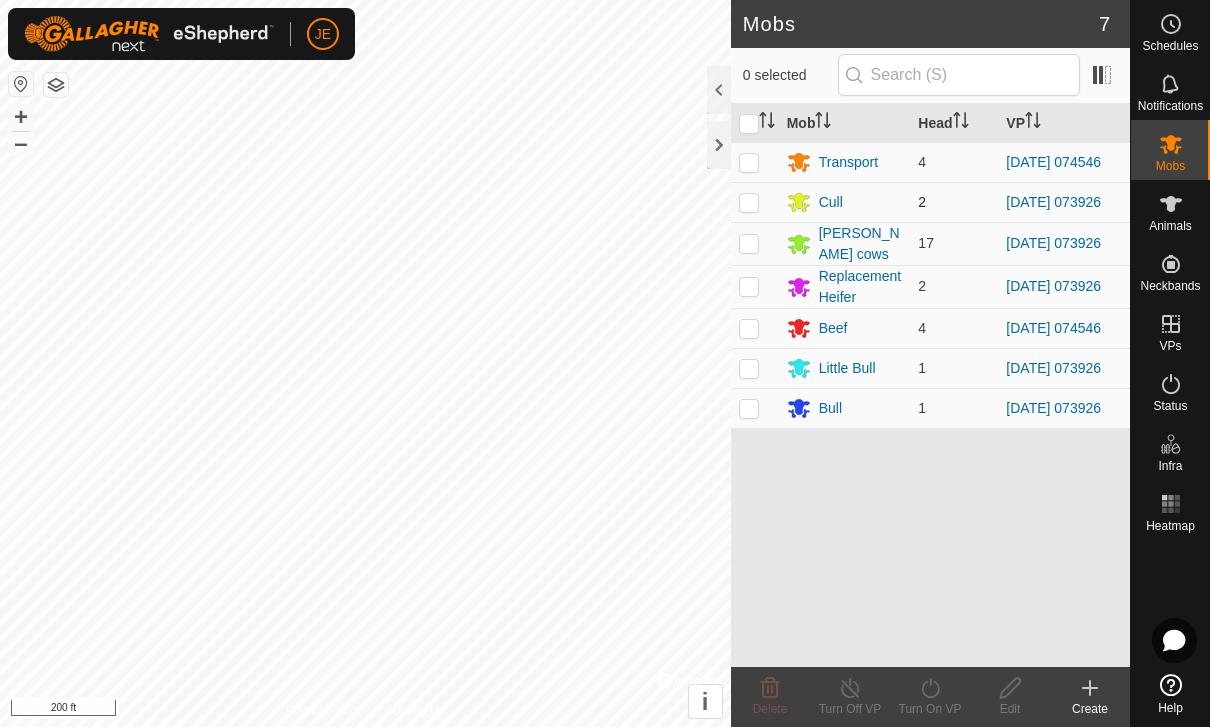 click at bounding box center (749, 202) 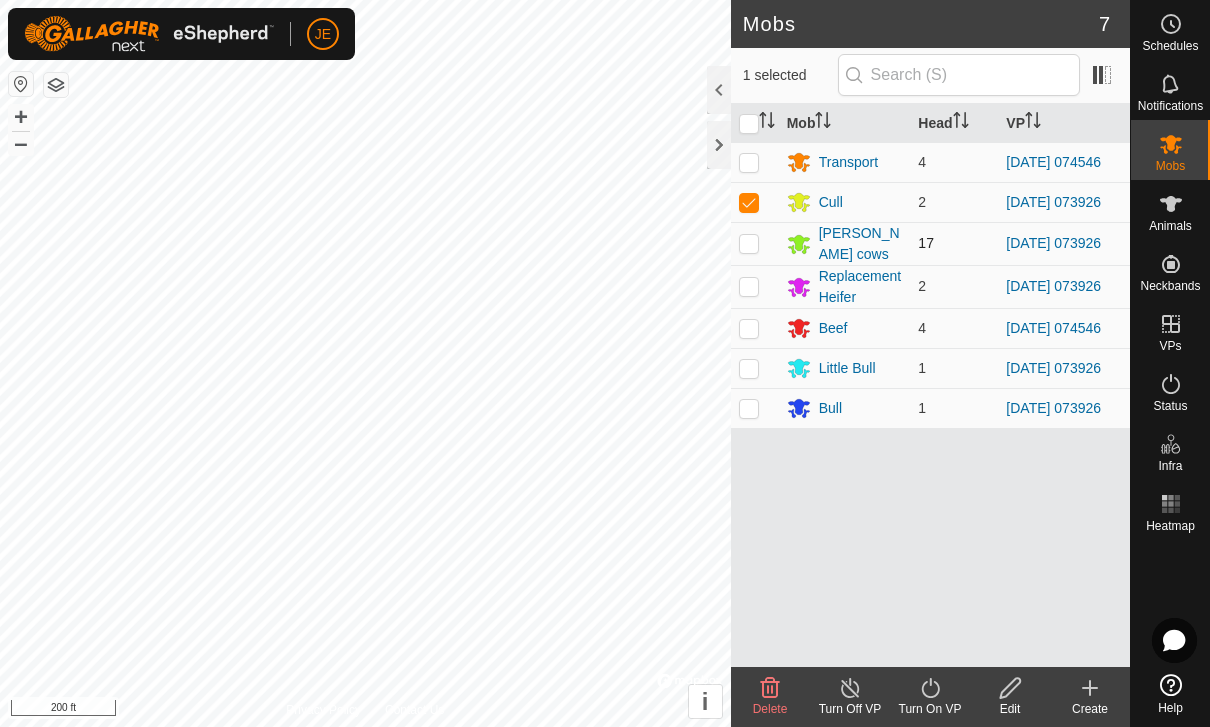 click at bounding box center [755, 243] 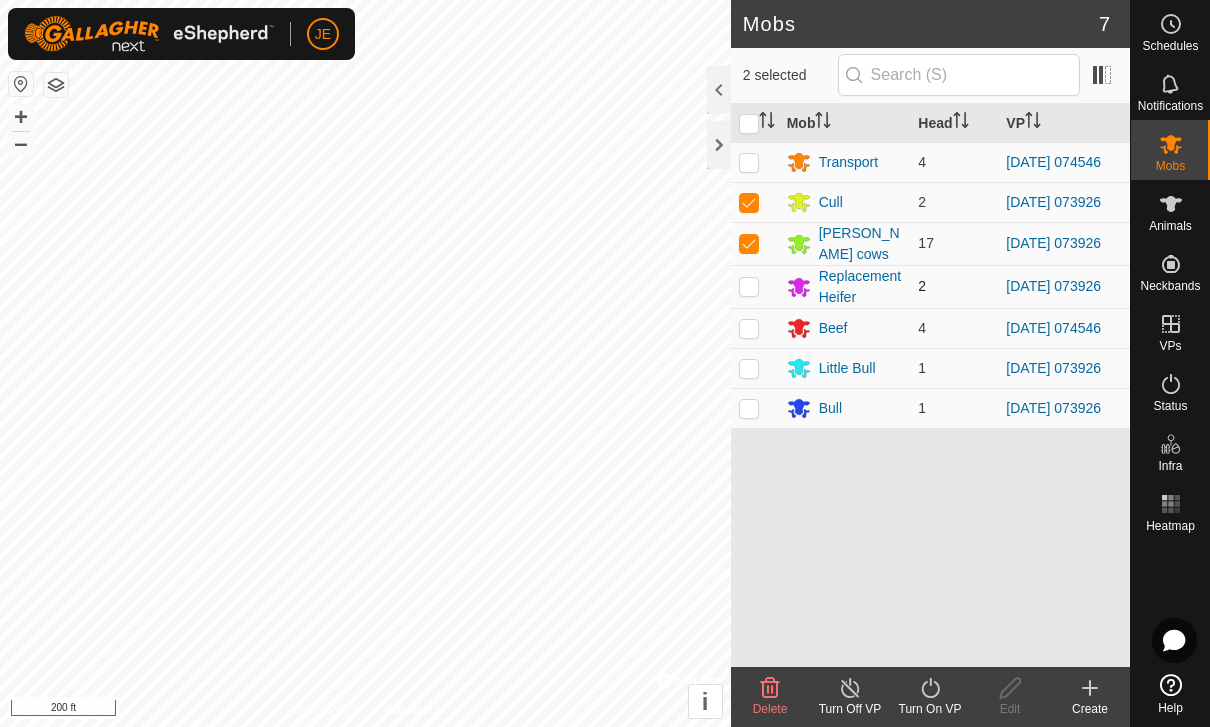 click at bounding box center [755, 286] 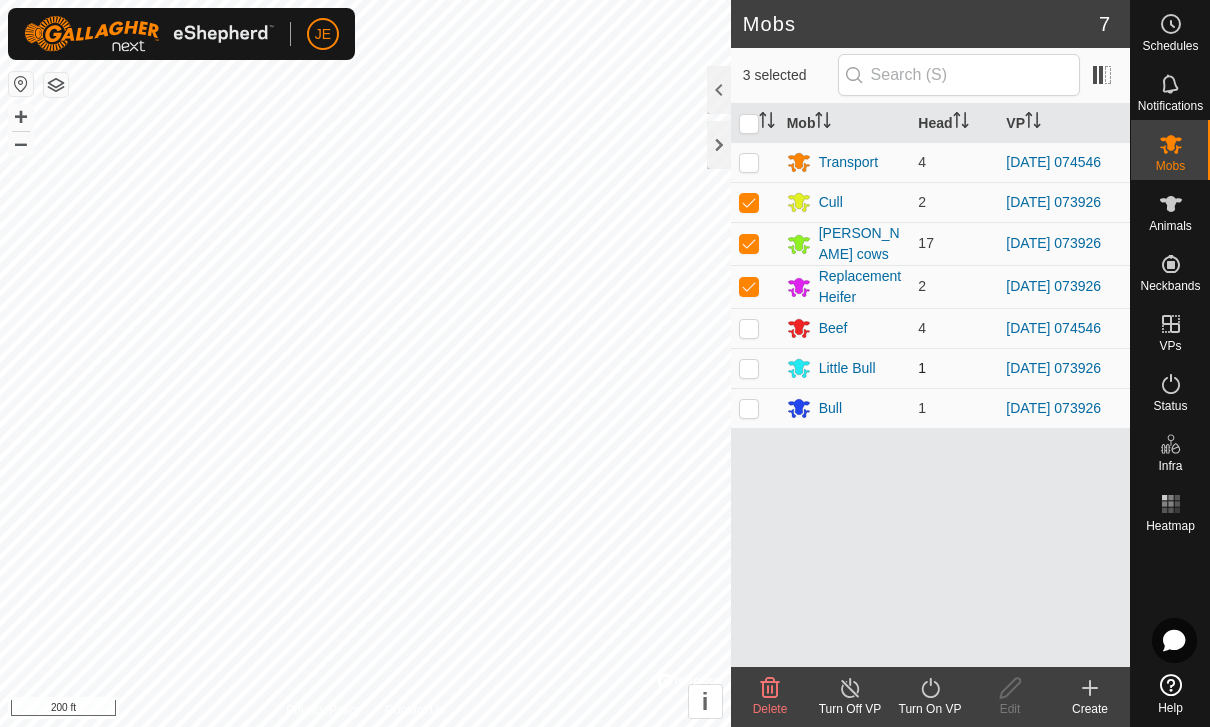 click at bounding box center [749, 368] 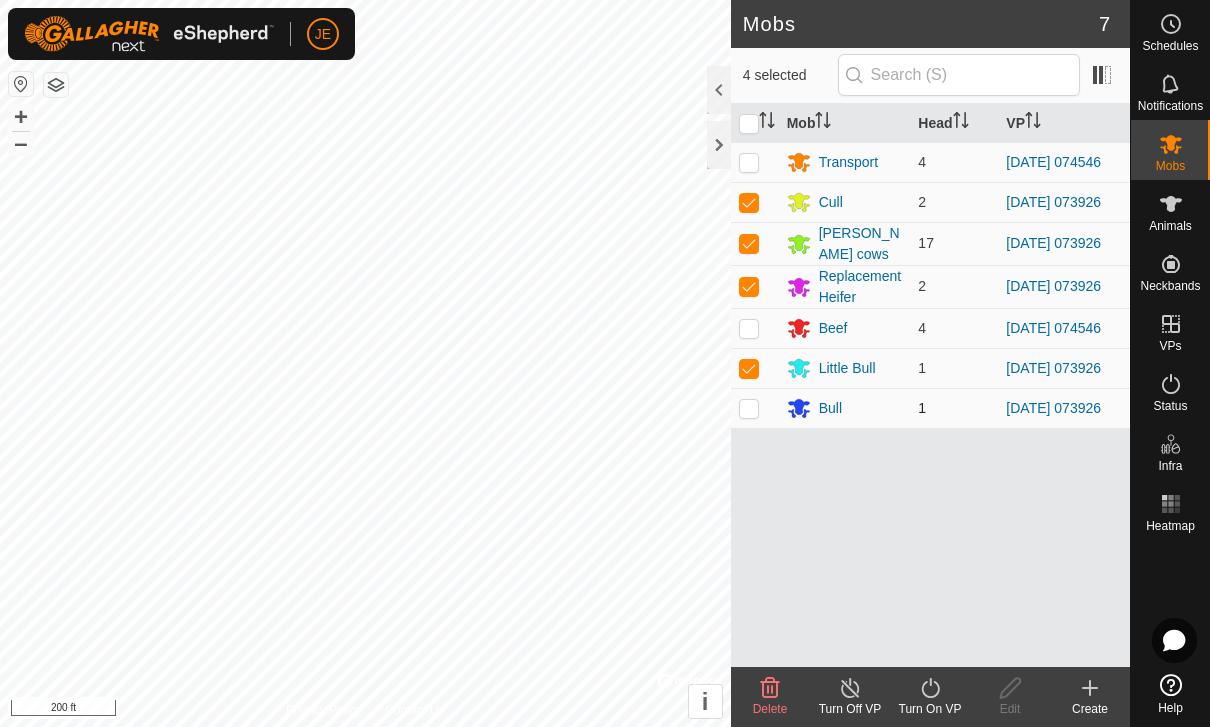 click at bounding box center (749, 408) 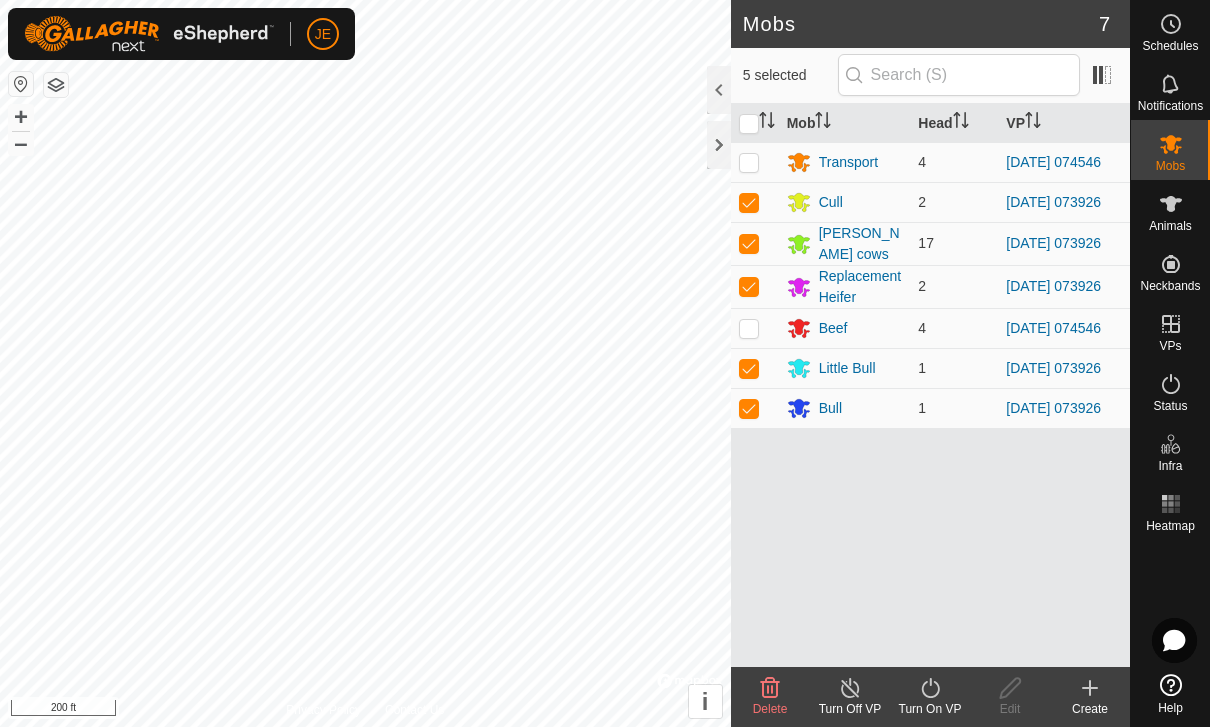 click on "Turn On VP" 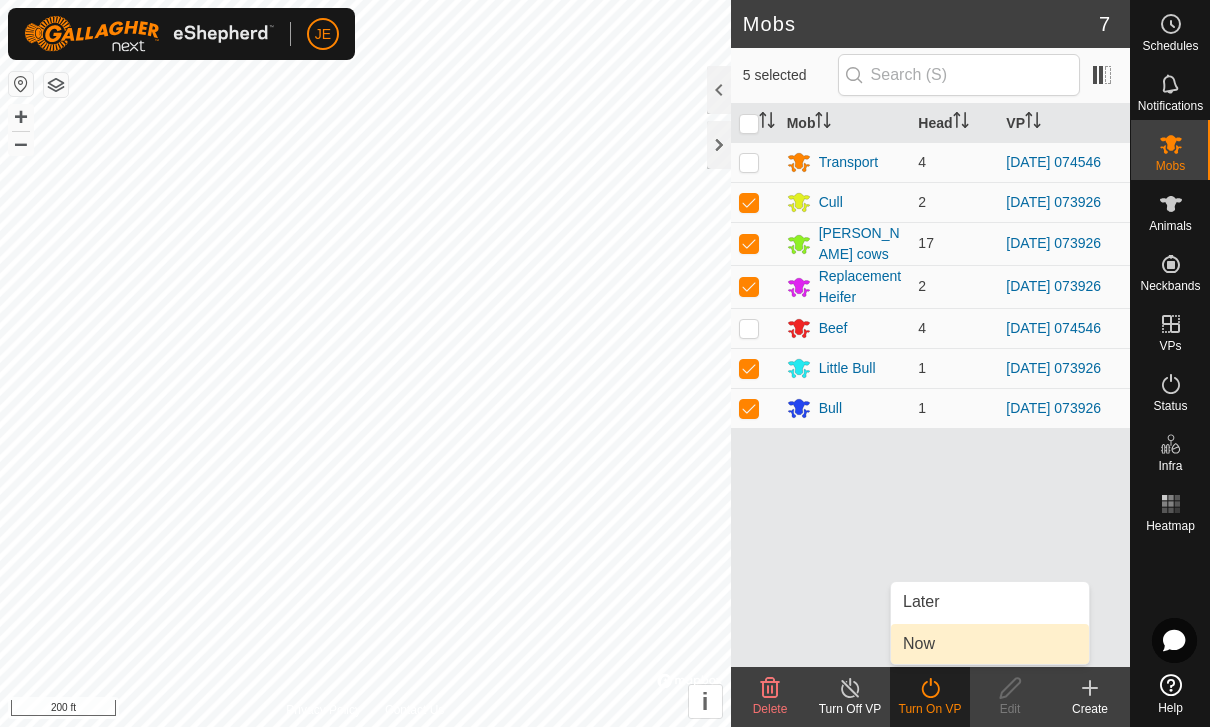 click on "Now" at bounding box center (990, 644) 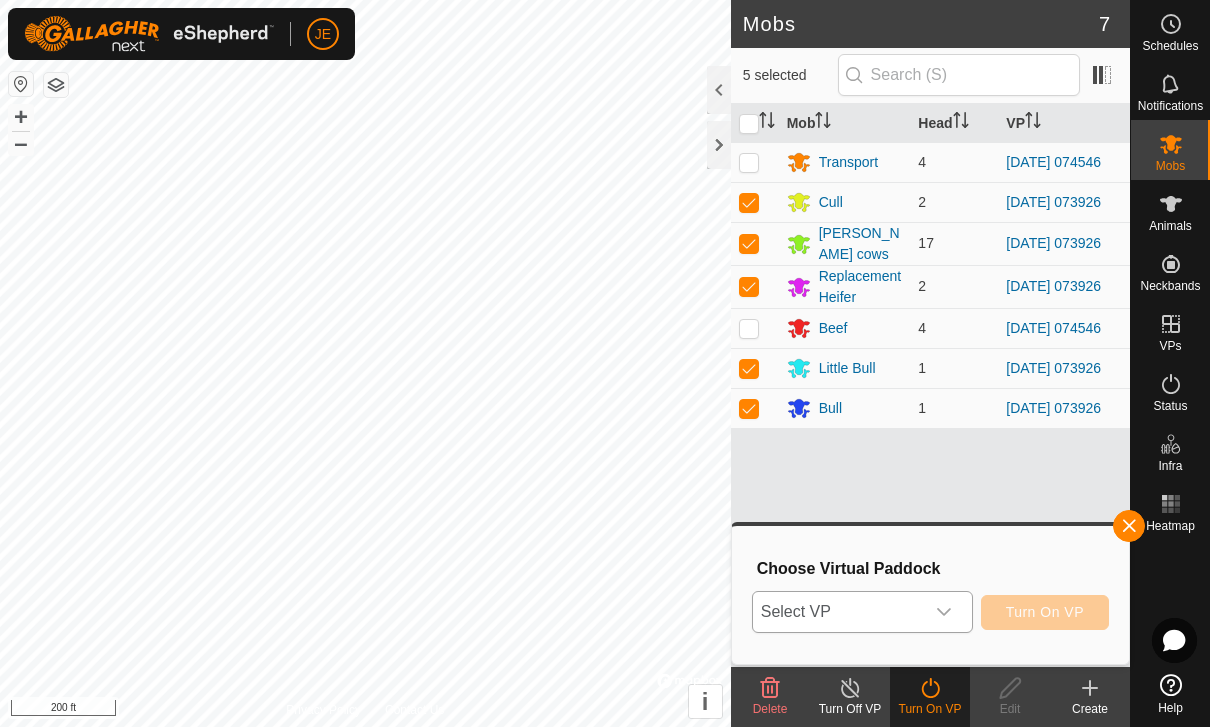 click on "Select VP" at bounding box center [838, 612] 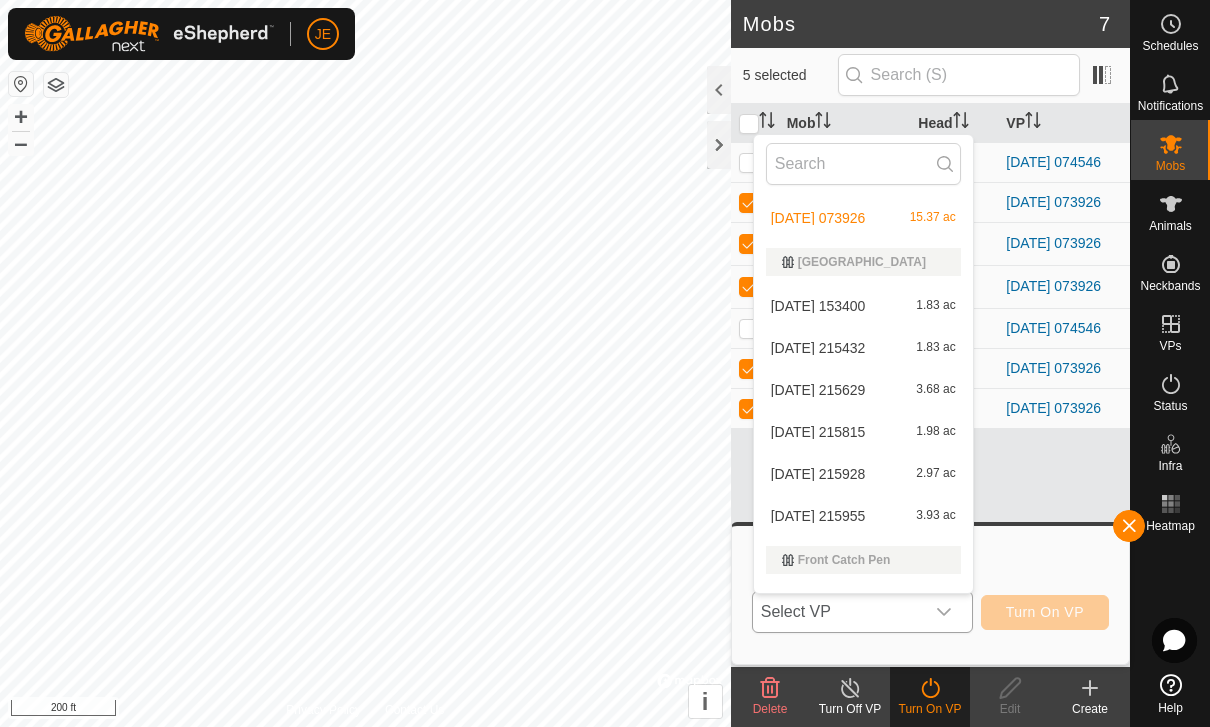 scroll, scrollTop: 754, scrollLeft: 0, axis: vertical 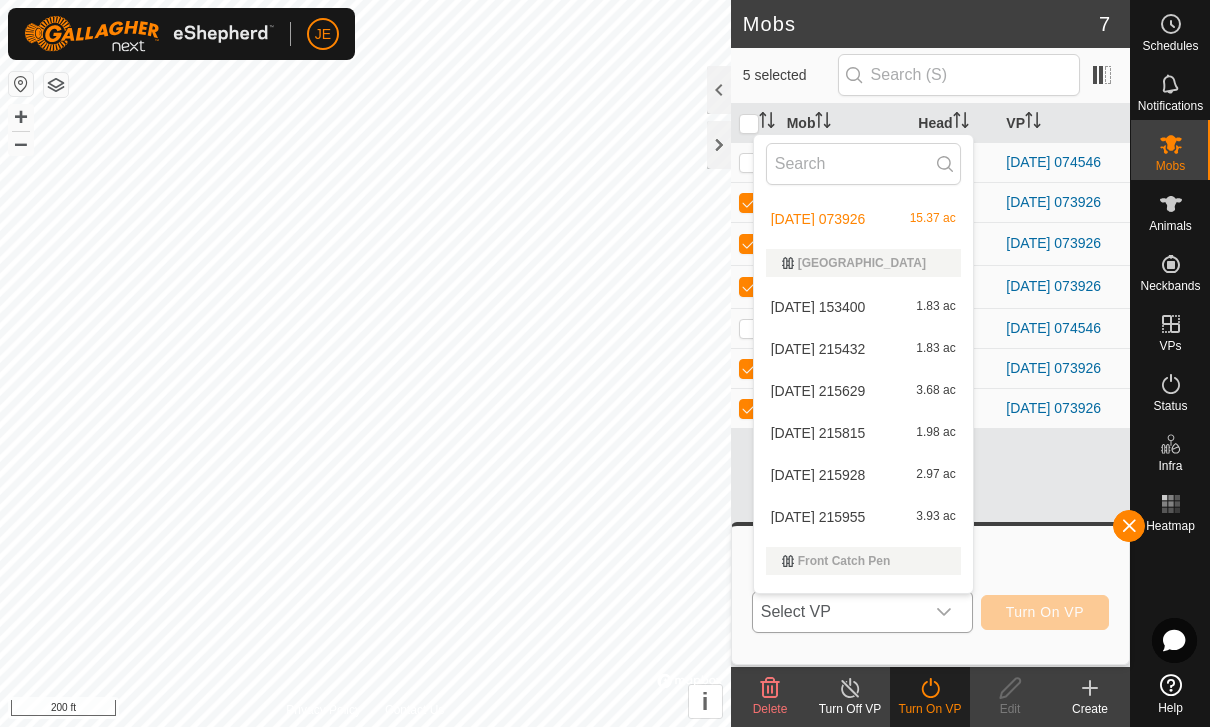 click on "[DATE] 215955  3.93 ac" at bounding box center [863, 517] 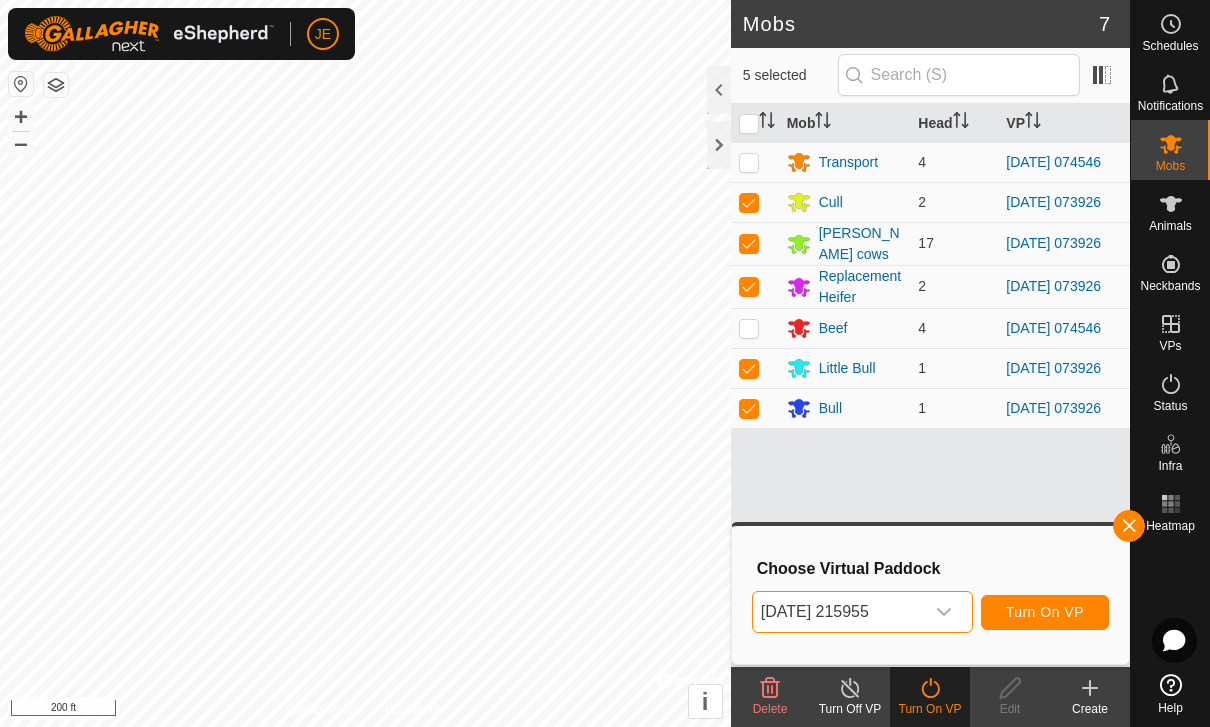 click on "[DATE] 215955" at bounding box center [838, 612] 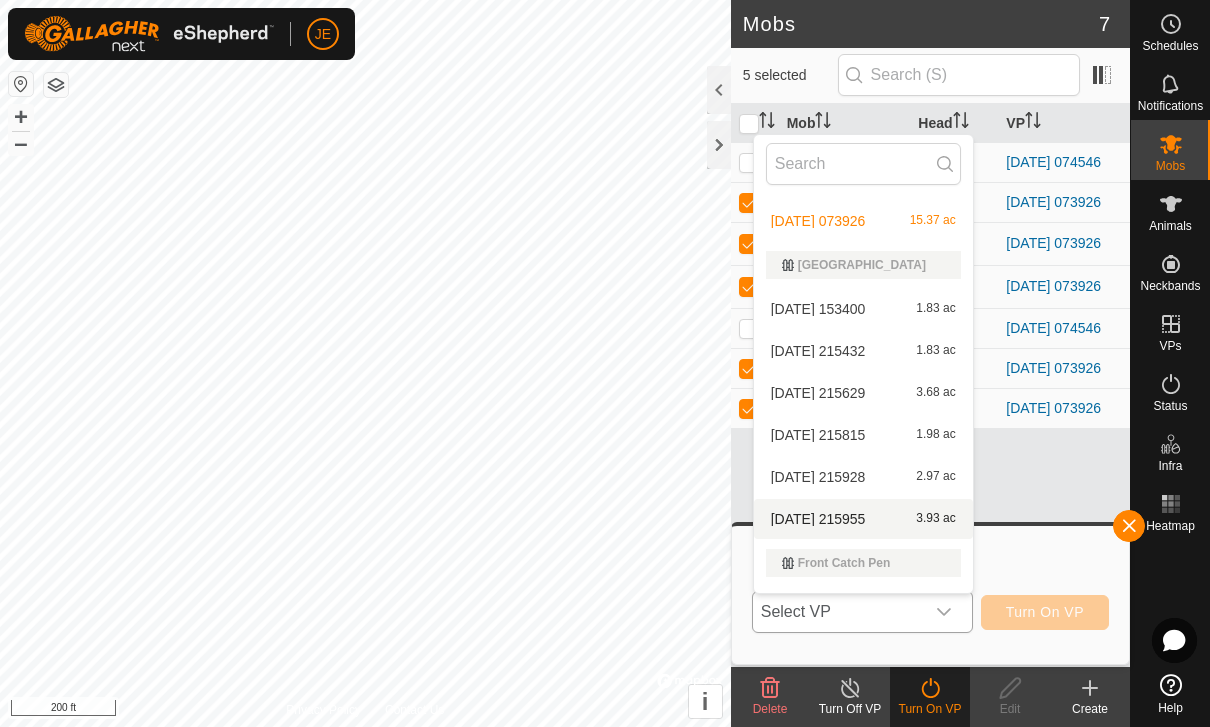 scroll, scrollTop: 770, scrollLeft: 0, axis: vertical 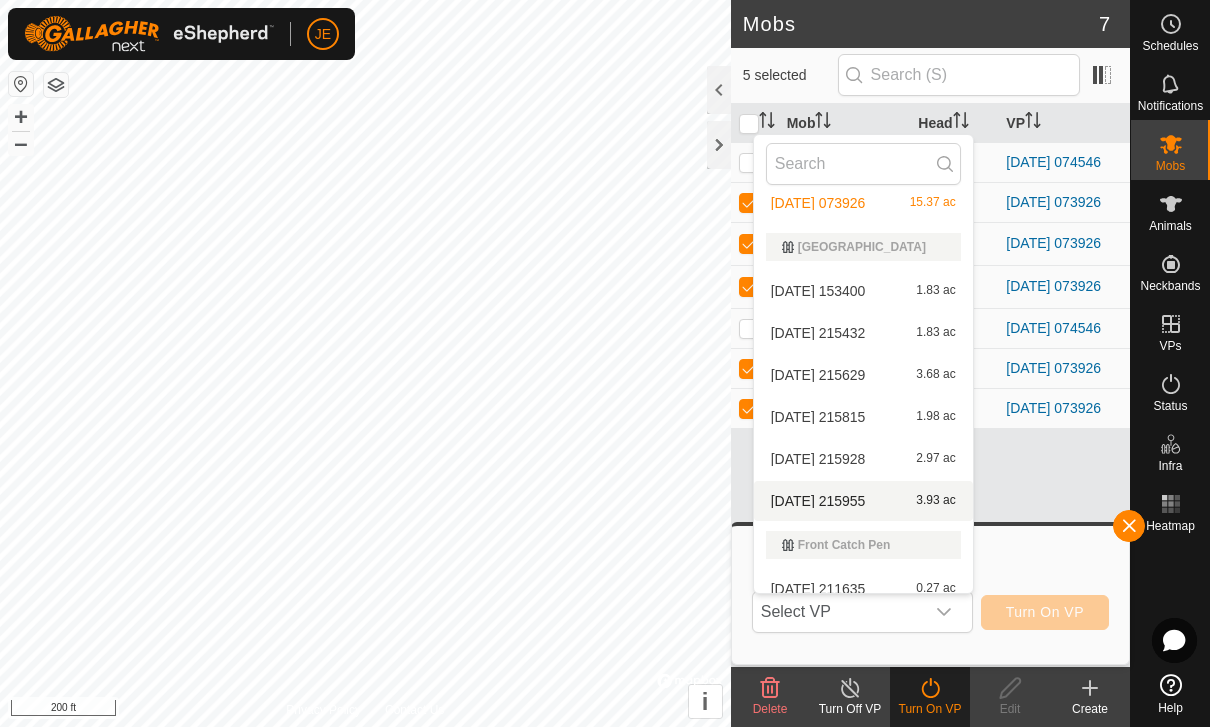 click on "[DATE] 215815" at bounding box center (818, 417) 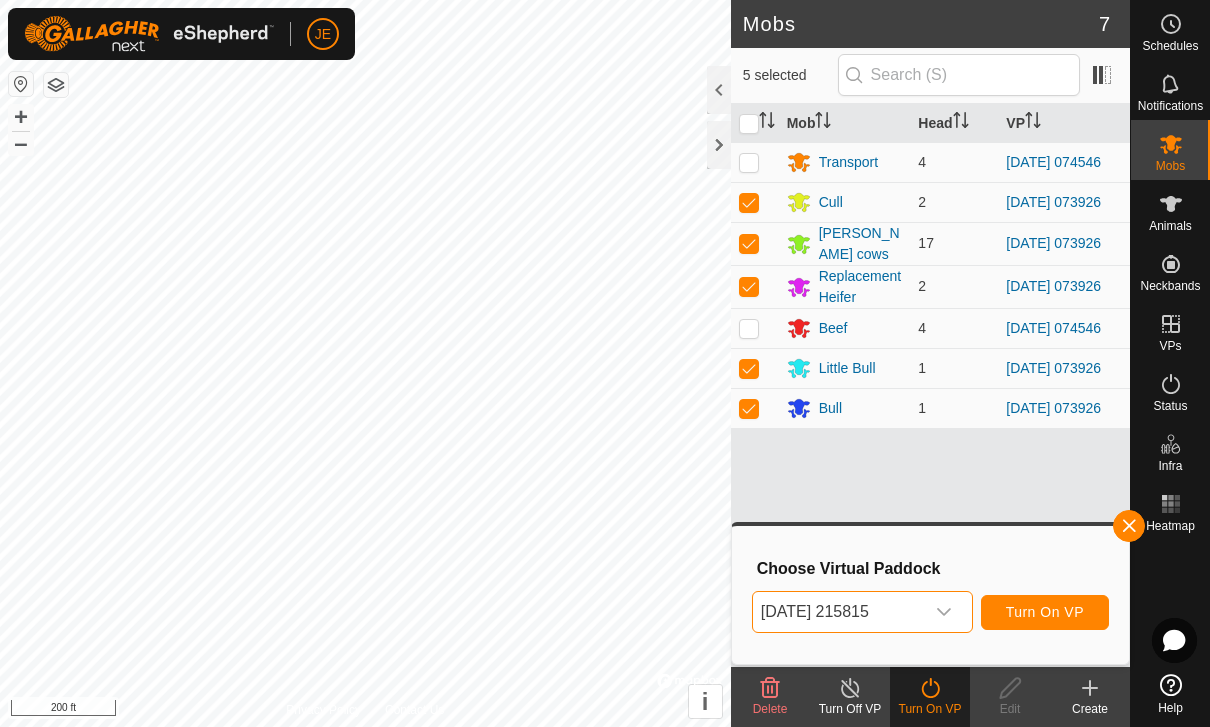 click 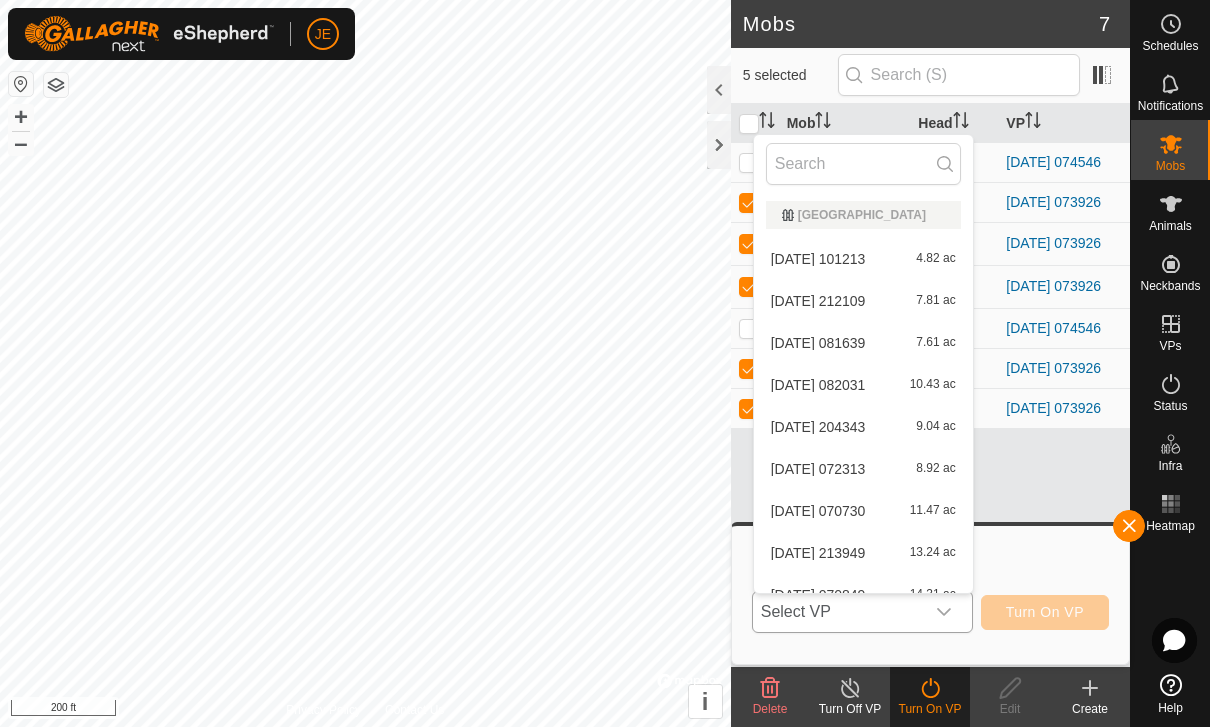 scroll, scrollTop: 614, scrollLeft: 0, axis: vertical 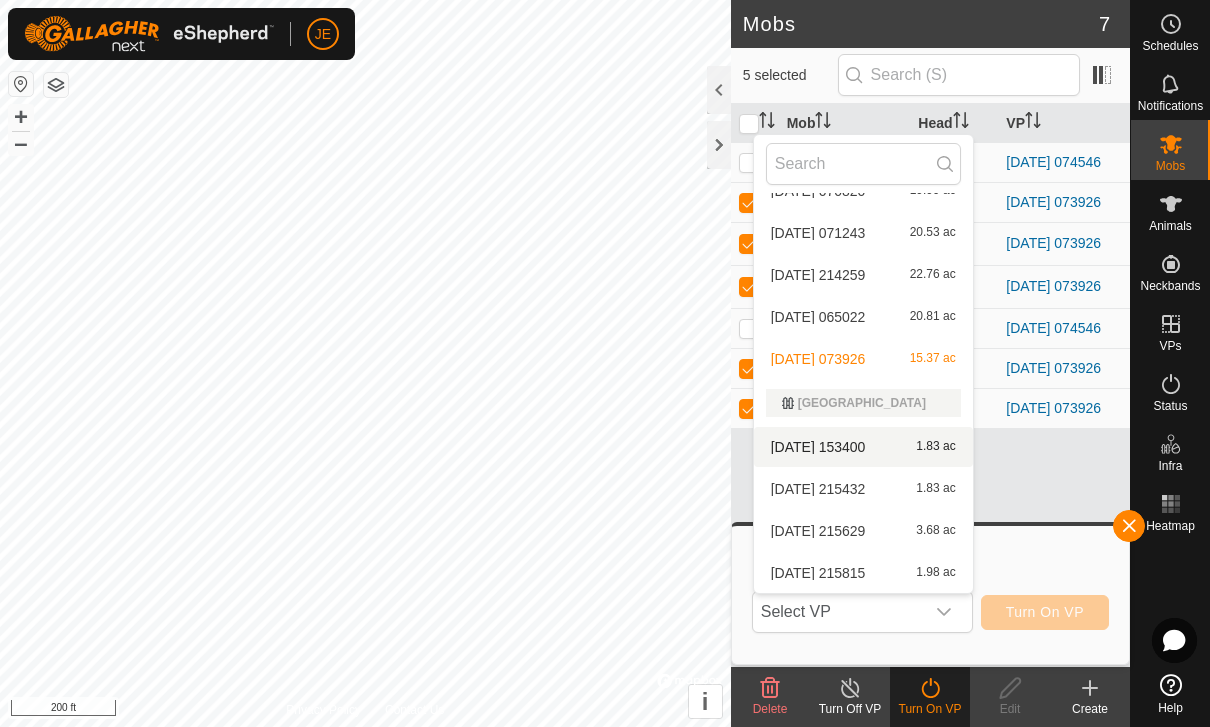 click on "[DATE] 153400" at bounding box center [818, 447] 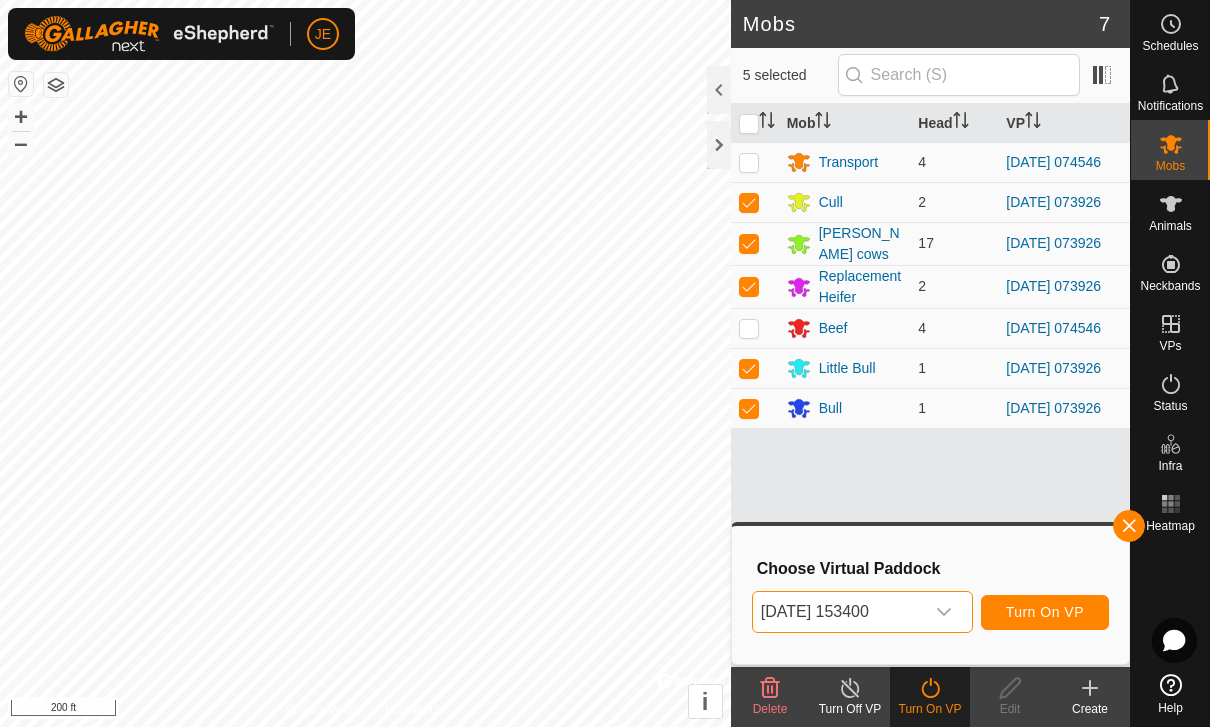 click 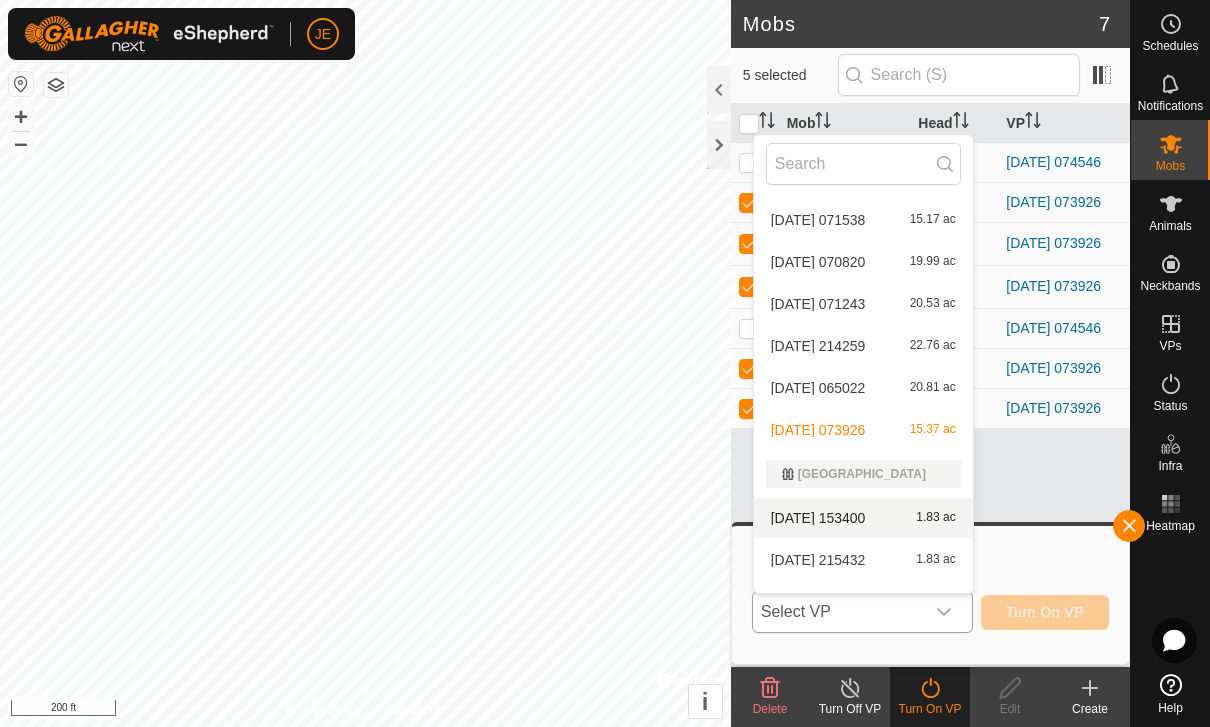 scroll, scrollTop: 575, scrollLeft: 0, axis: vertical 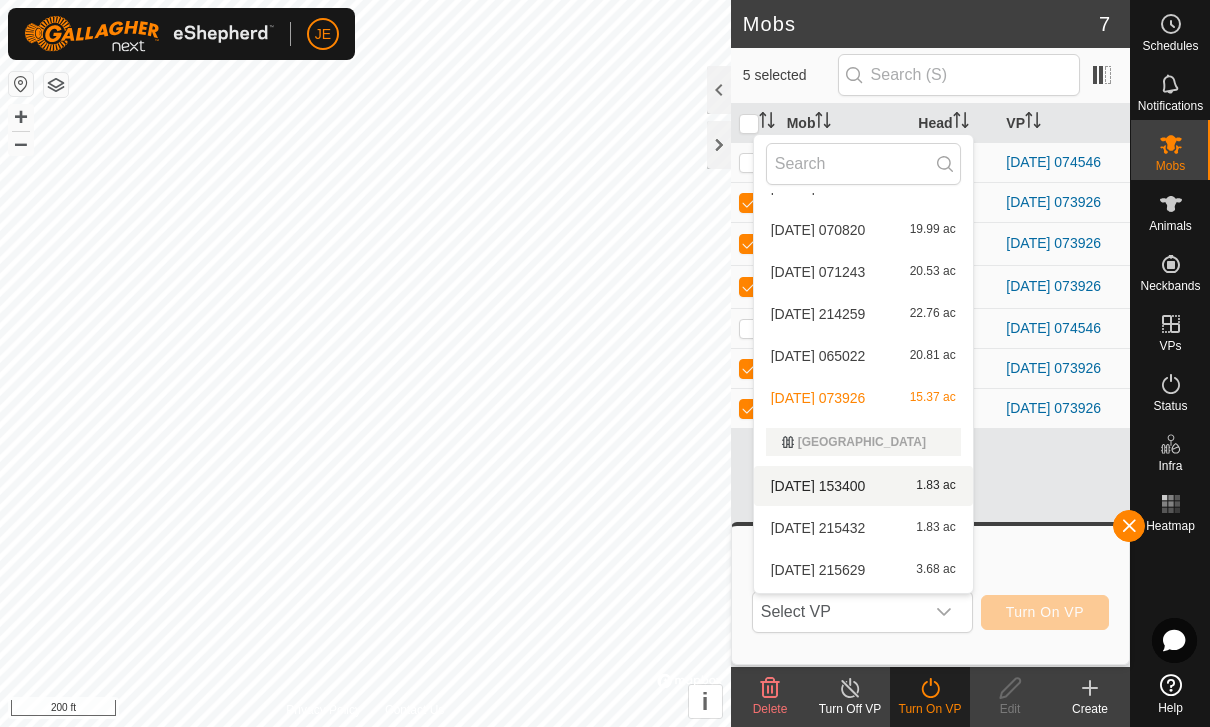 click on "[DATE] 215432  1.83 ac" at bounding box center [863, 528] 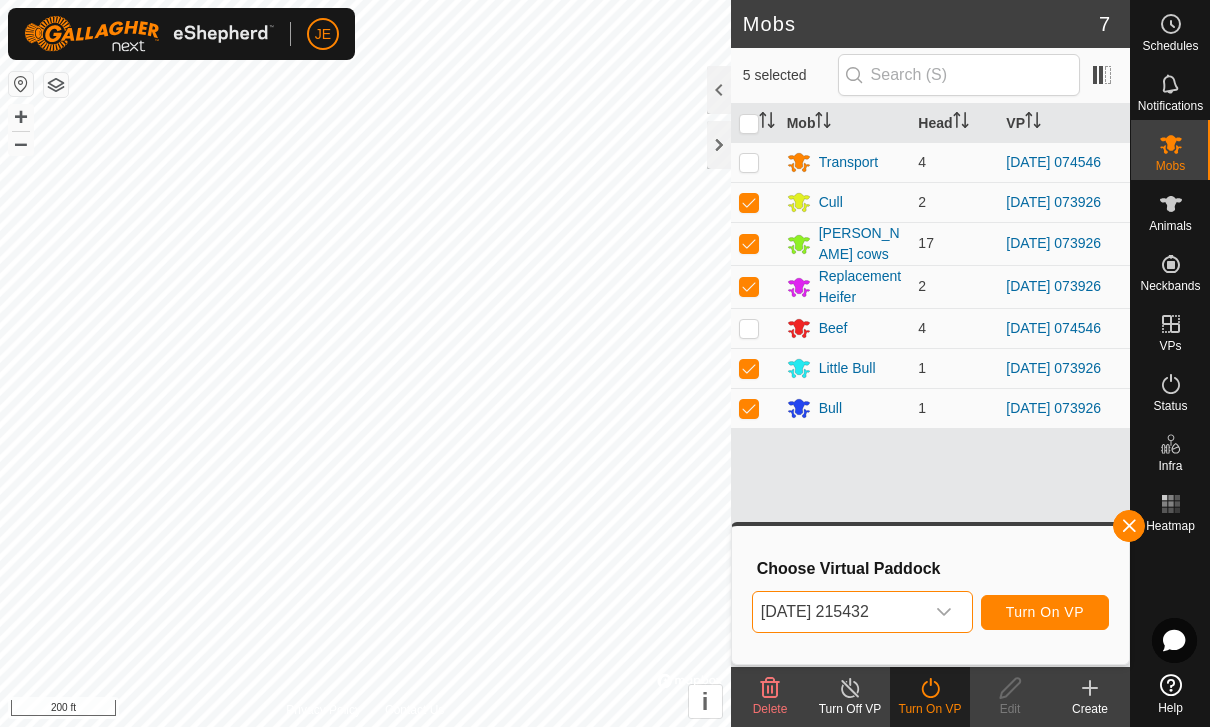 click 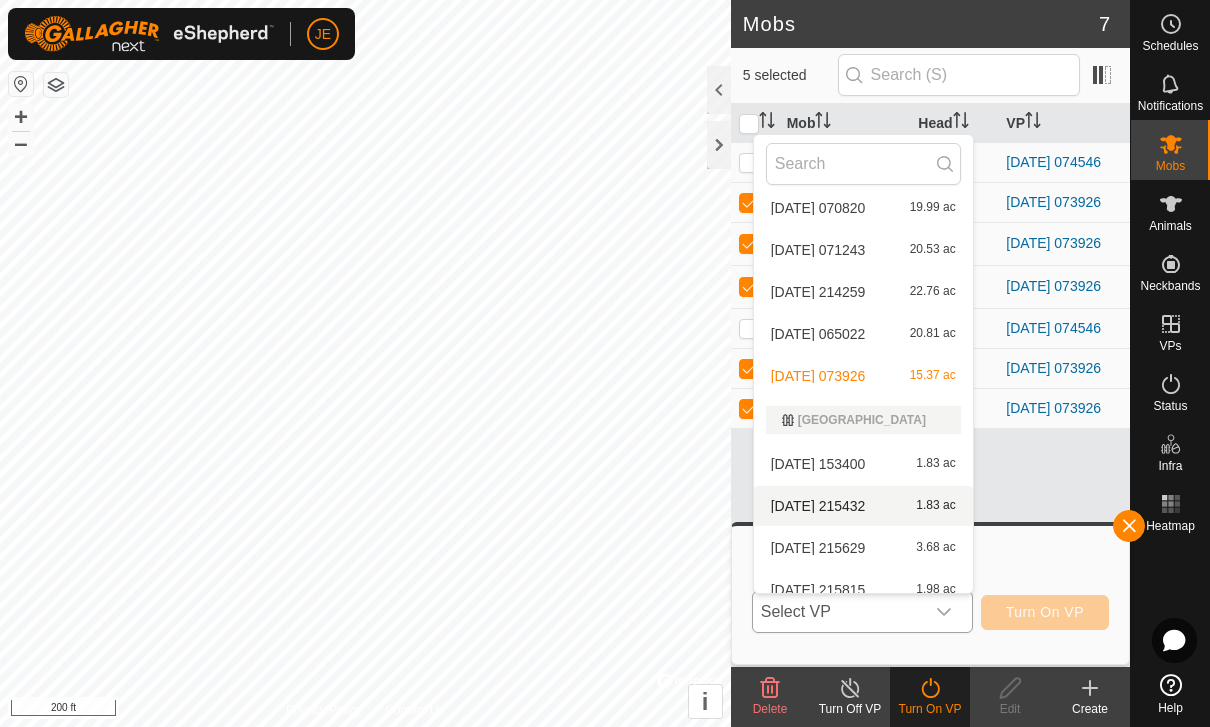 scroll, scrollTop: 606, scrollLeft: 0, axis: vertical 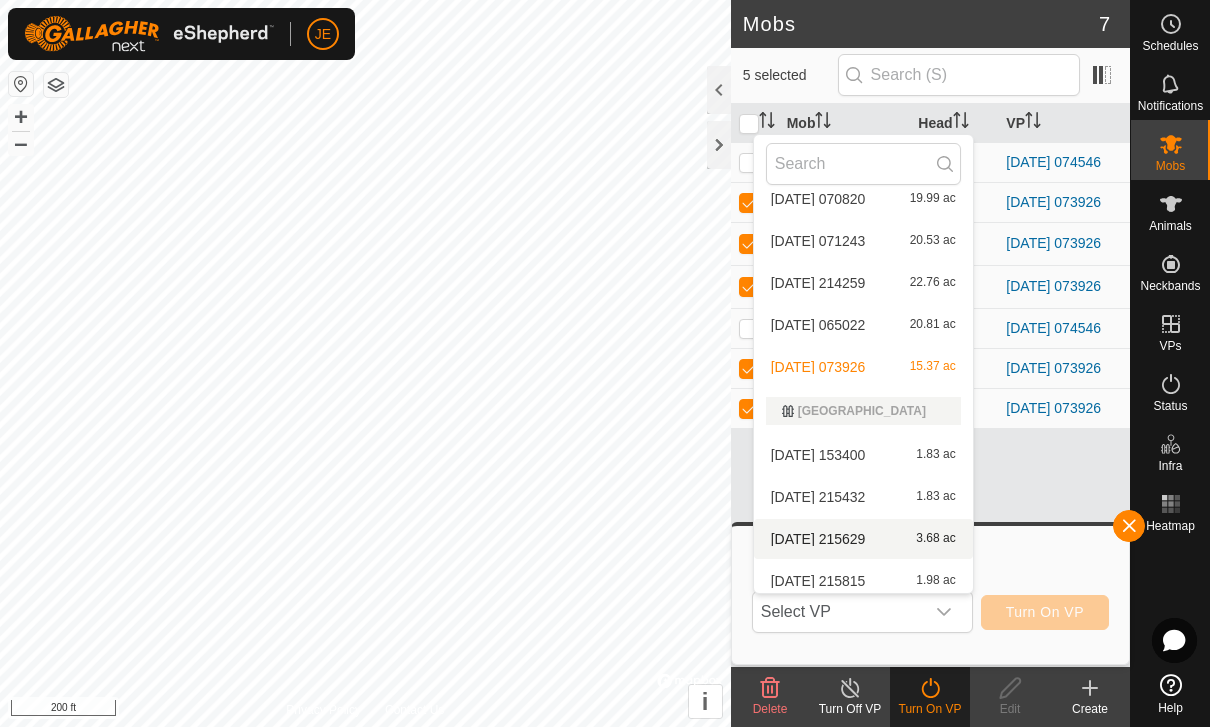 click on "[DATE] 215629" at bounding box center (818, 539) 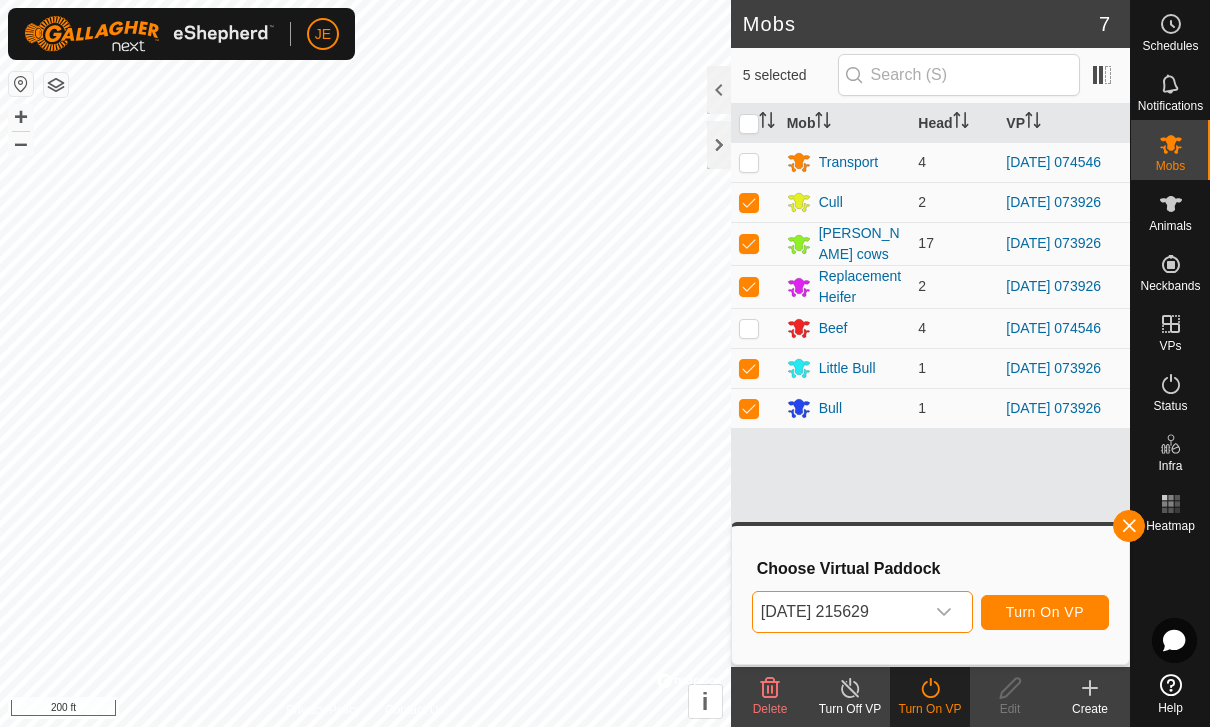 click at bounding box center [944, 612] 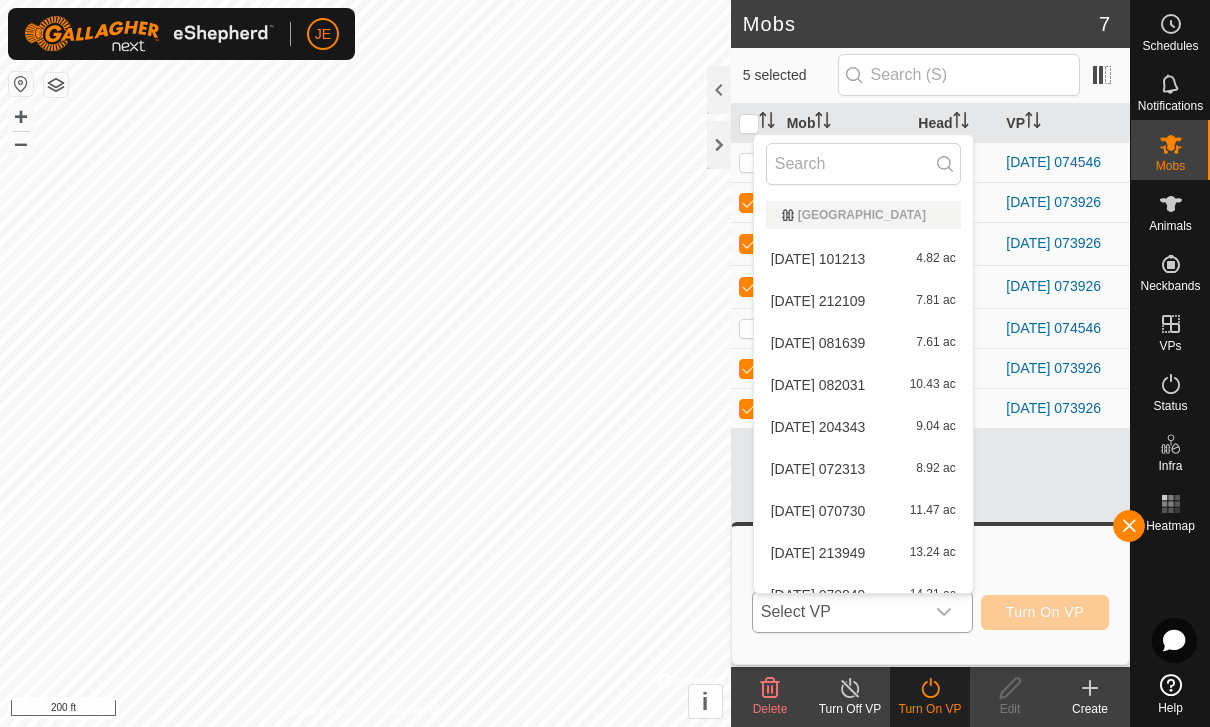 scroll, scrollTop: 572, scrollLeft: 0, axis: vertical 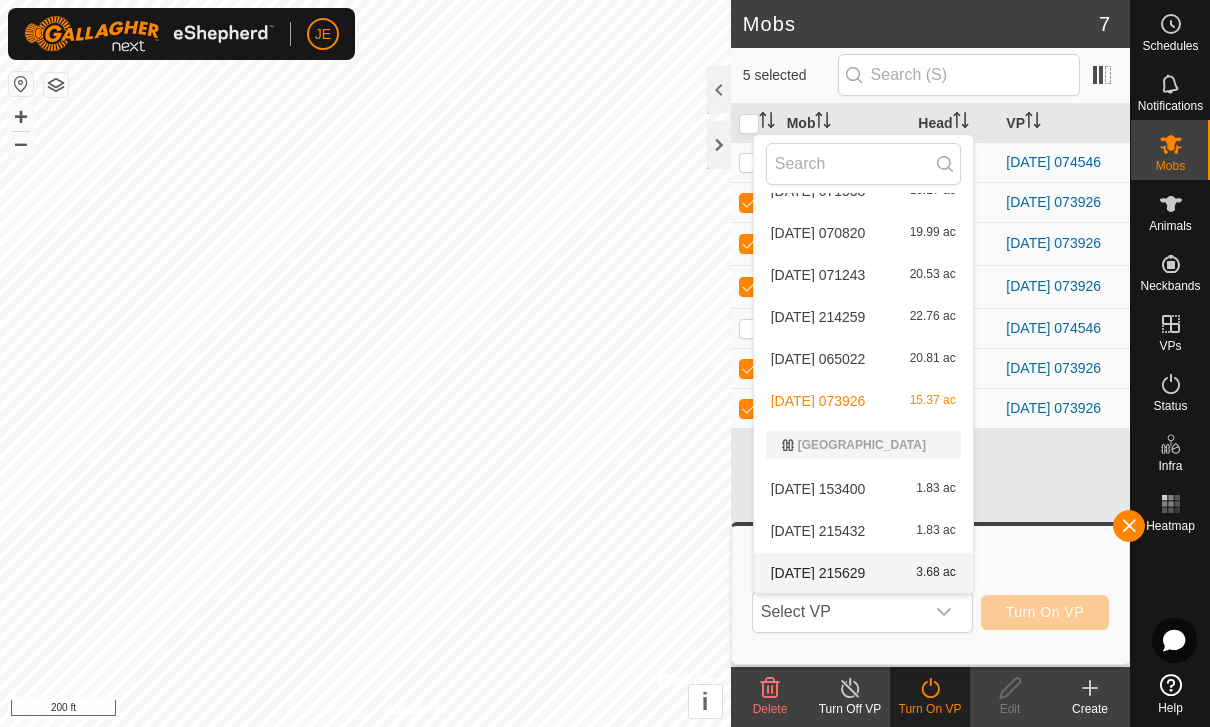 click on "Turn On VP" at bounding box center [1045, 612] 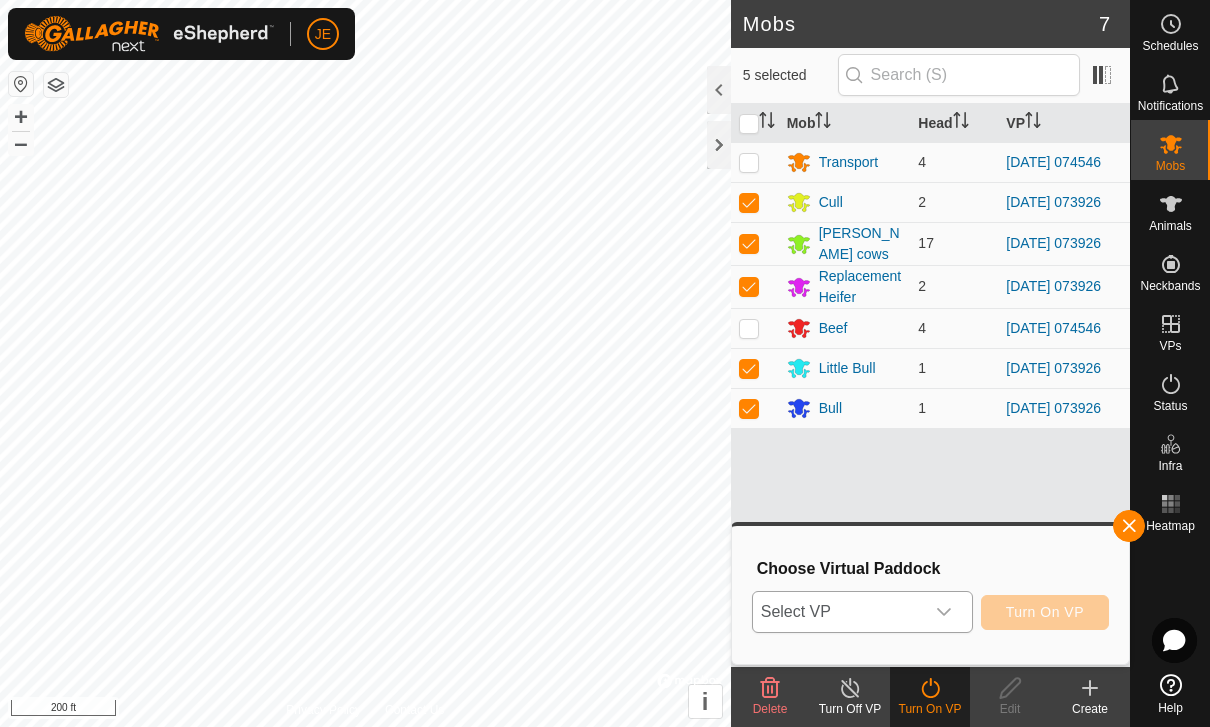 click at bounding box center (944, 612) 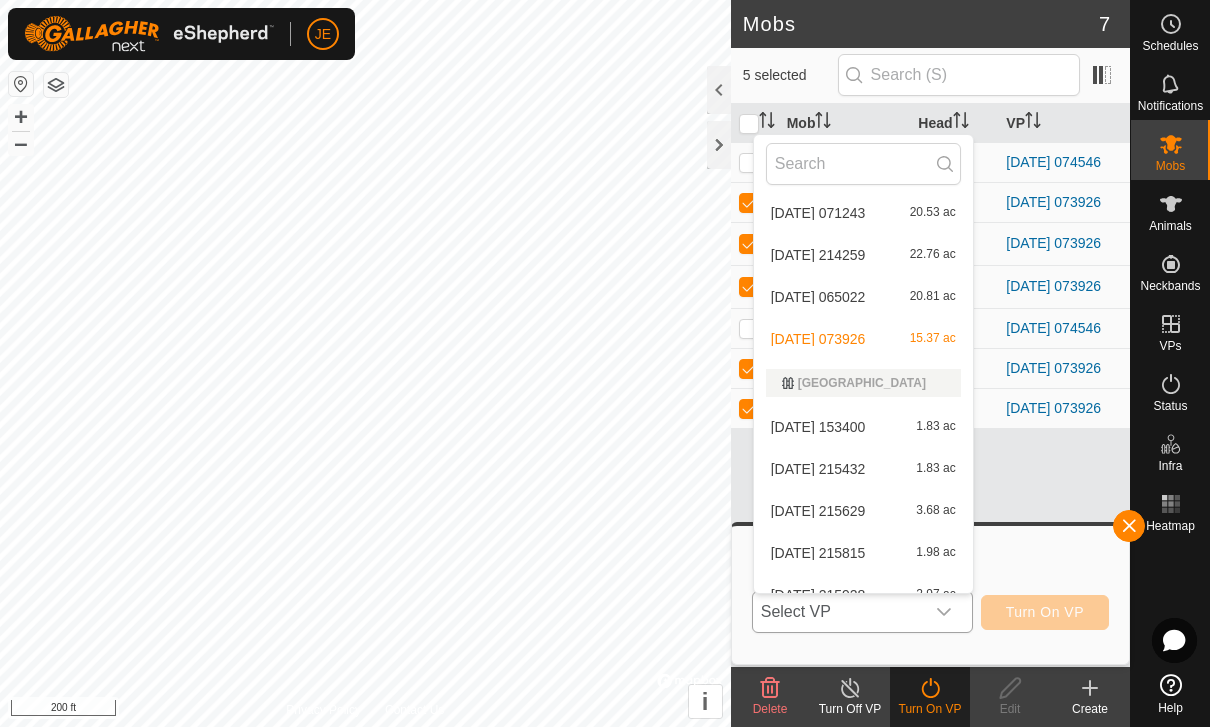 scroll, scrollTop: 636, scrollLeft: 0, axis: vertical 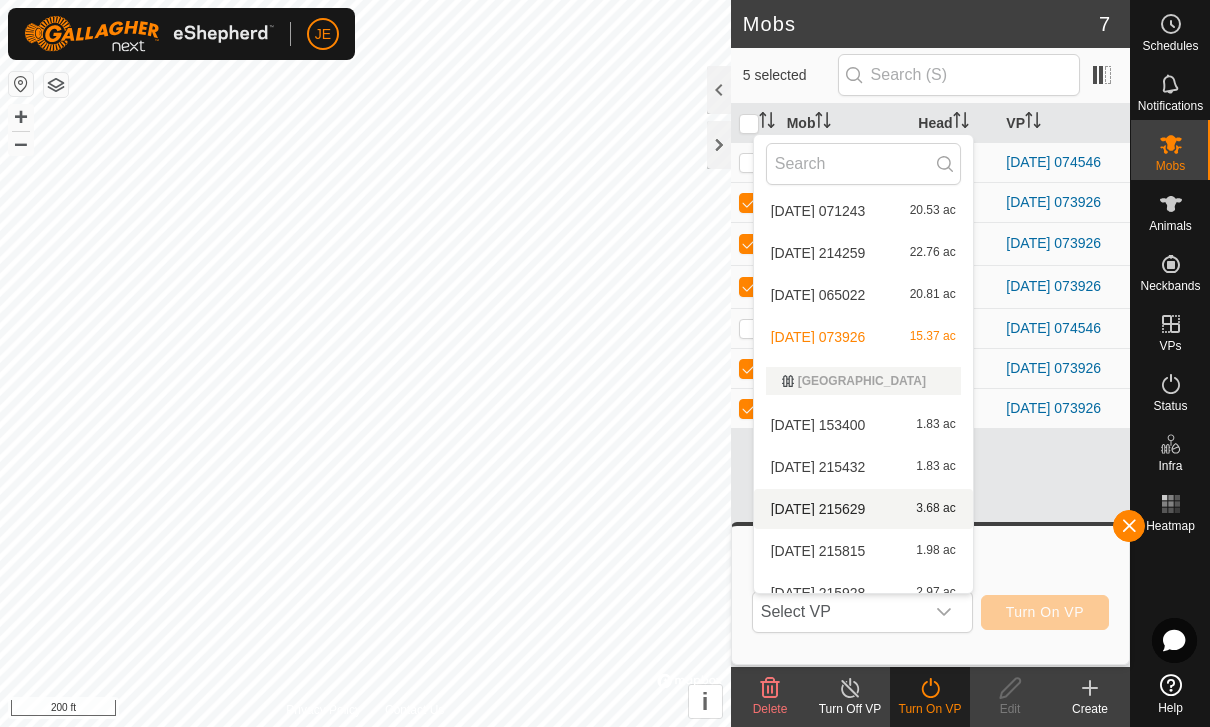 click on "[DATE] 215629" at bounding box center [818, 509] 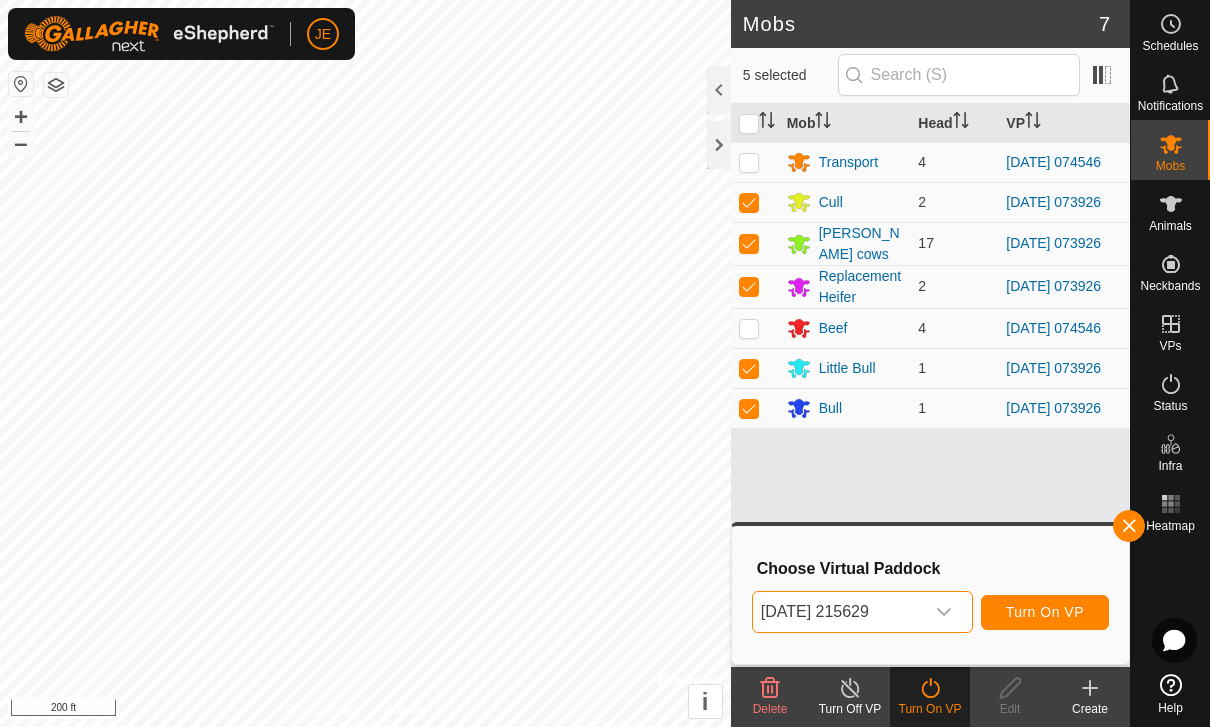 click on "Turn On VP" at bounding box center (1045, 612) 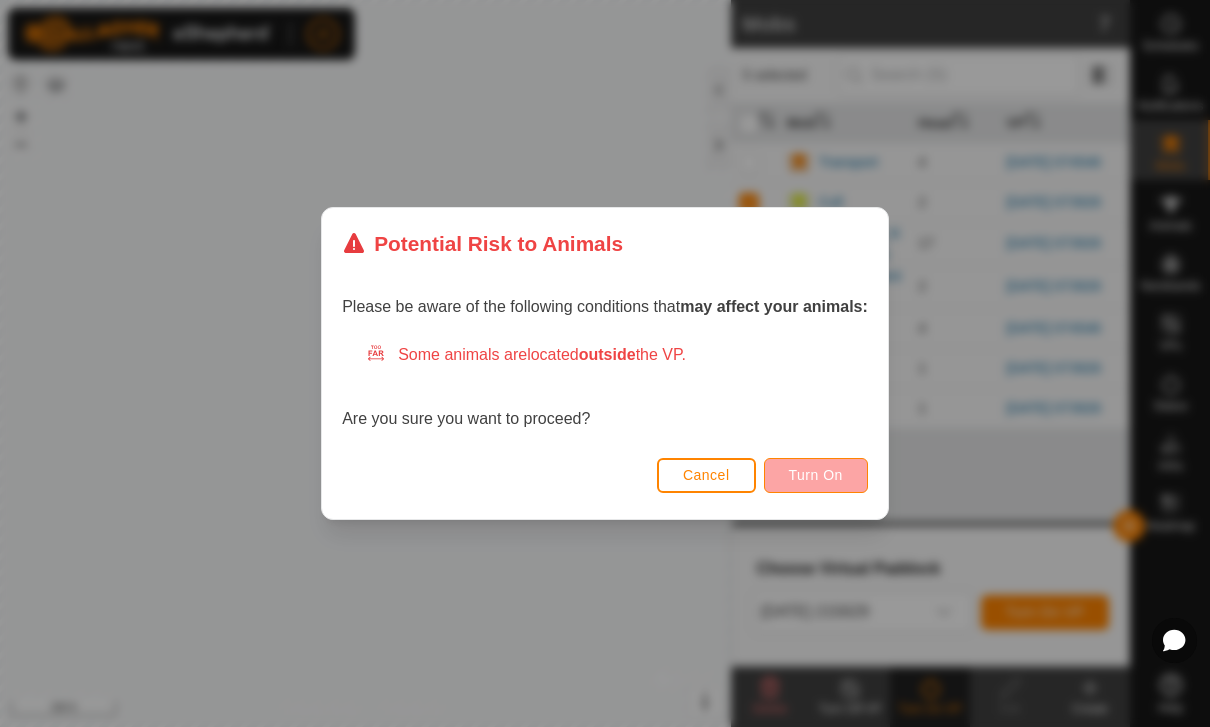click on "Turn On" at bounding box center [816, 475] 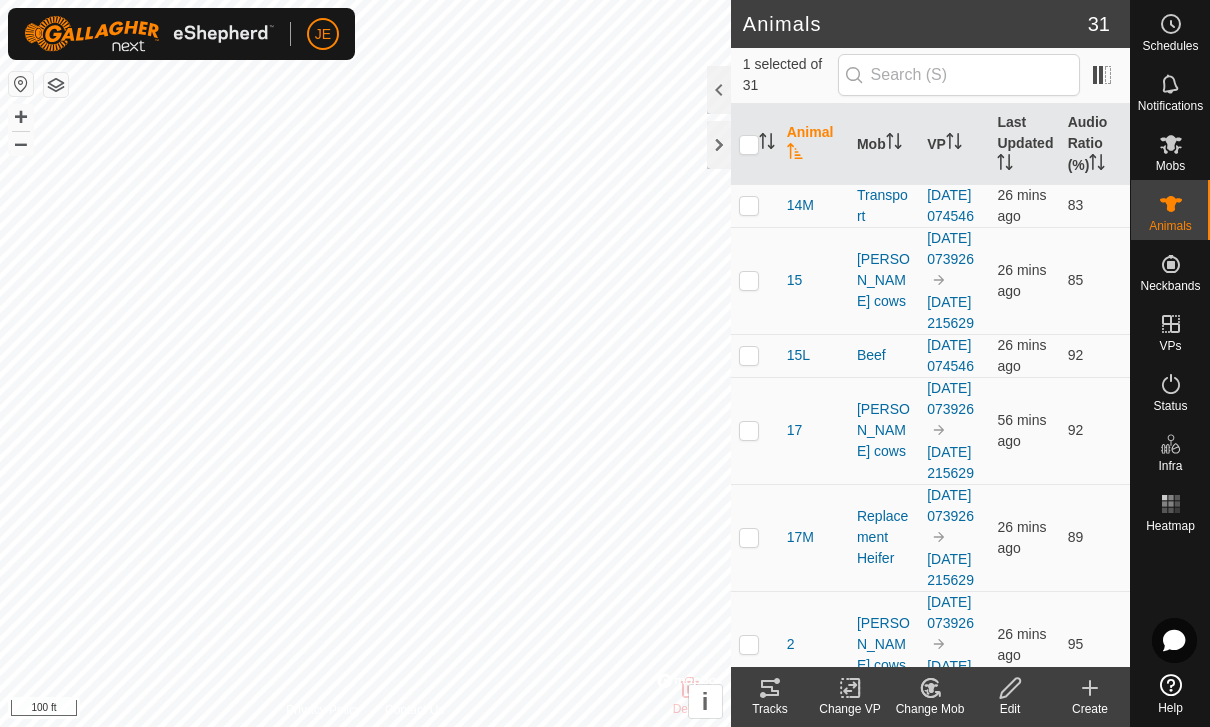 click 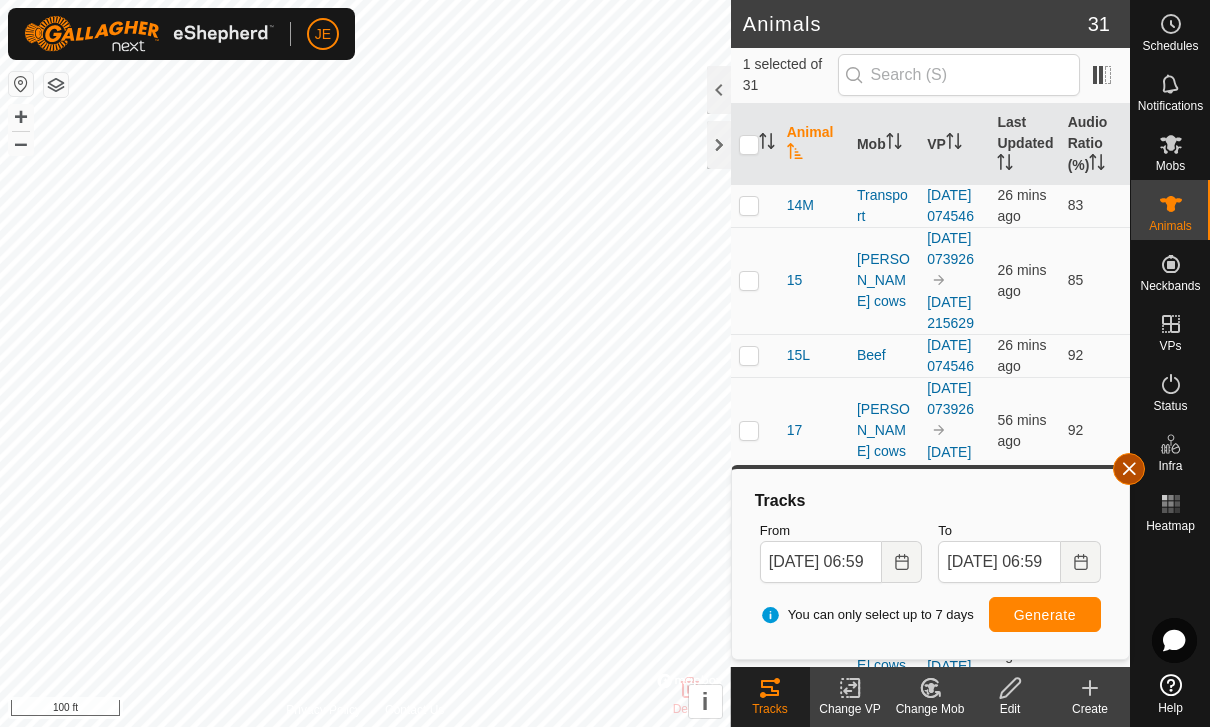 click at bounding box center [1129, 469] 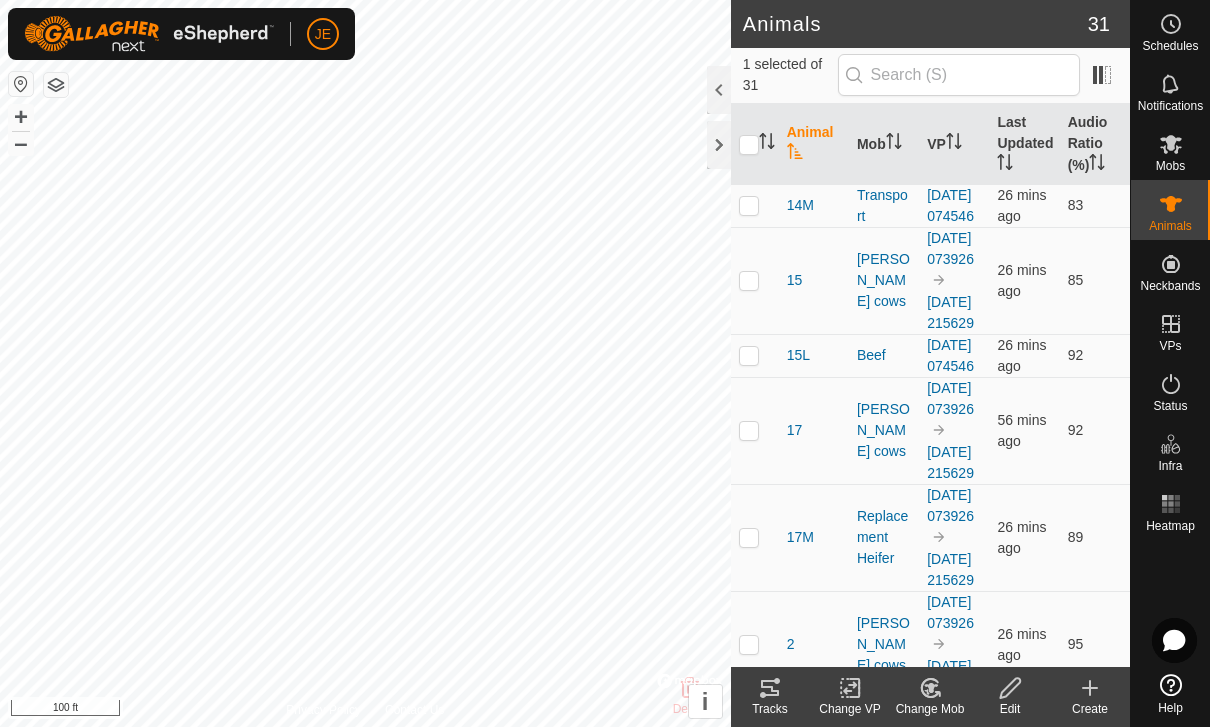 checkbox on "false" 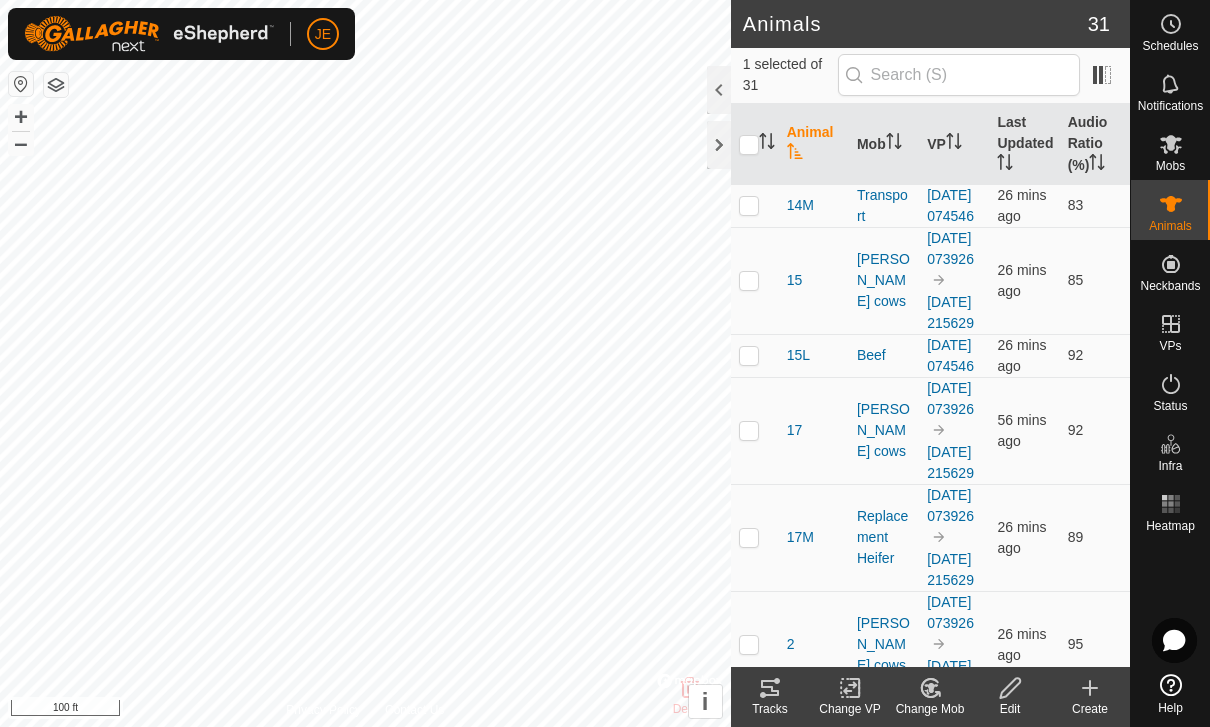 checkbox on "true" 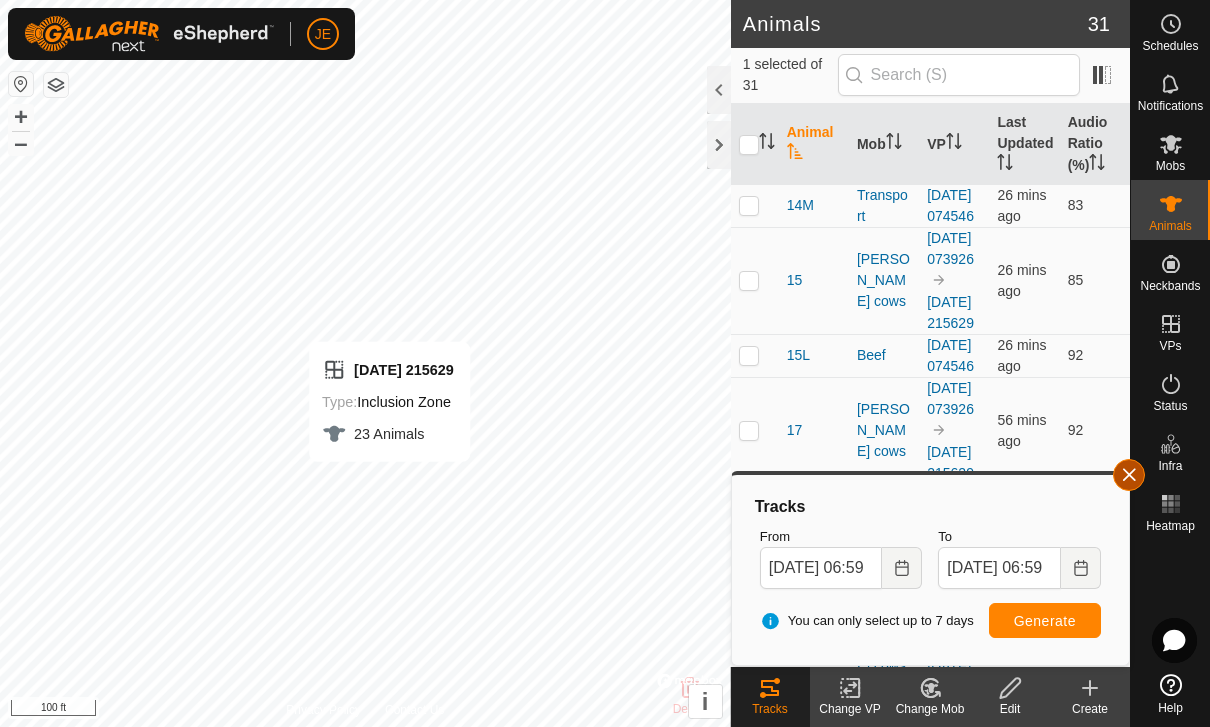 click at bounding box center [1129, 475] 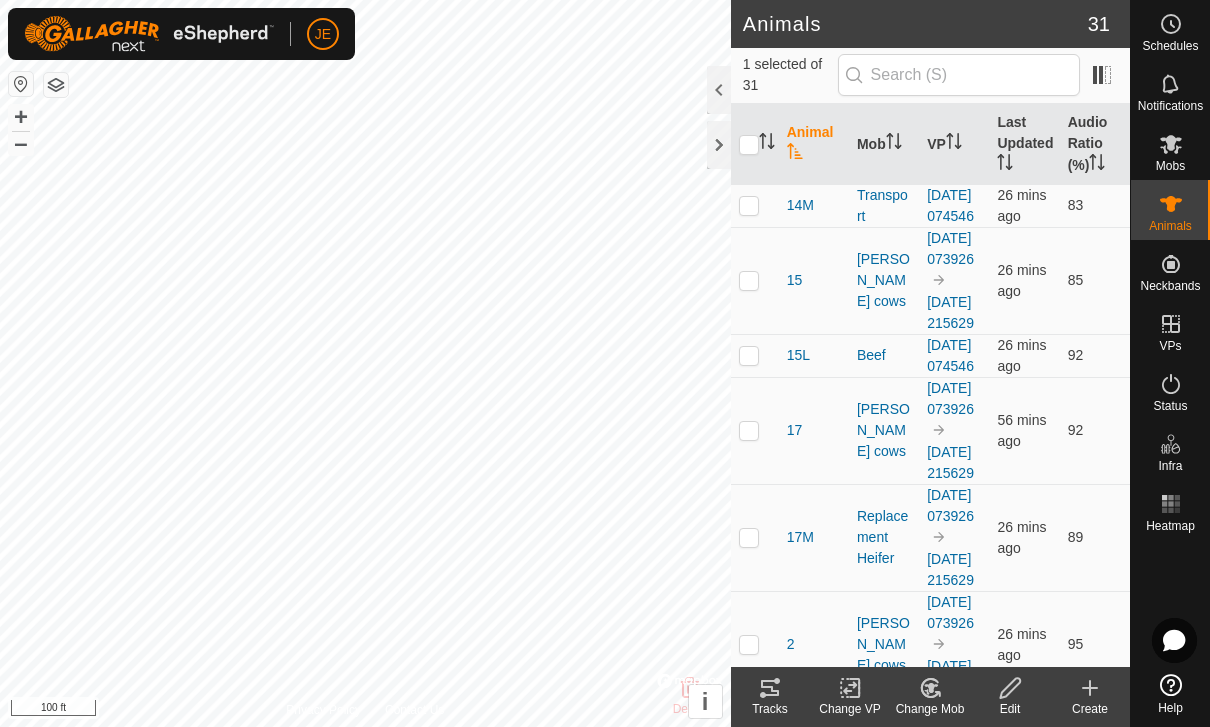 checkbox on "true" 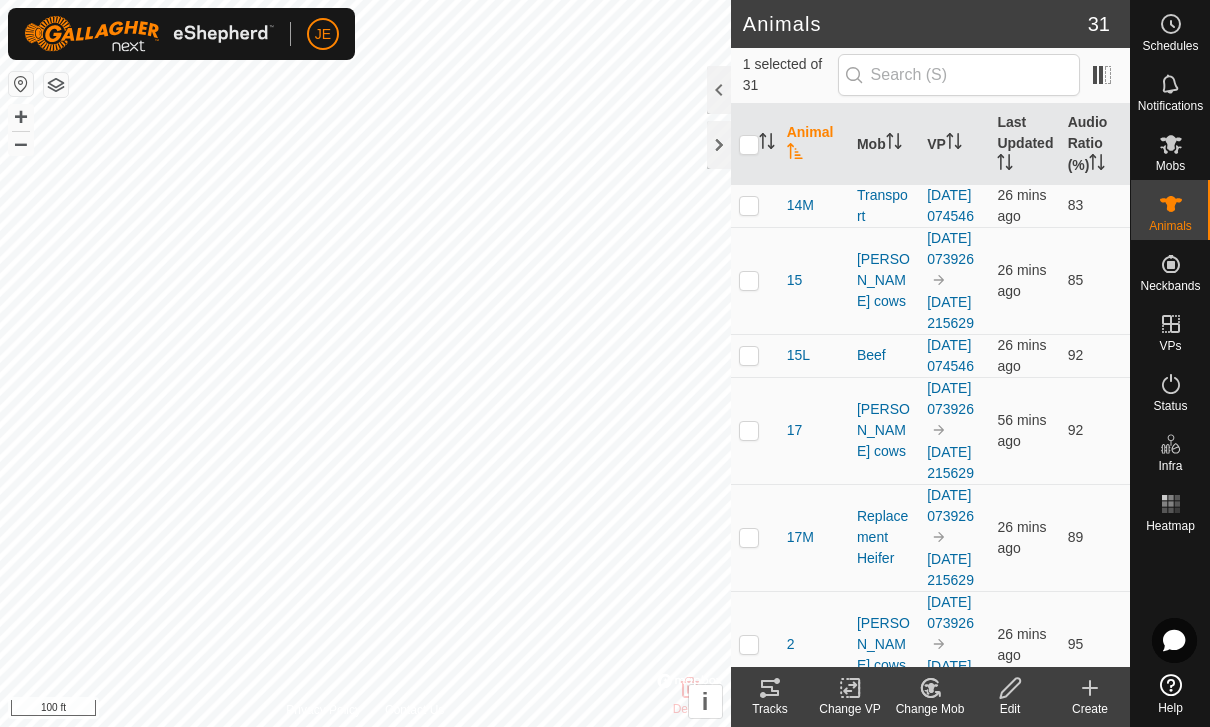 checkbox on "false" 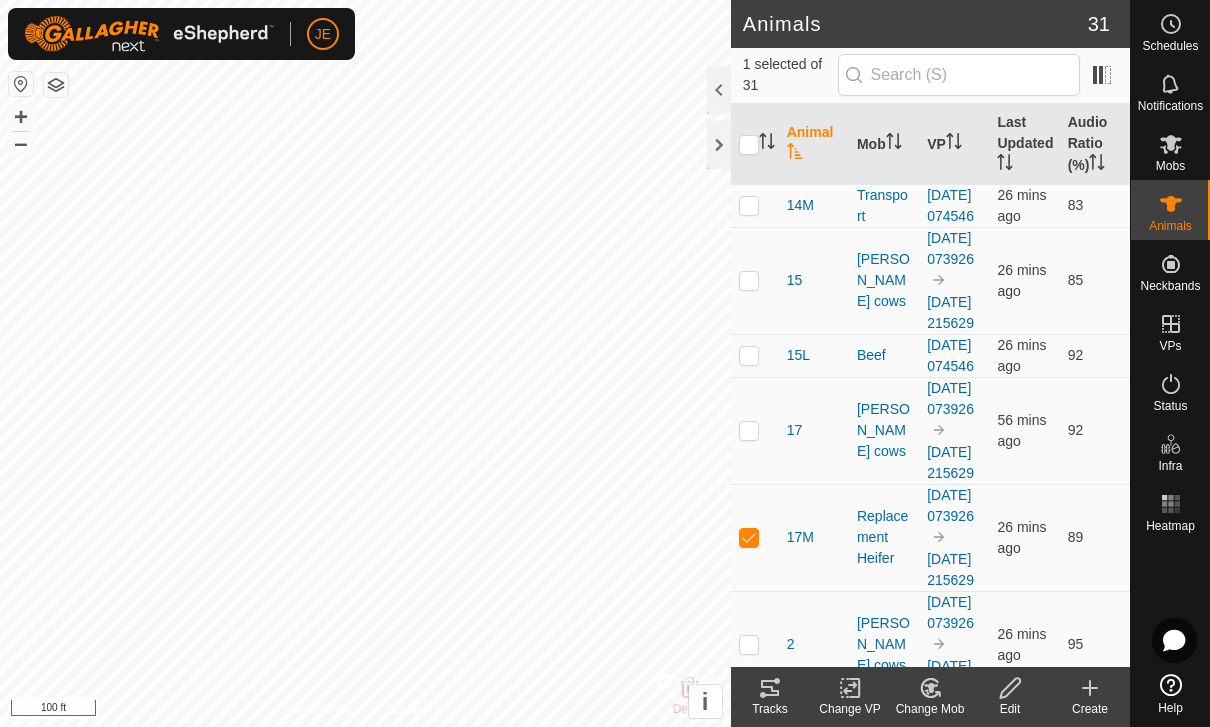 click 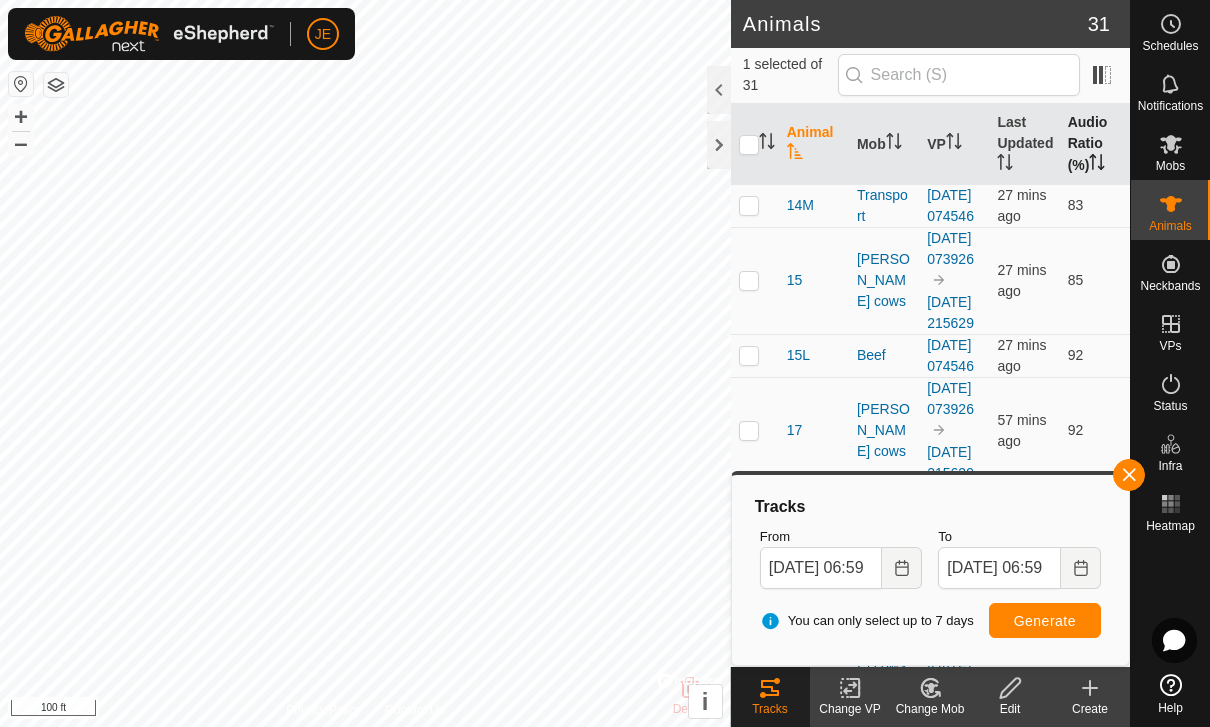click on "Audio Ratio (%)" at bounding box center [1095, 144] 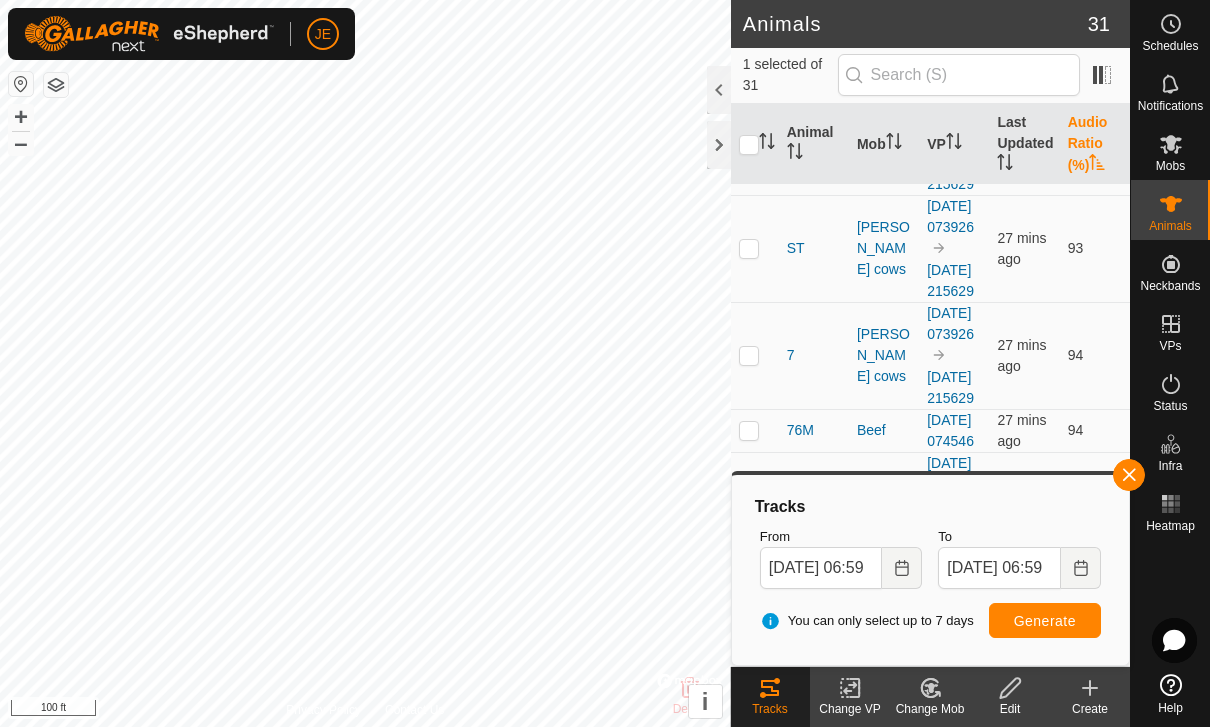 scroll, scrollTop: 3394, scrollLeft: 0, axis: vertical 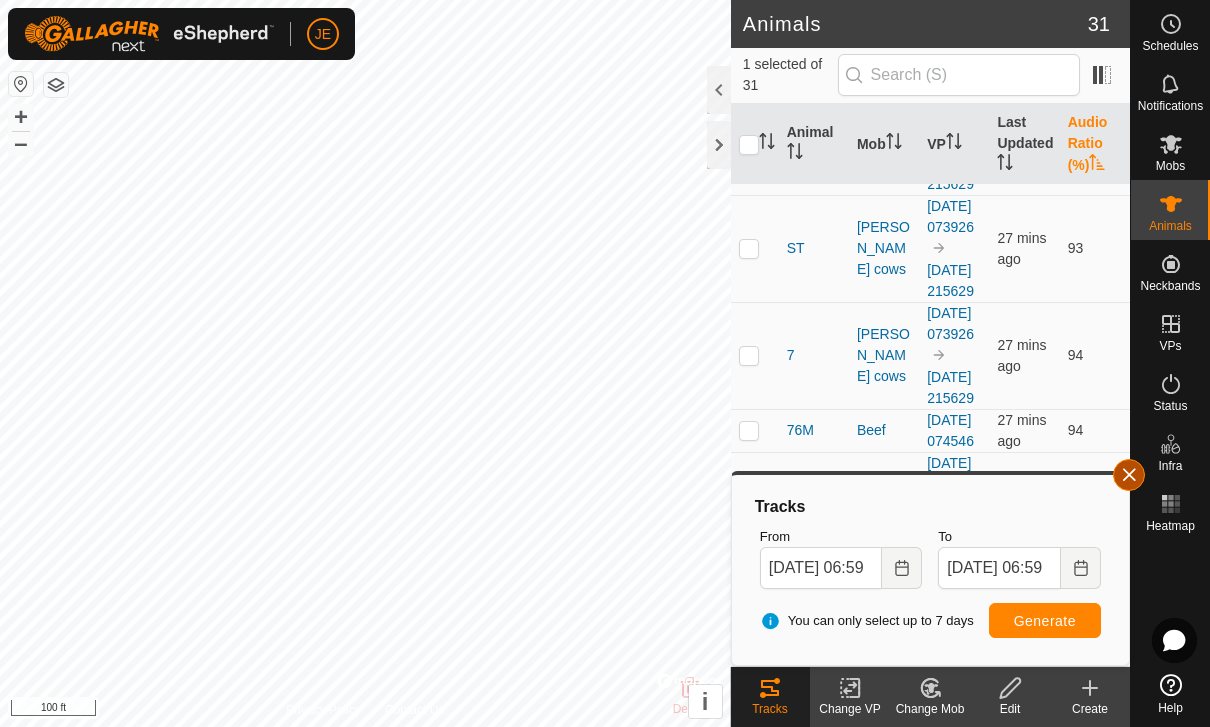 click at bounding box center [1129, 475] 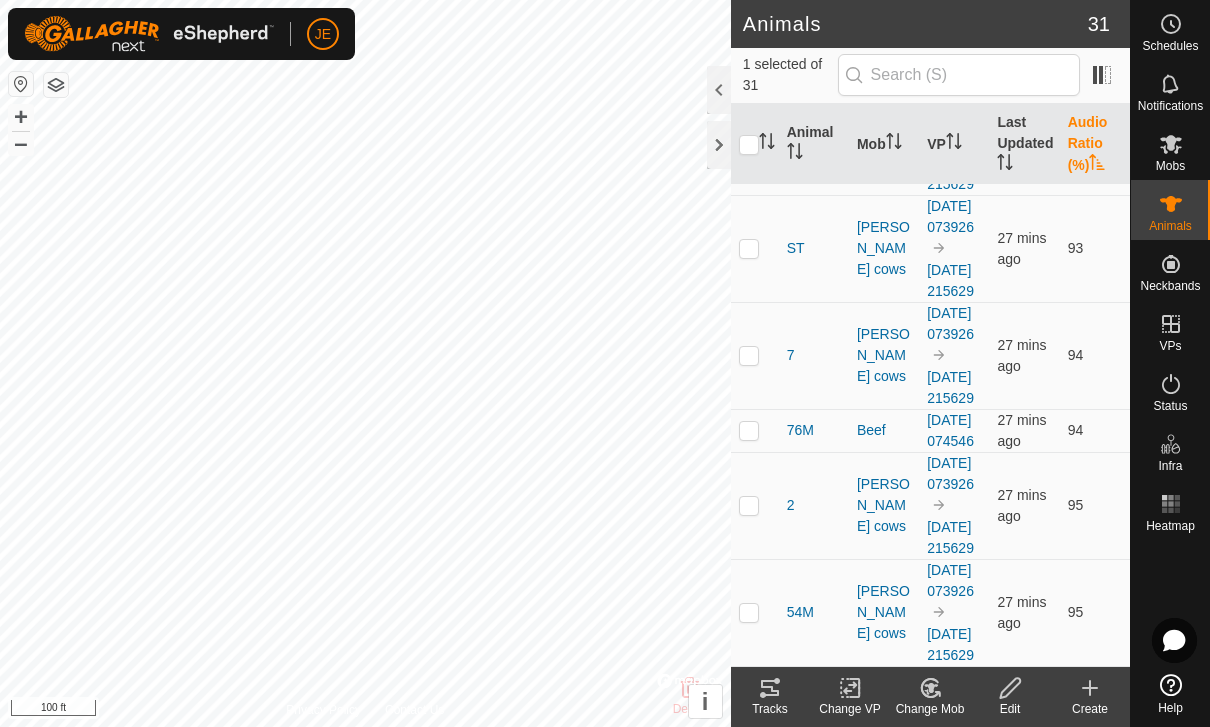 scroll, scrollTop: 3394, scrollLeft: 0, axis: vertical 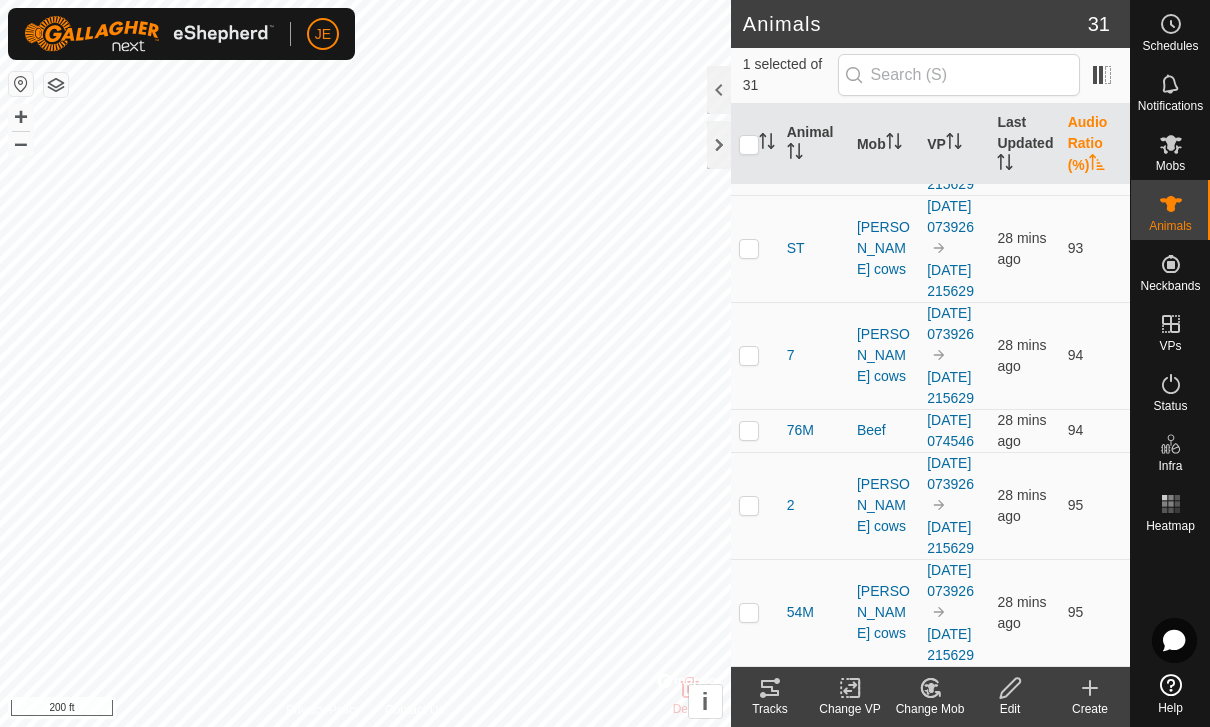 checkbox on "false" 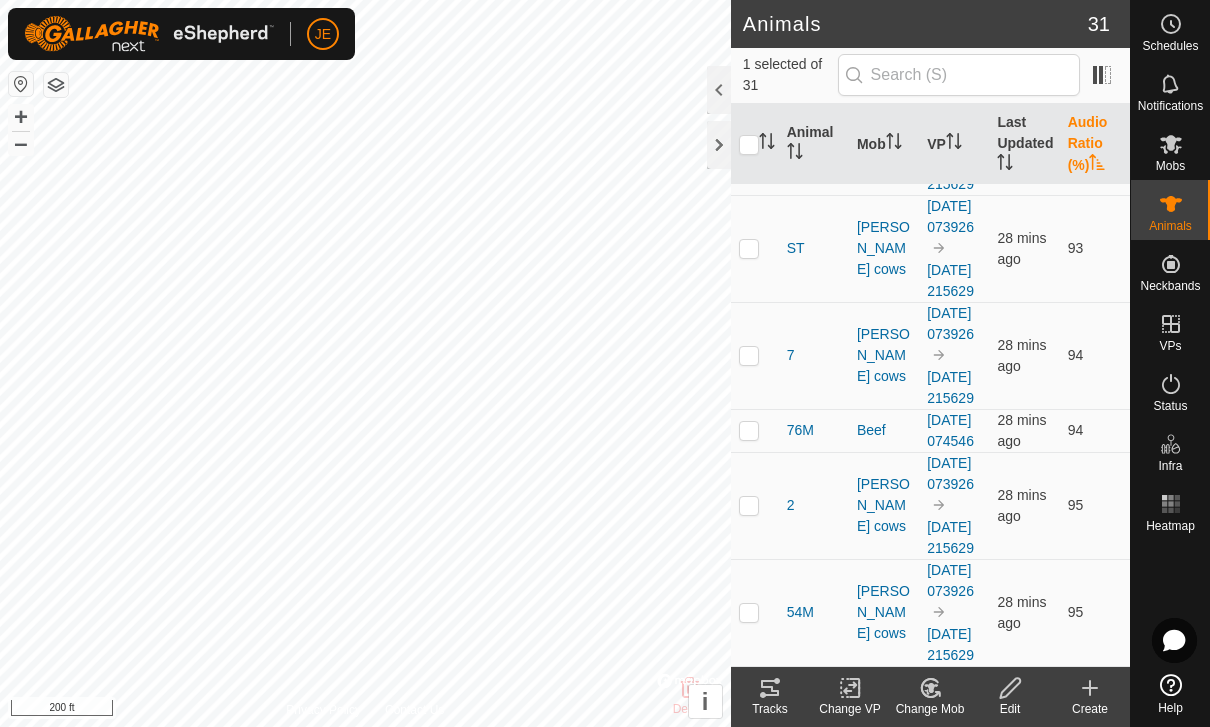 checkbox on "true" 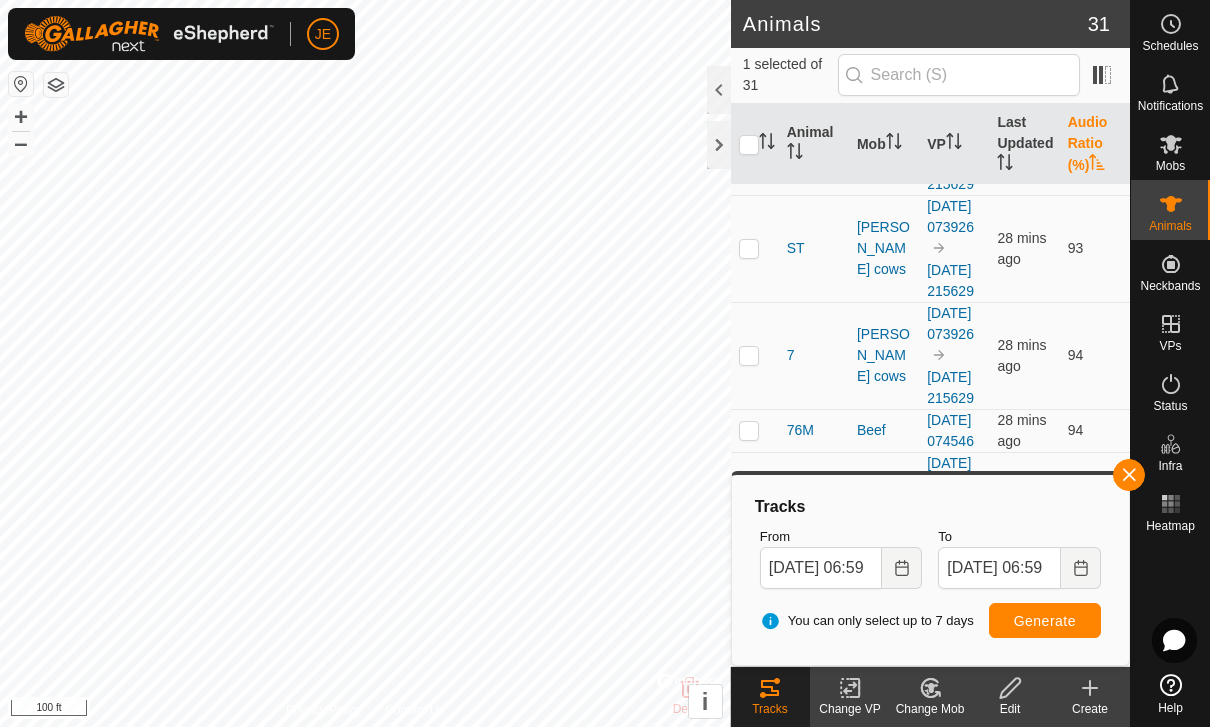 checkbox on "true" 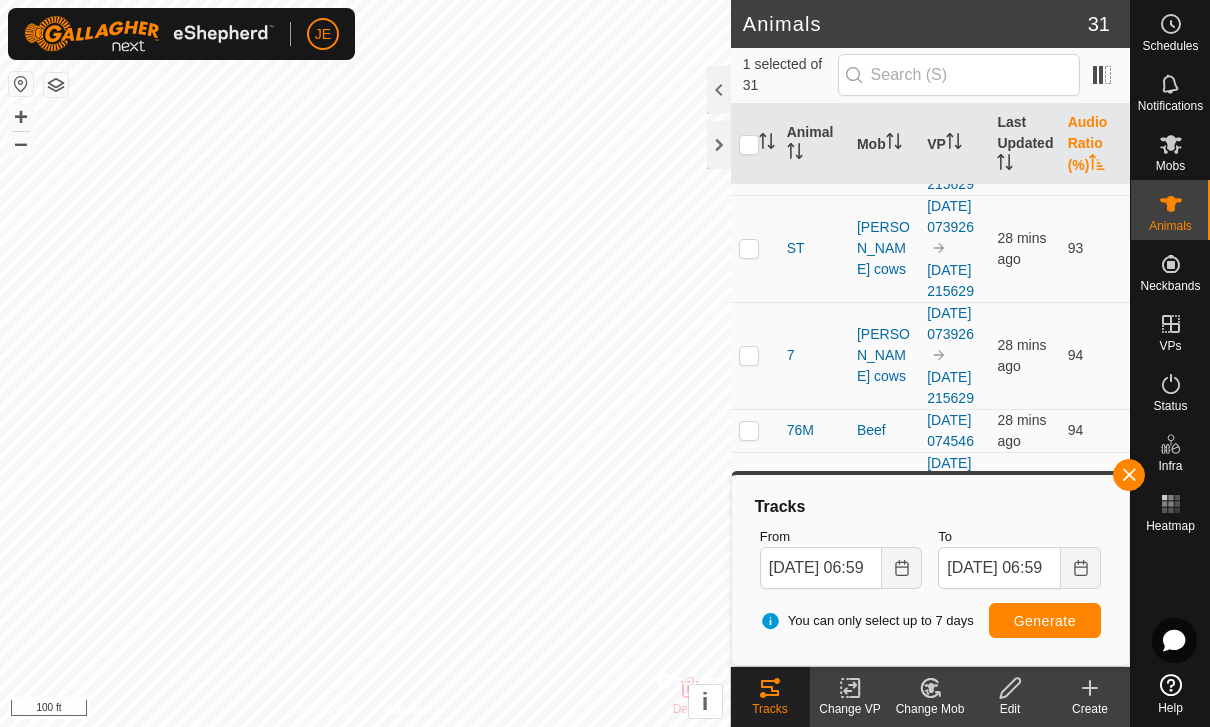 checkbox on "false" 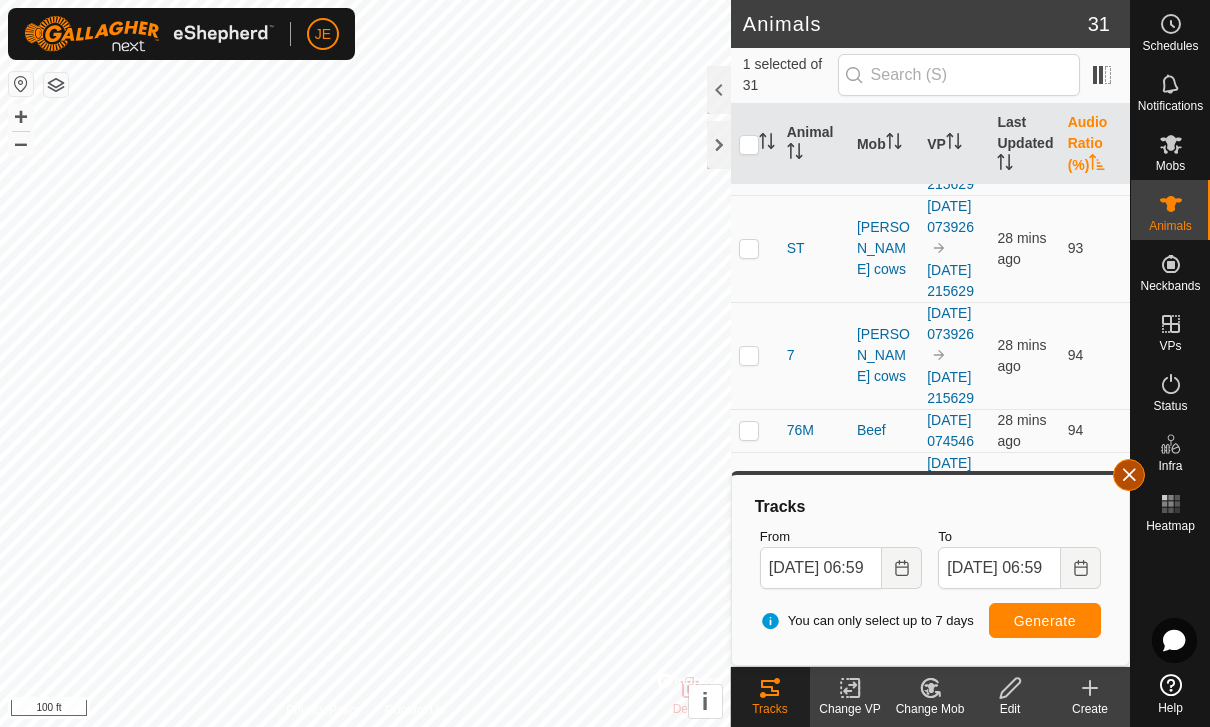 click at bounding box center (1129, 475) 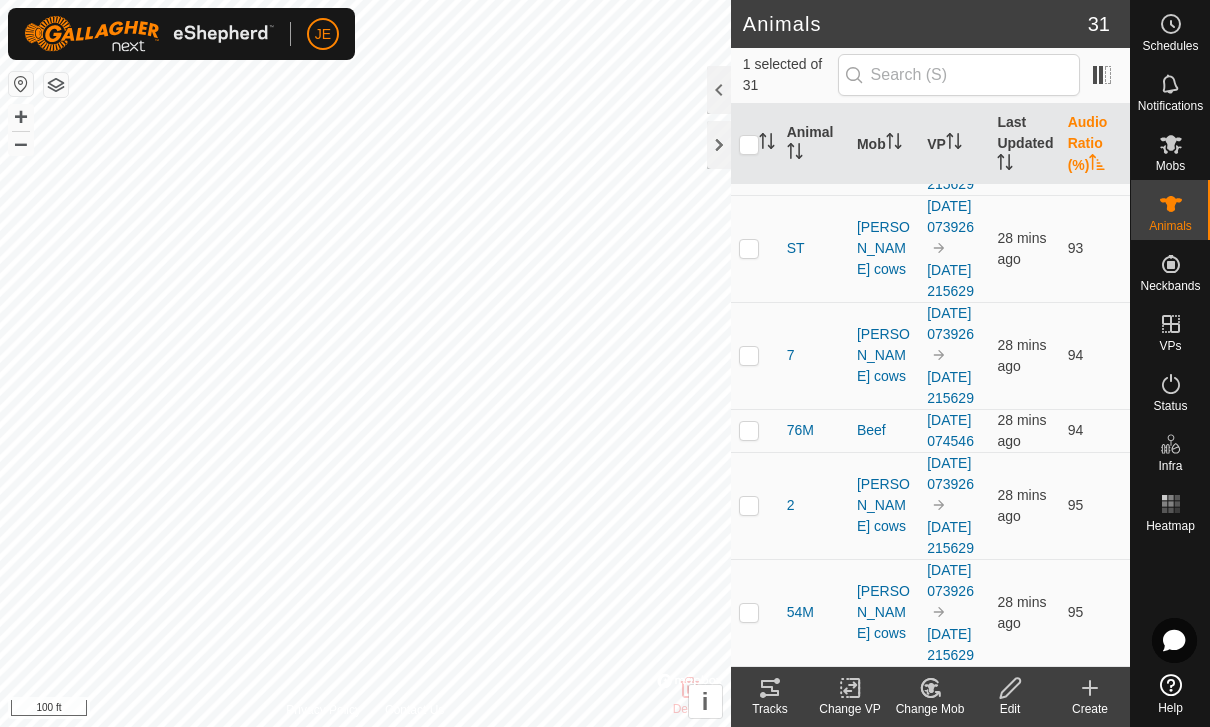 click 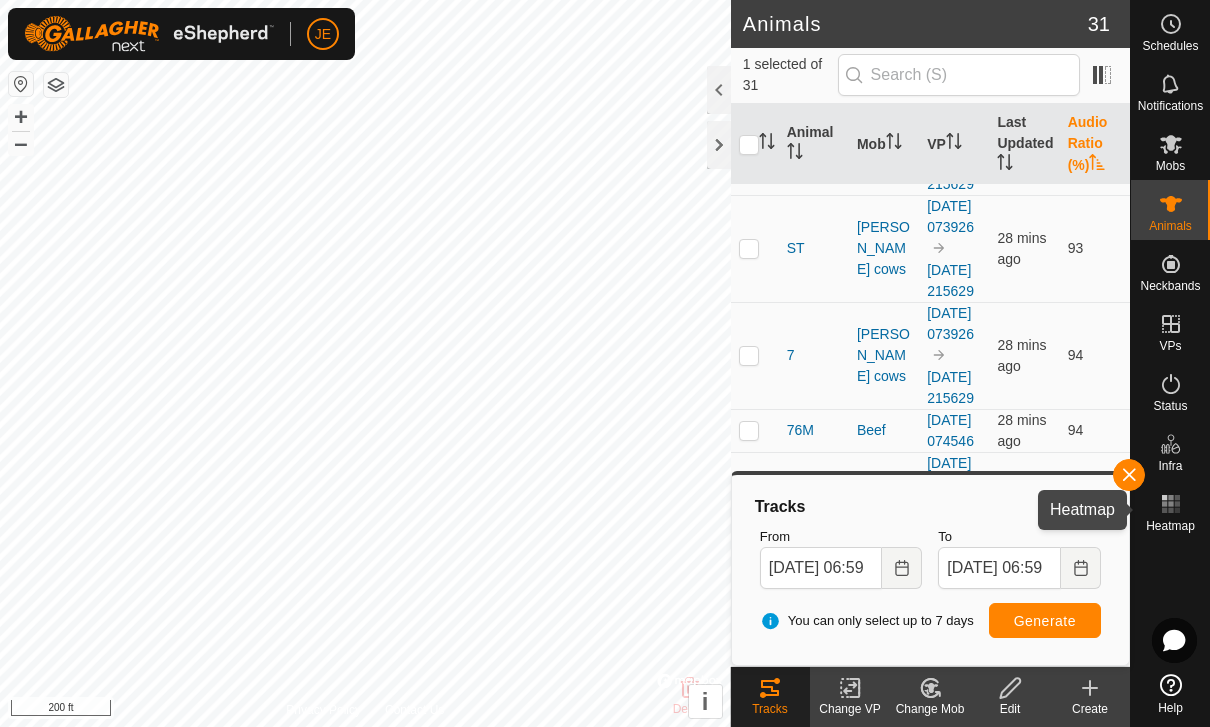 click 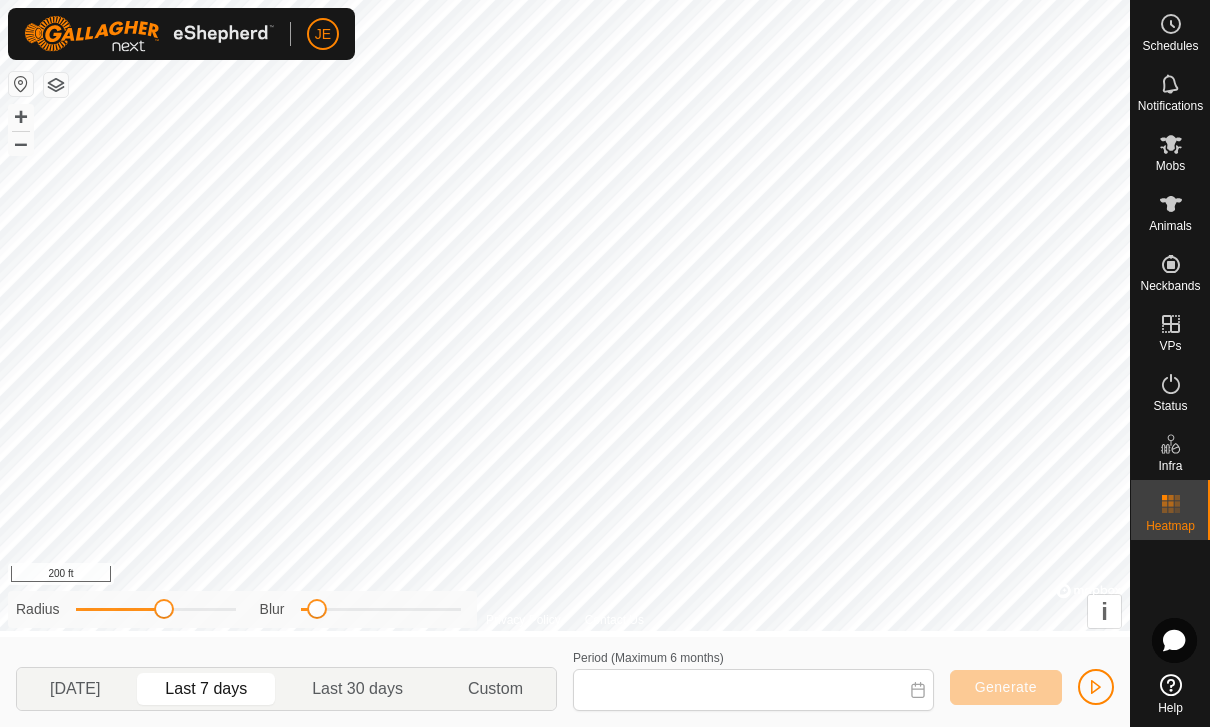 type on "[DATE] - [DATE]" 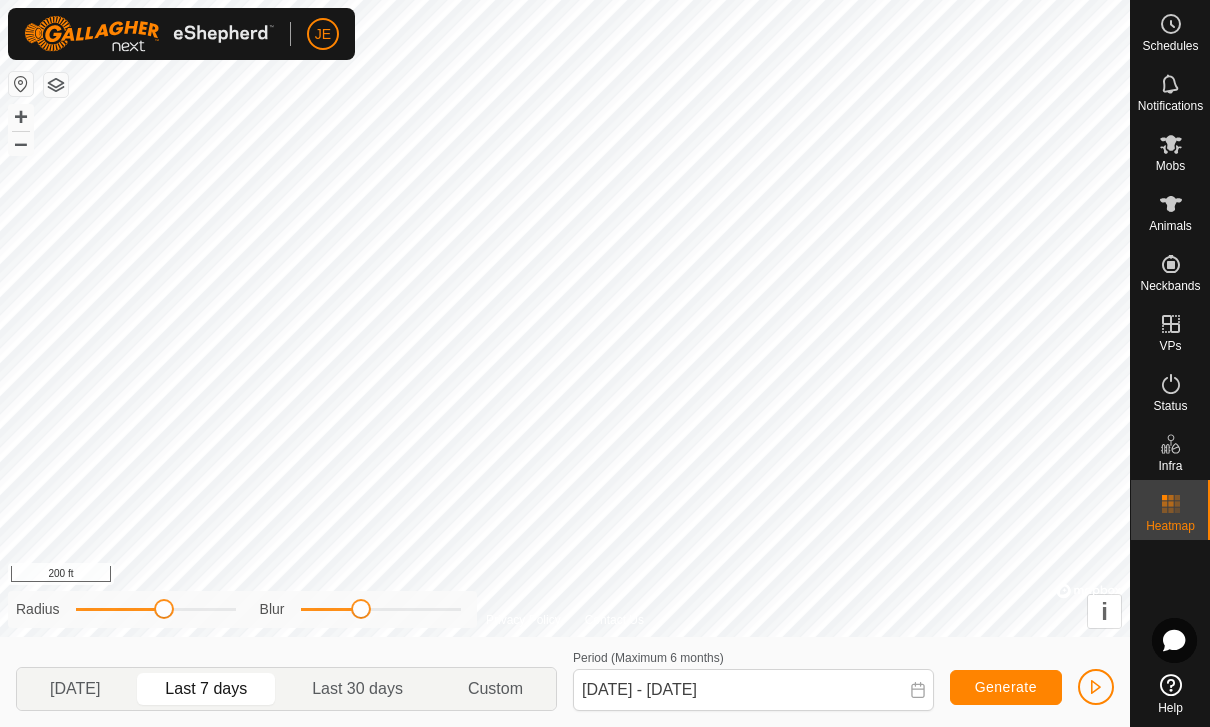 click 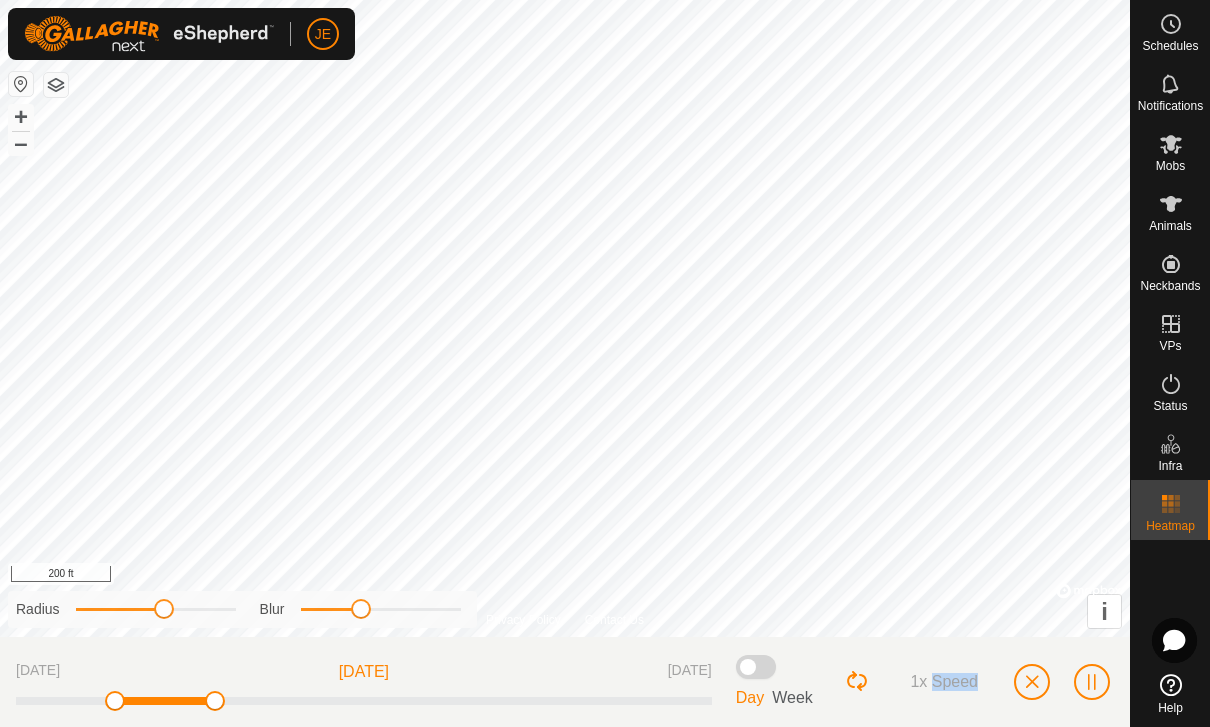 click 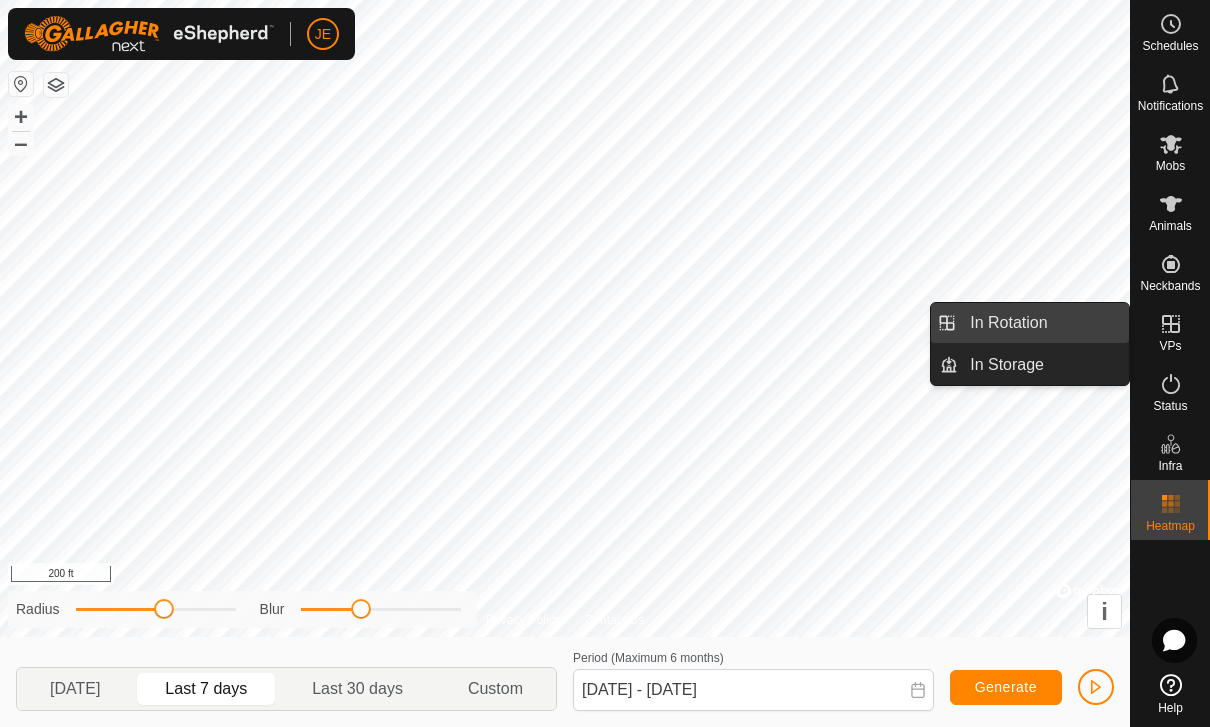 click on "In Rotation" at bounding box center [1043, 323] 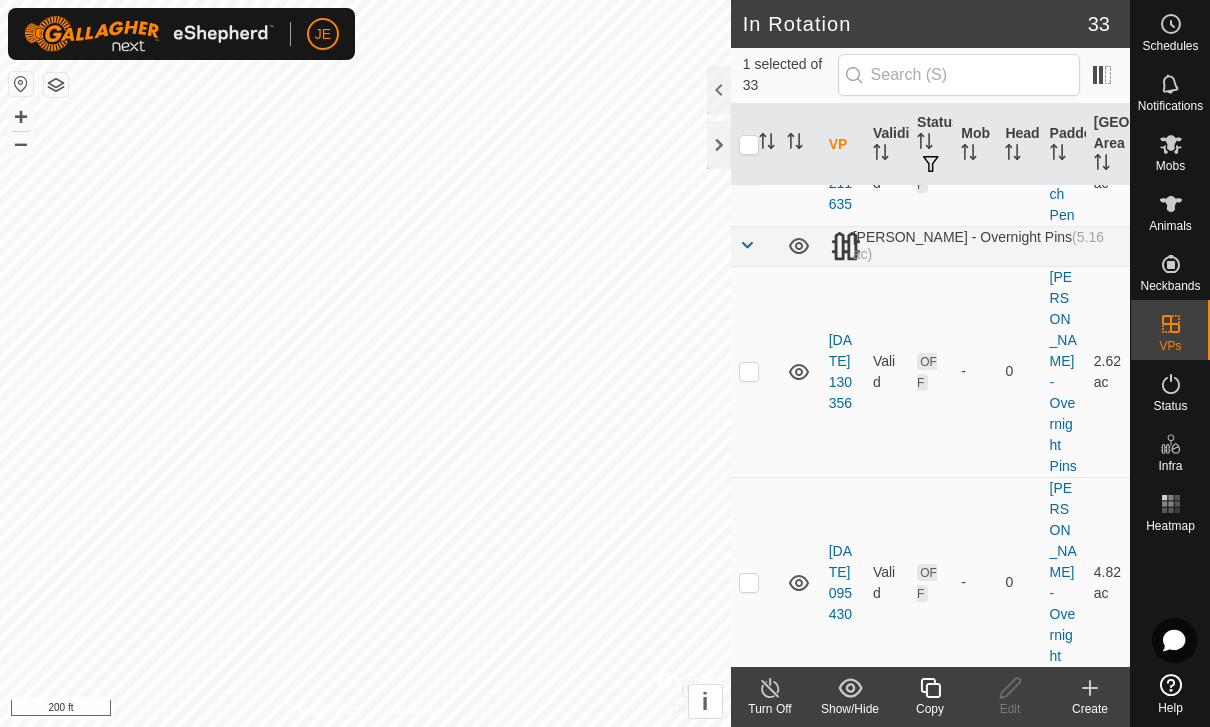 scroll, scrollTop: 3707, scrollLeft: 0, axis: vertical 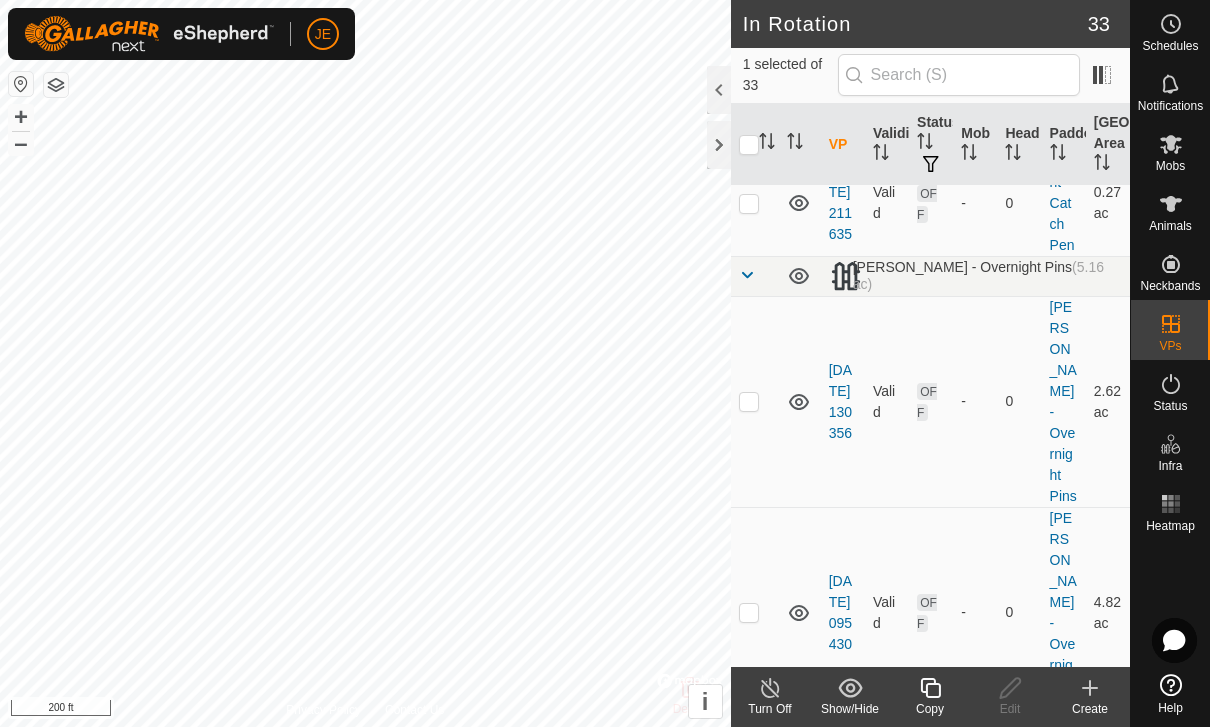 click at bounding box center [749, 874] 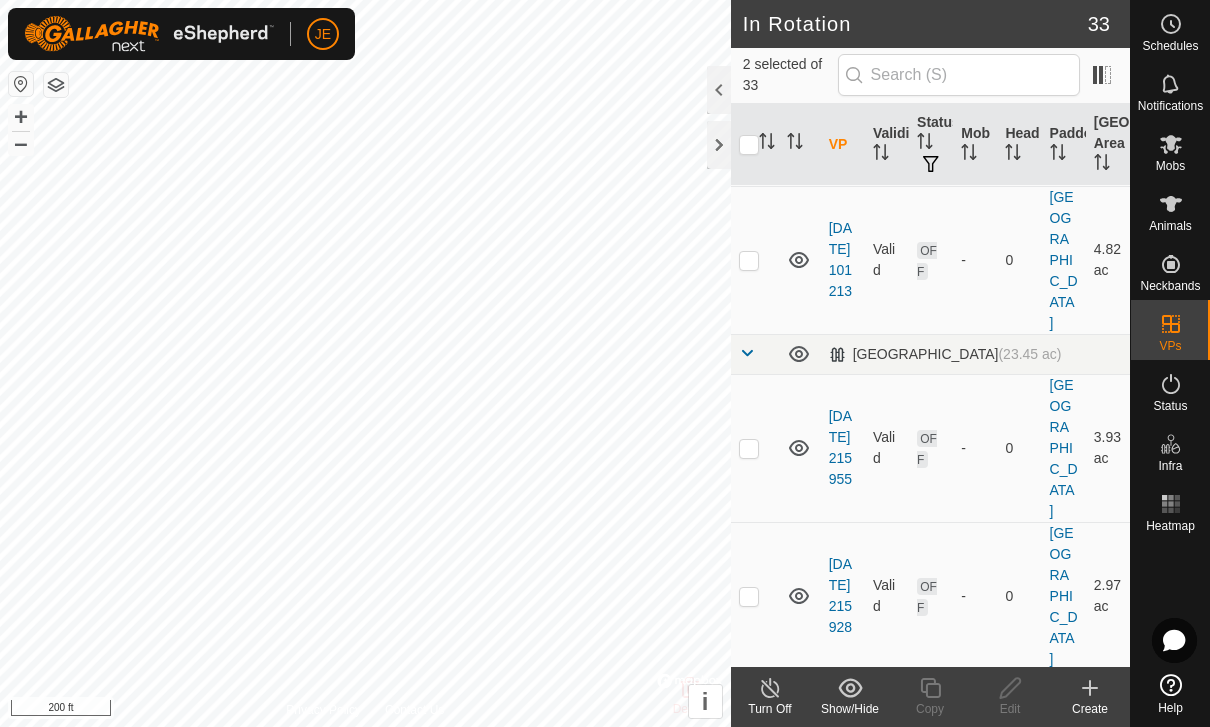 scroll, scrollTop: 2555, scrollLeft: 0, axis: vertical 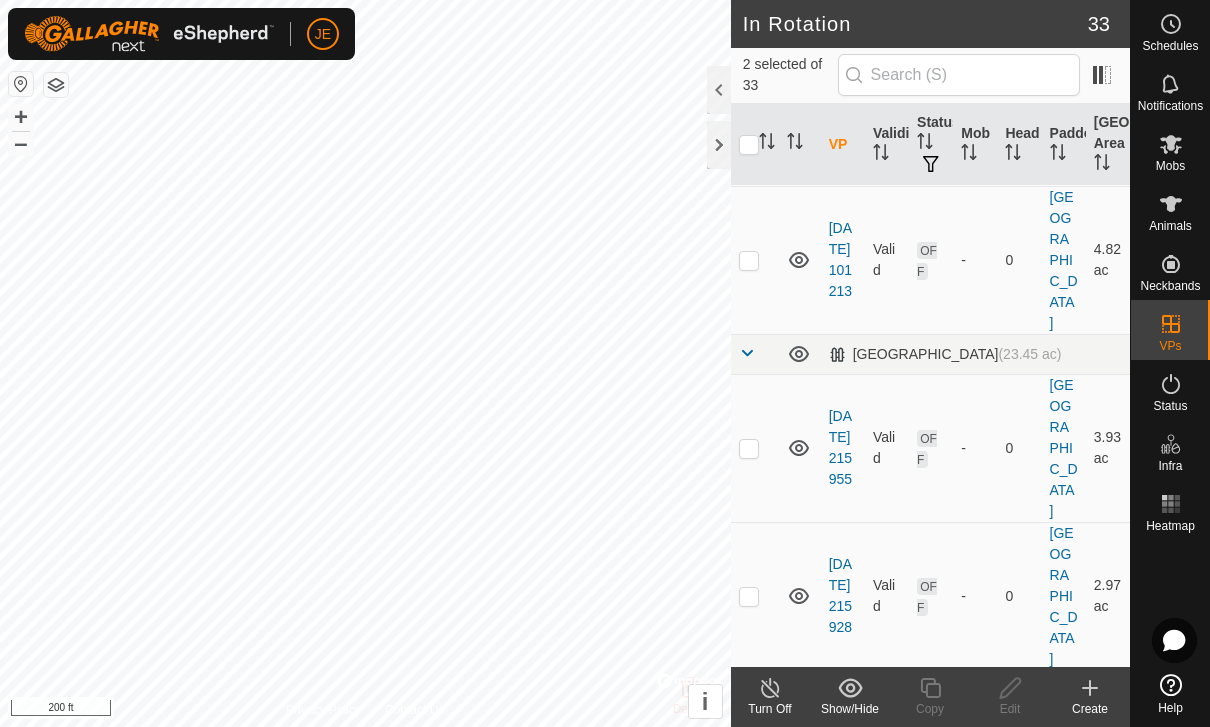 click at bounding box center [755, 892] 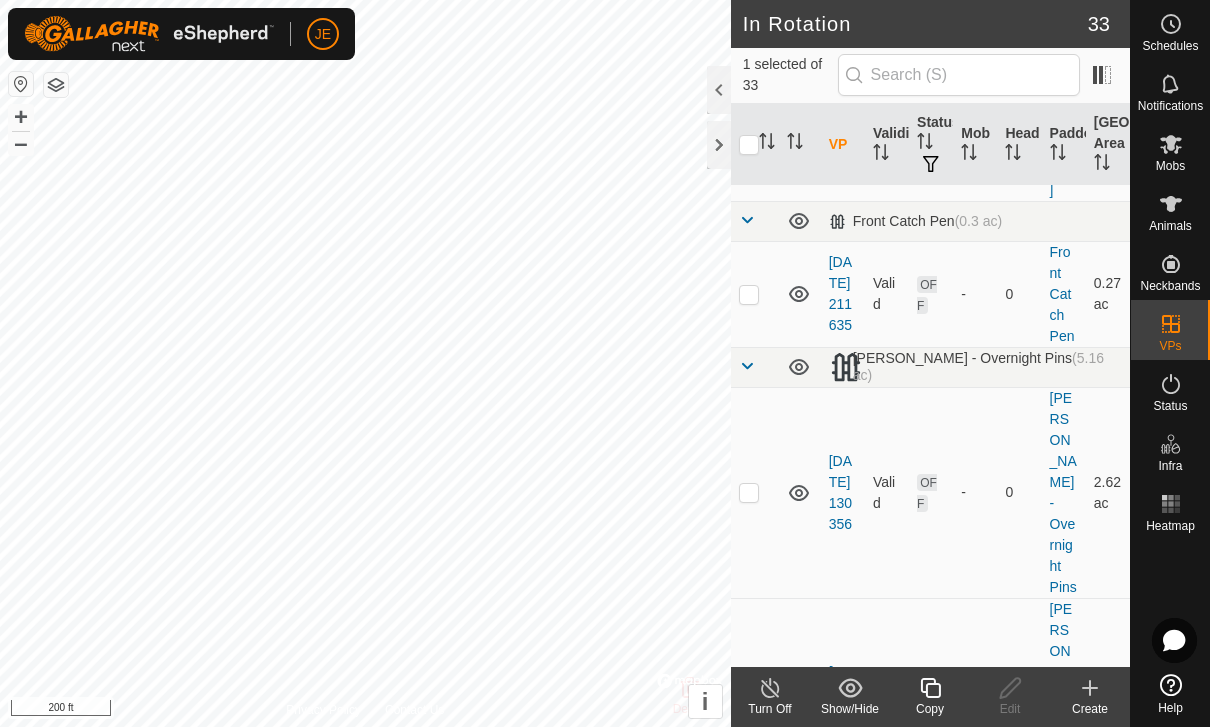 scroll, scrollTop: 3623, scrollLeft: 0, axis: vertical 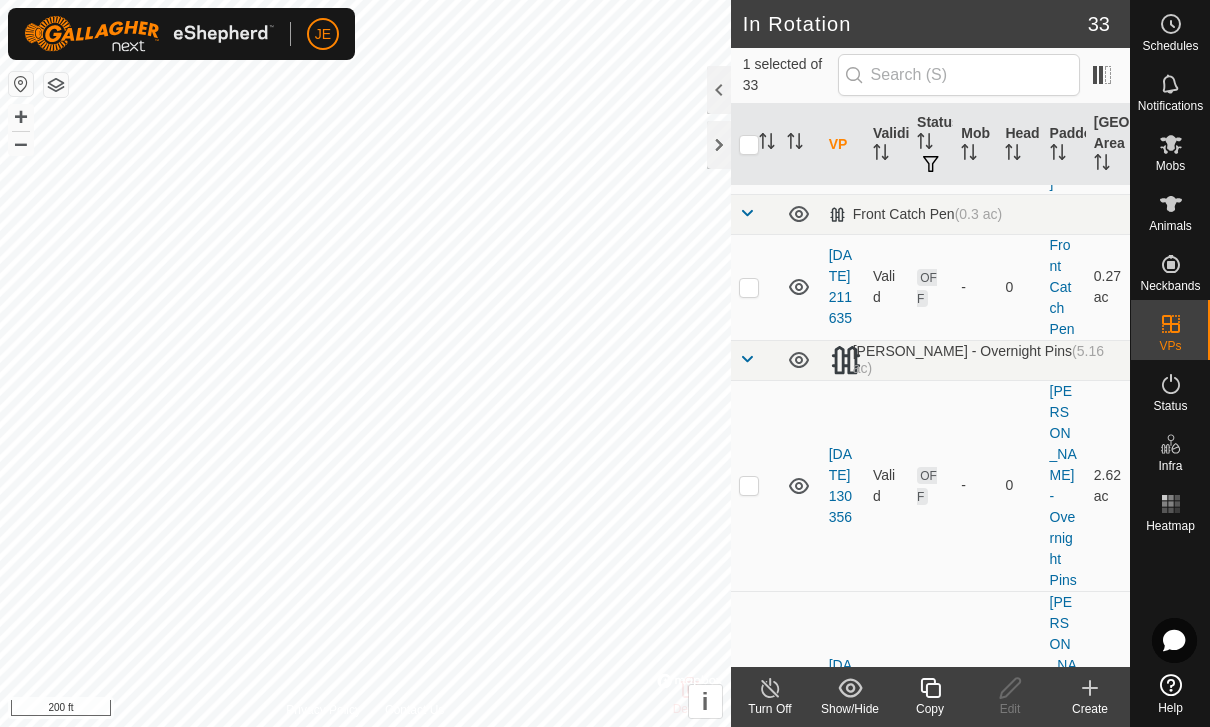 click 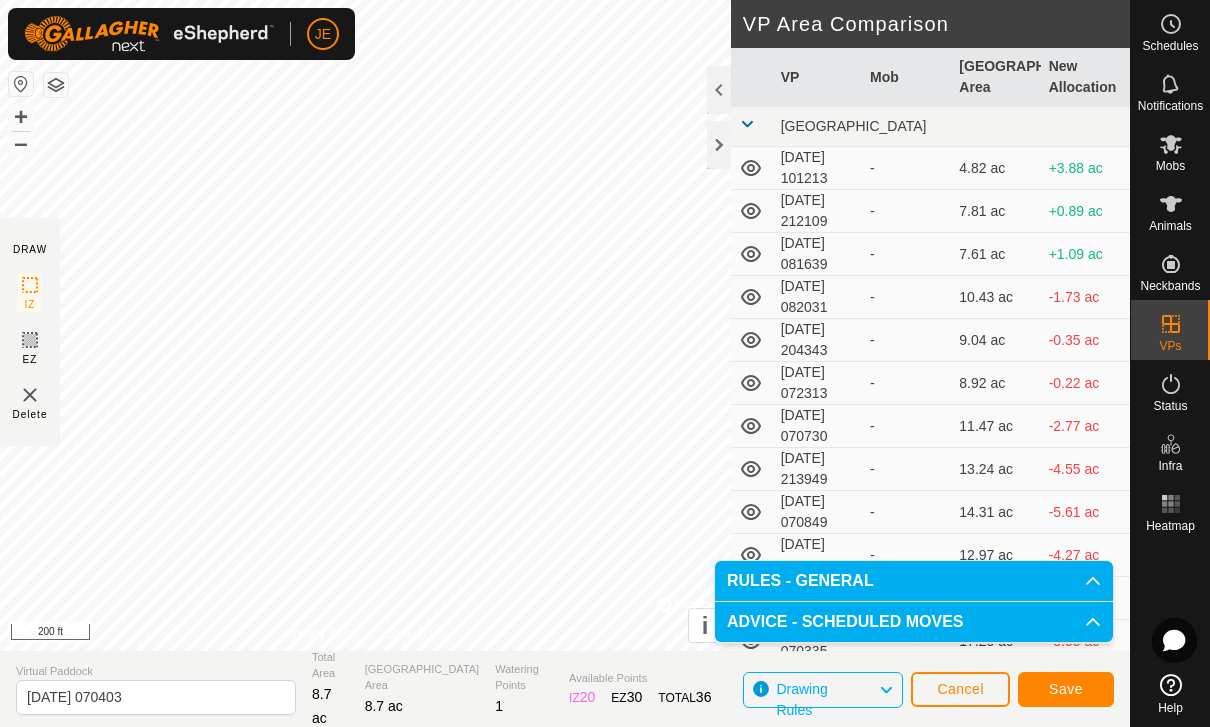 click on "Save" 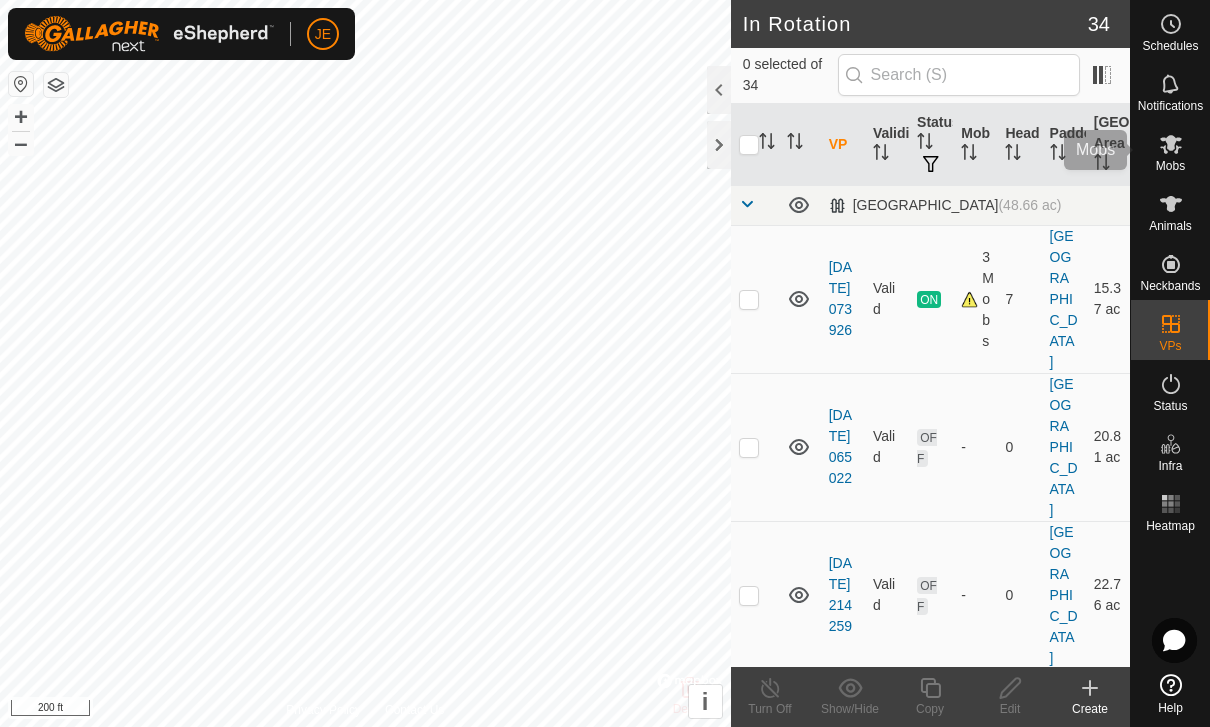 click at bounding box center [1171, 144] 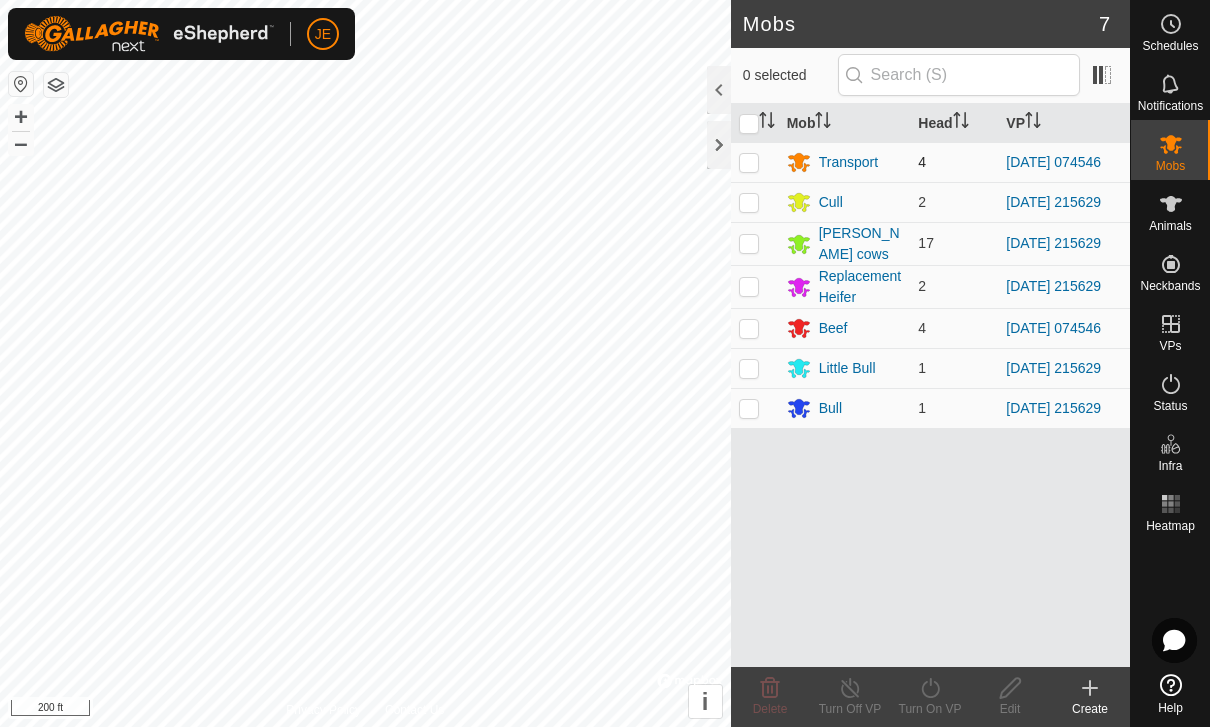 click at bounding box center (749, 162) 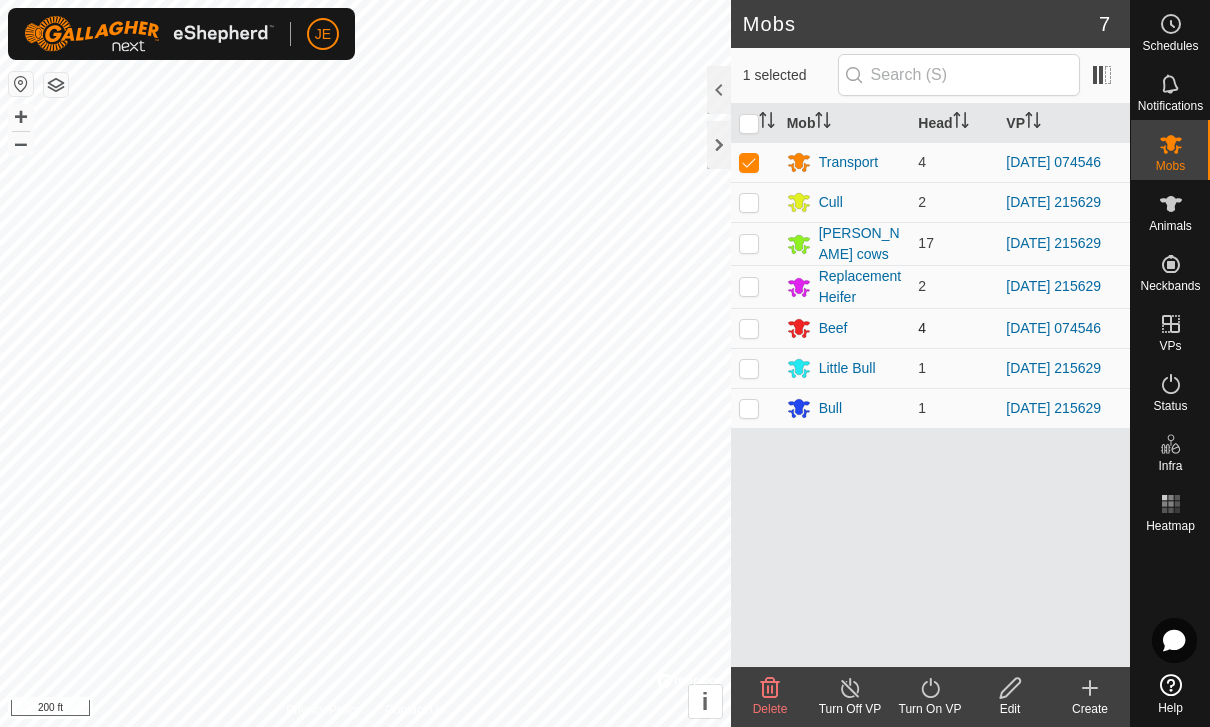 click at bounding box center [749, 328] 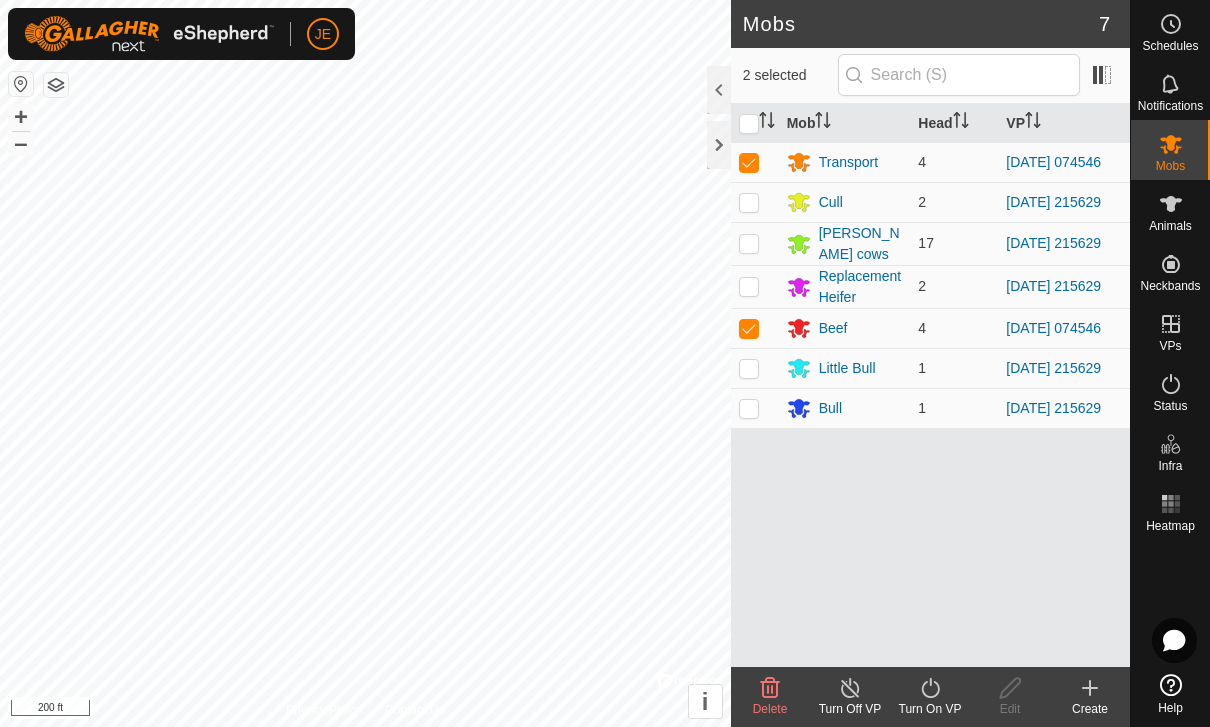 click on "Turn On VP" 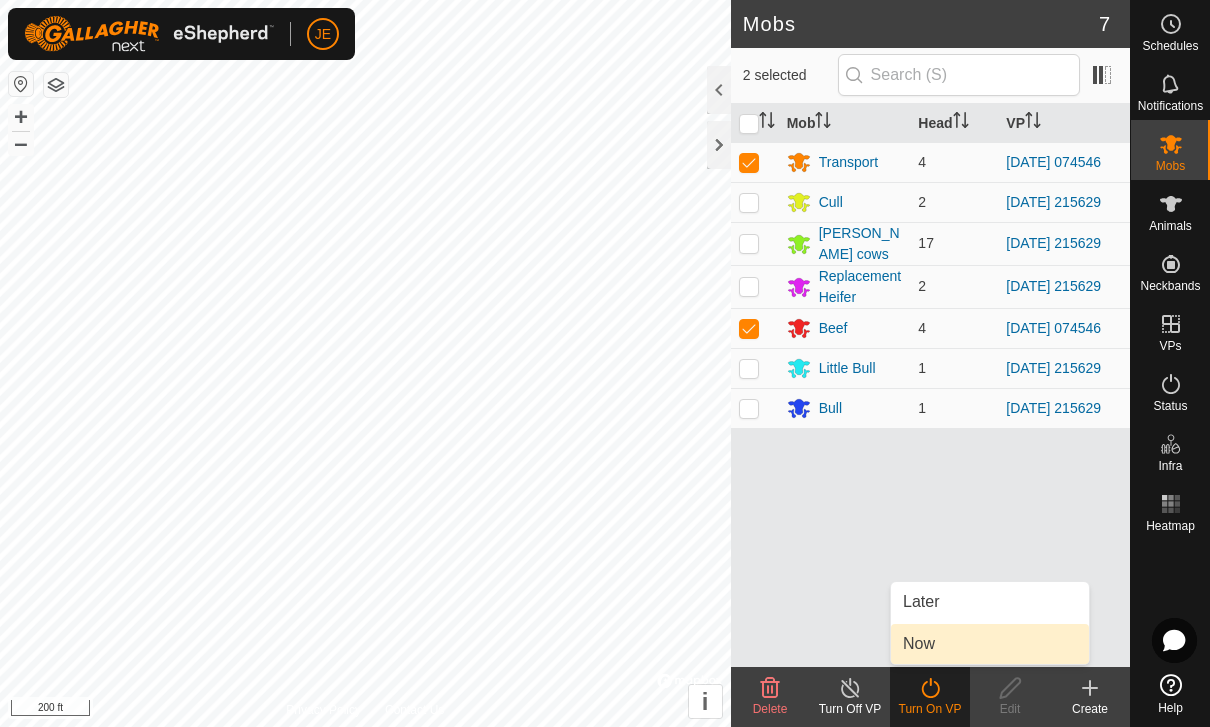 click on "Now" at bounding box center (919, 644) 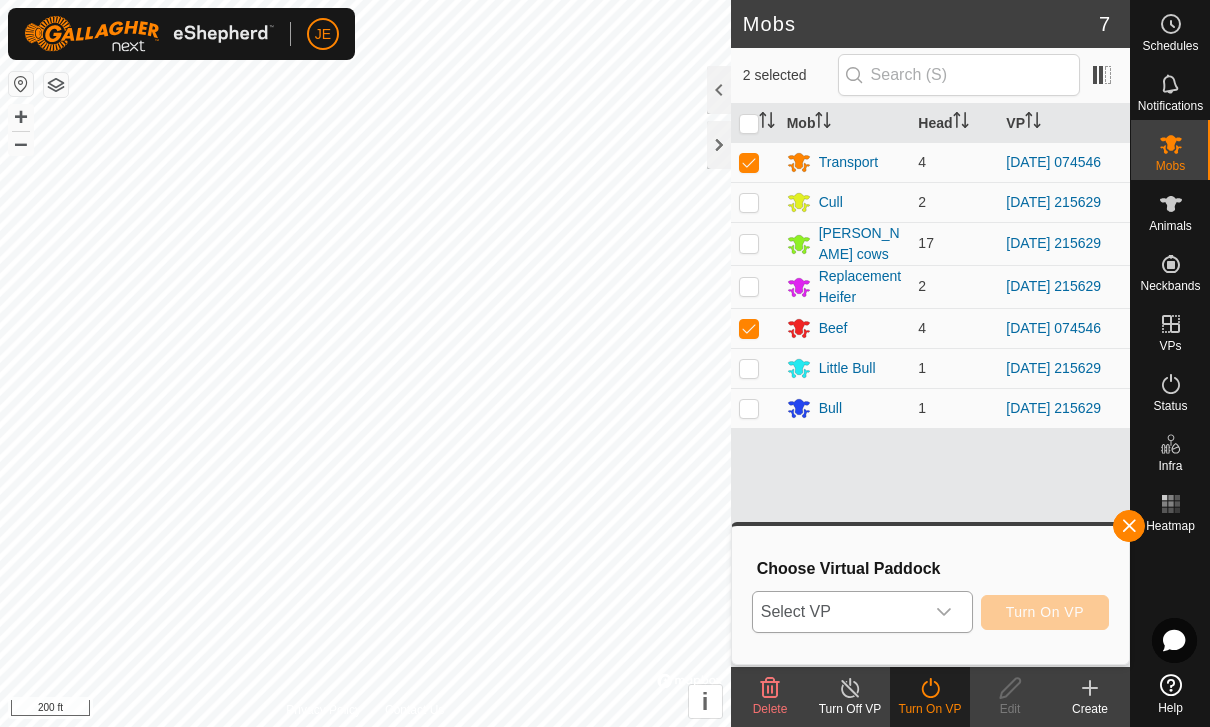 click on "Select VP" at bounding box center [838, 612] 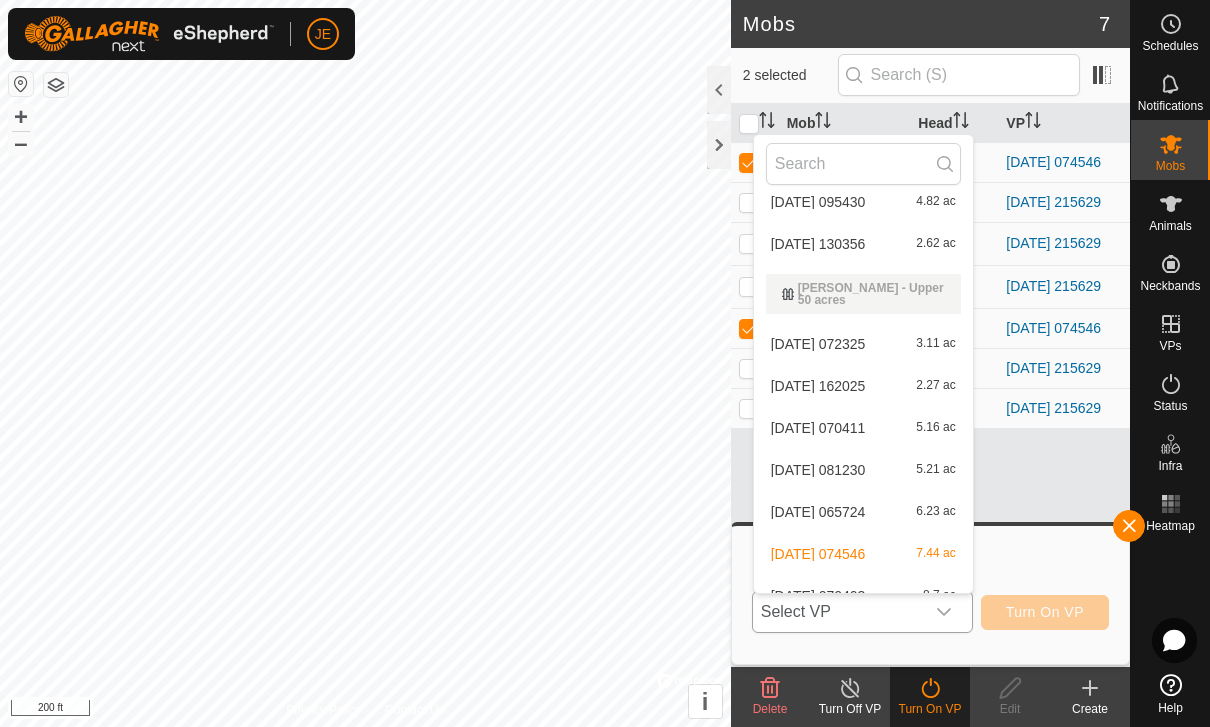 scroll, scrollTop: 1256, scrollLeft: 0, axis: vertical 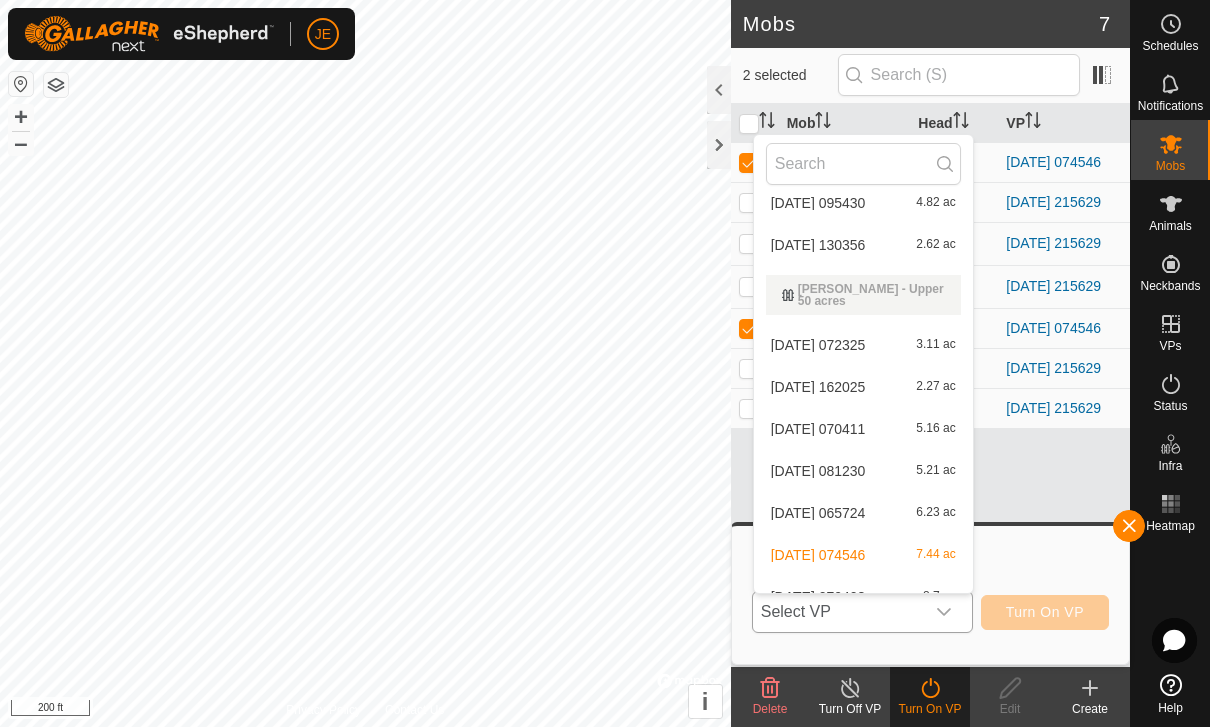 click on "[DATE] 070403" at bounding box center [818, 597] 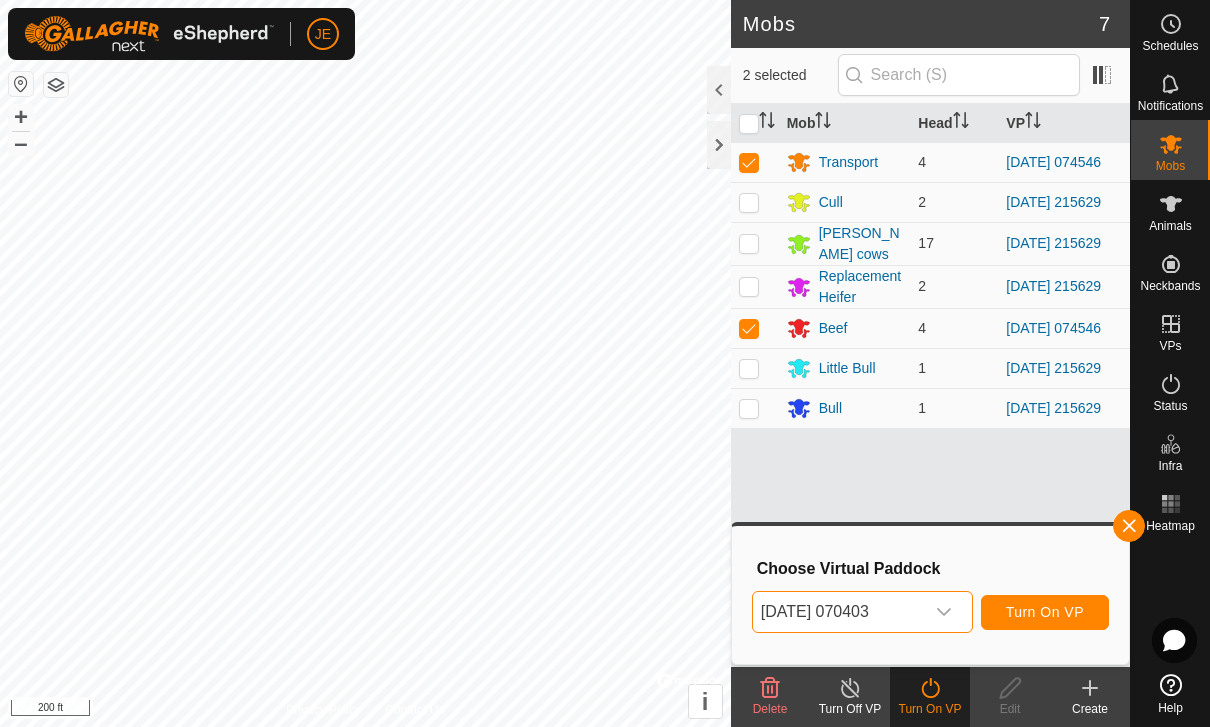 click on "[DATE] 070403" at bounding box center [838, 612] 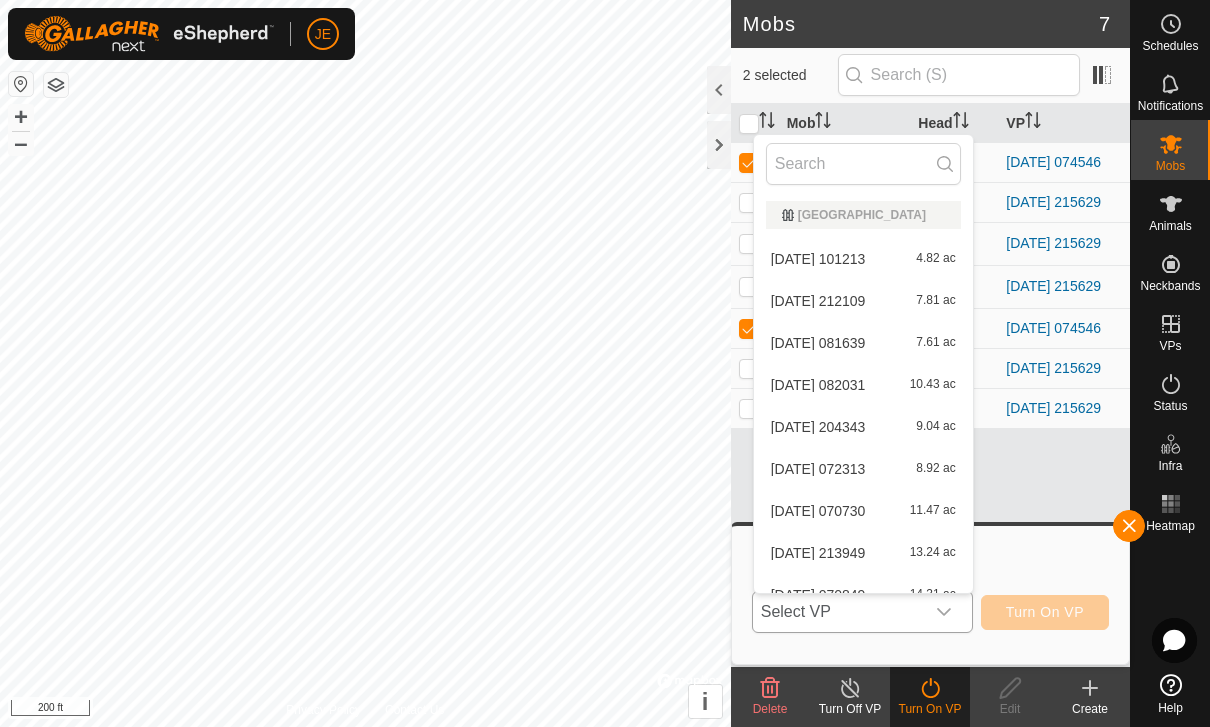scroll, scrollTop: 1256, scrollLeft: 0, axis: vertical 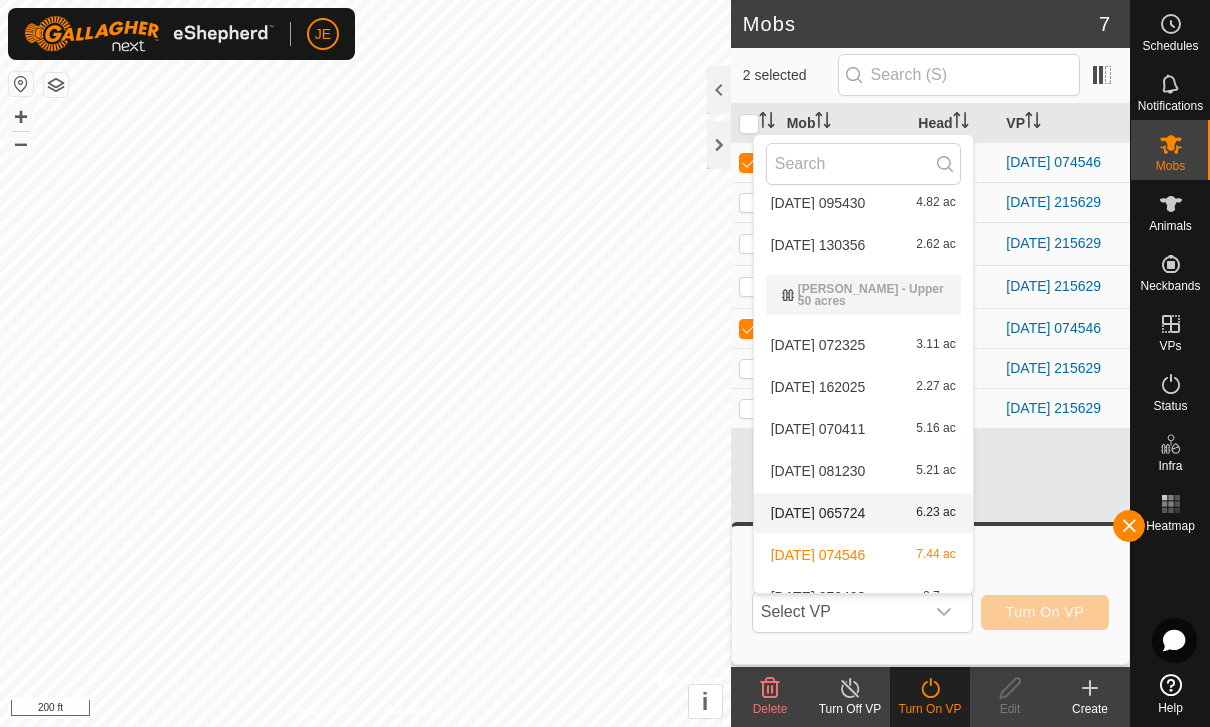 click on "[DATE] 065724" at bounding box center [818, 513] 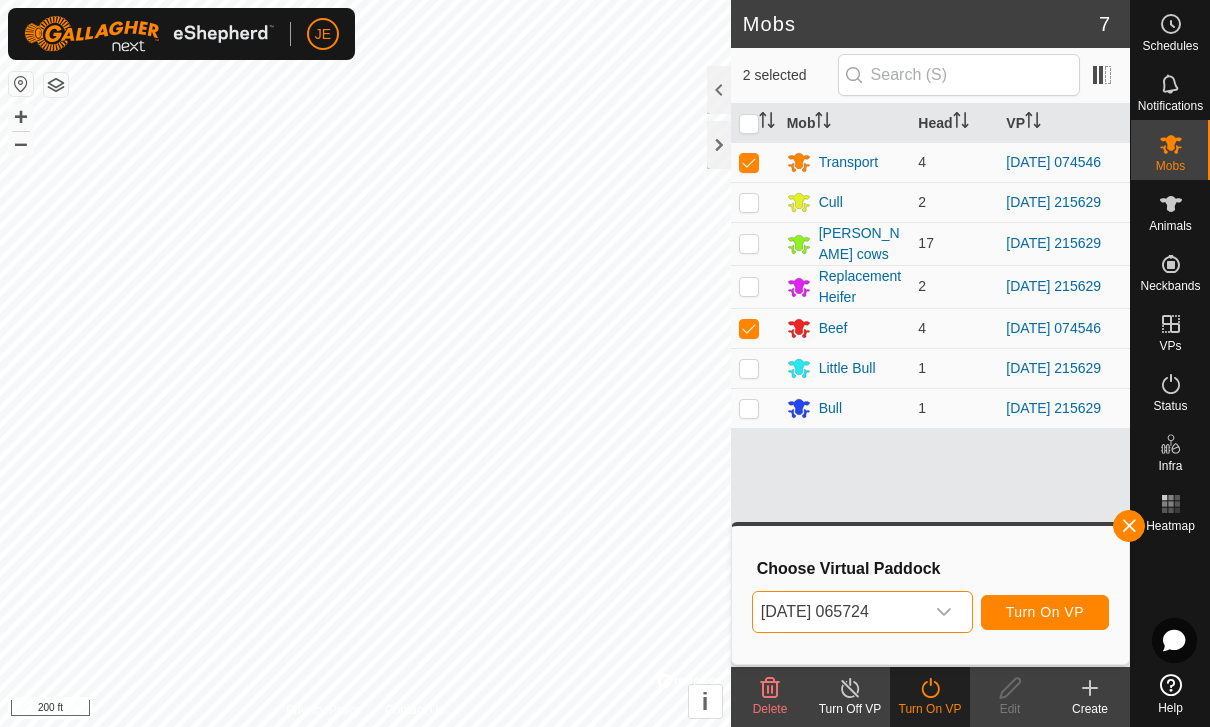 click on "[DATE] 065724" at bounding box center (838, 612) 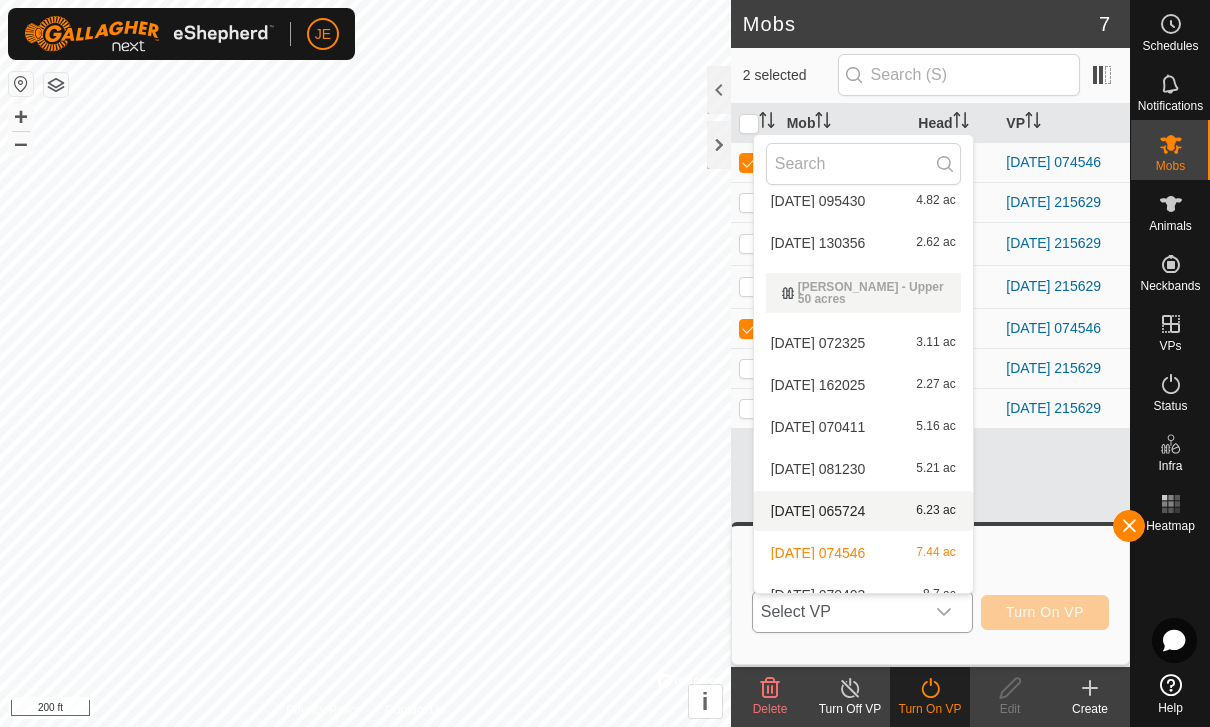 scroll, scrollTop: 1256, scrollLeft: 0, axis: vertical 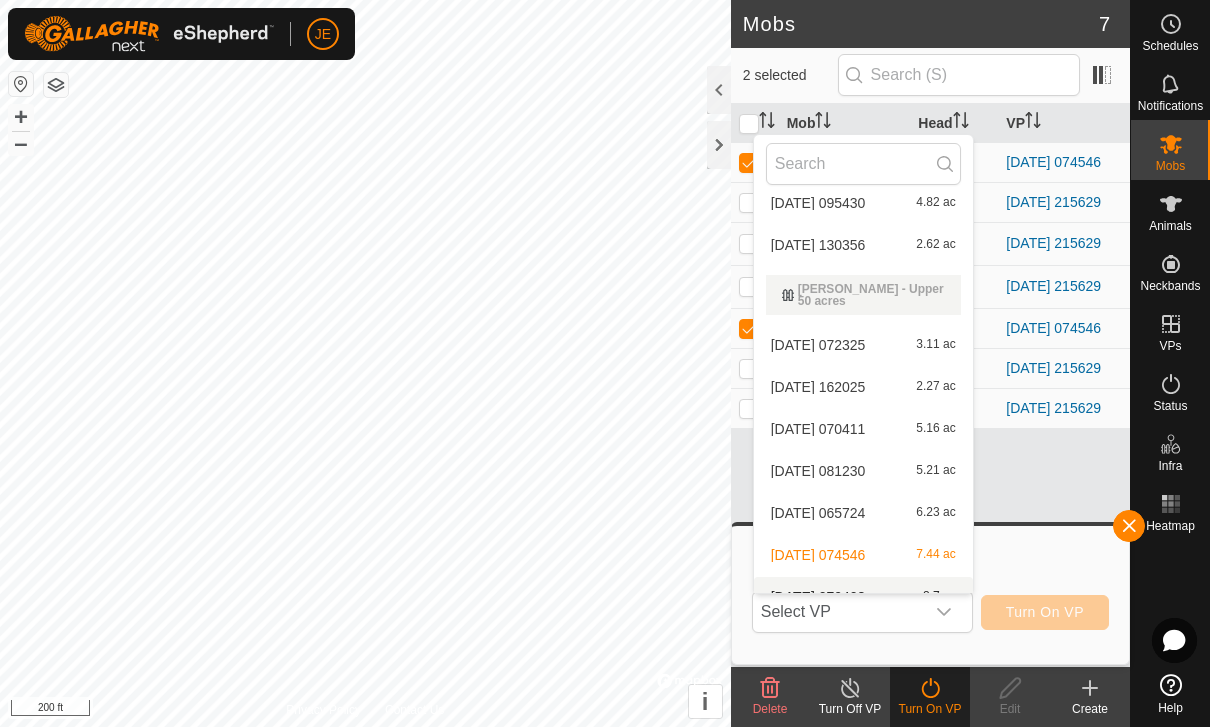 click on "[DATE] 070403" at bounding box center (818, 597) 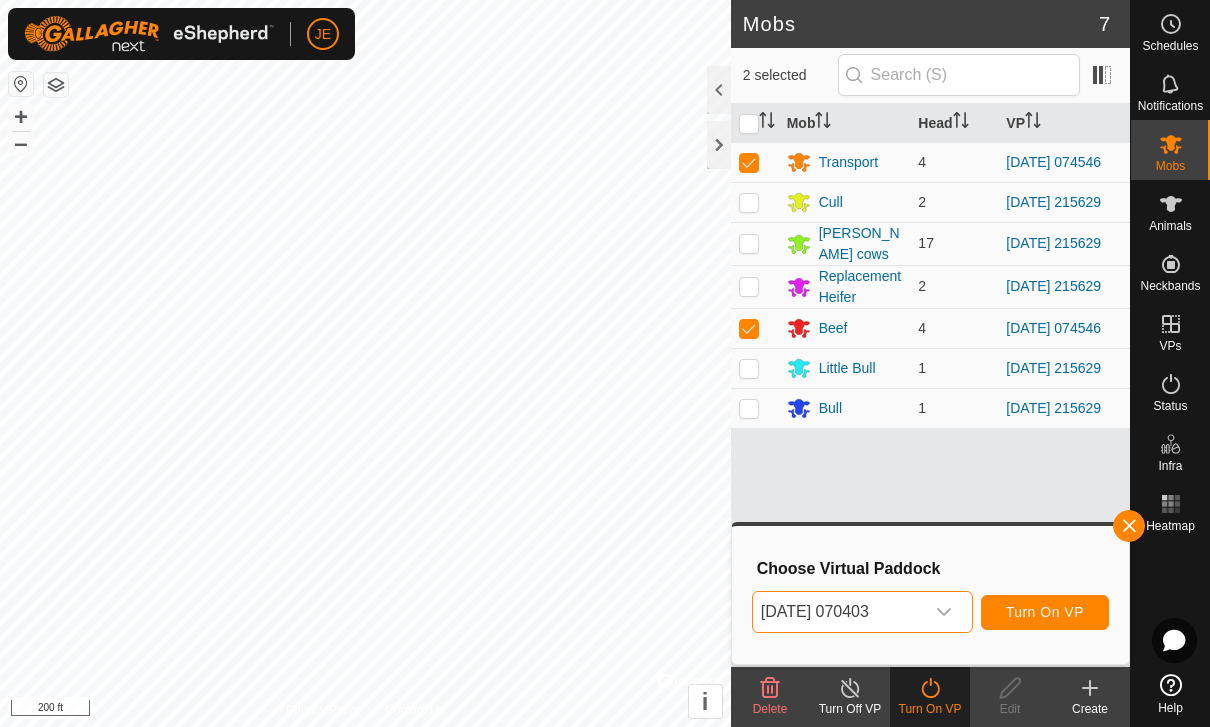 click on "Turn On VP" at bounding box center [1045, 612] 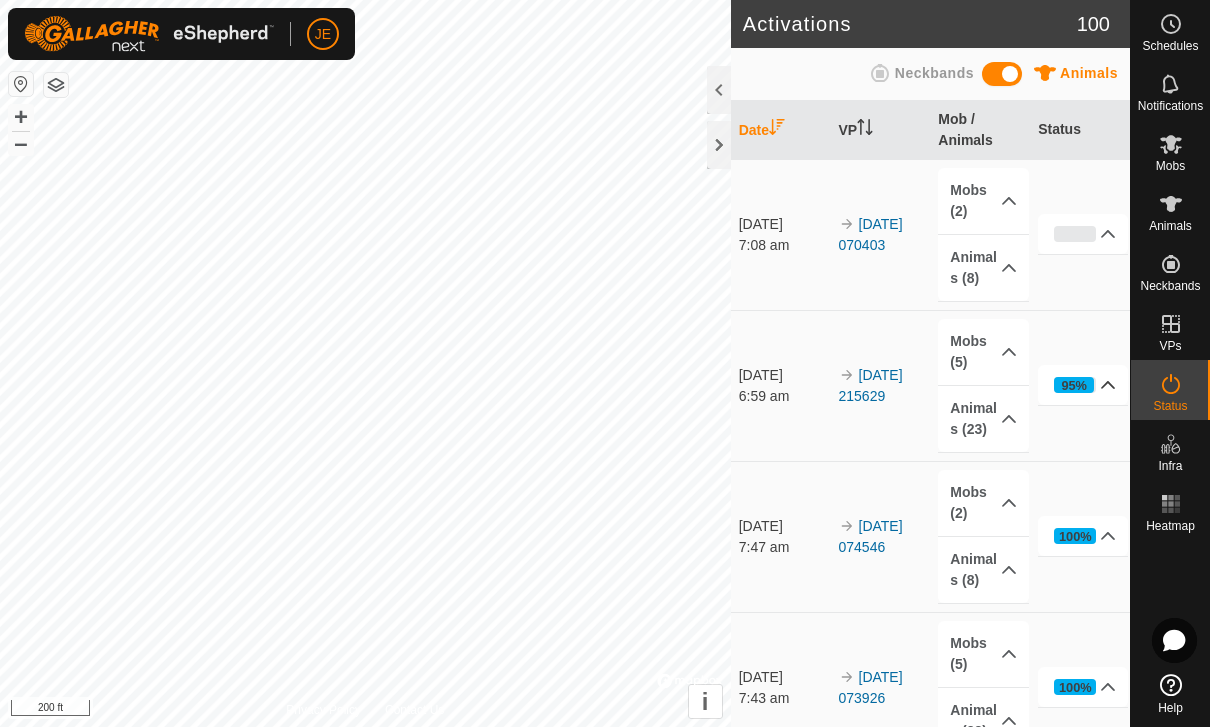 click 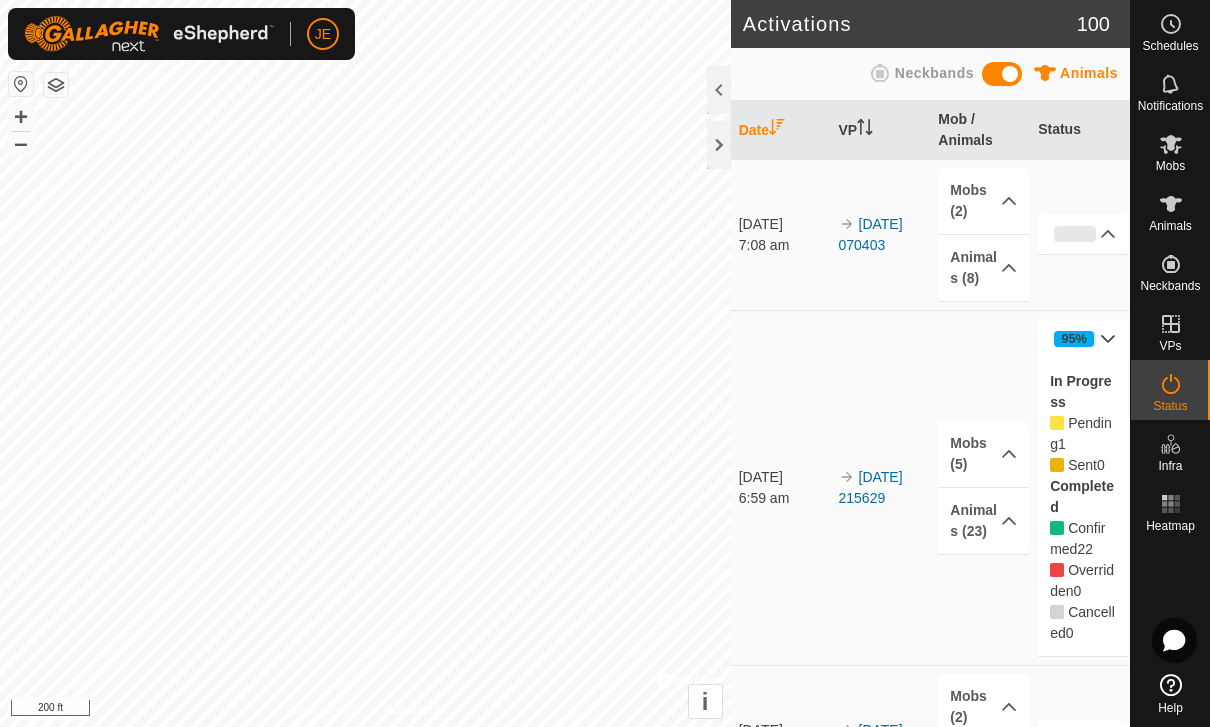 click on "Pending" at bounding box center (1081, 433) 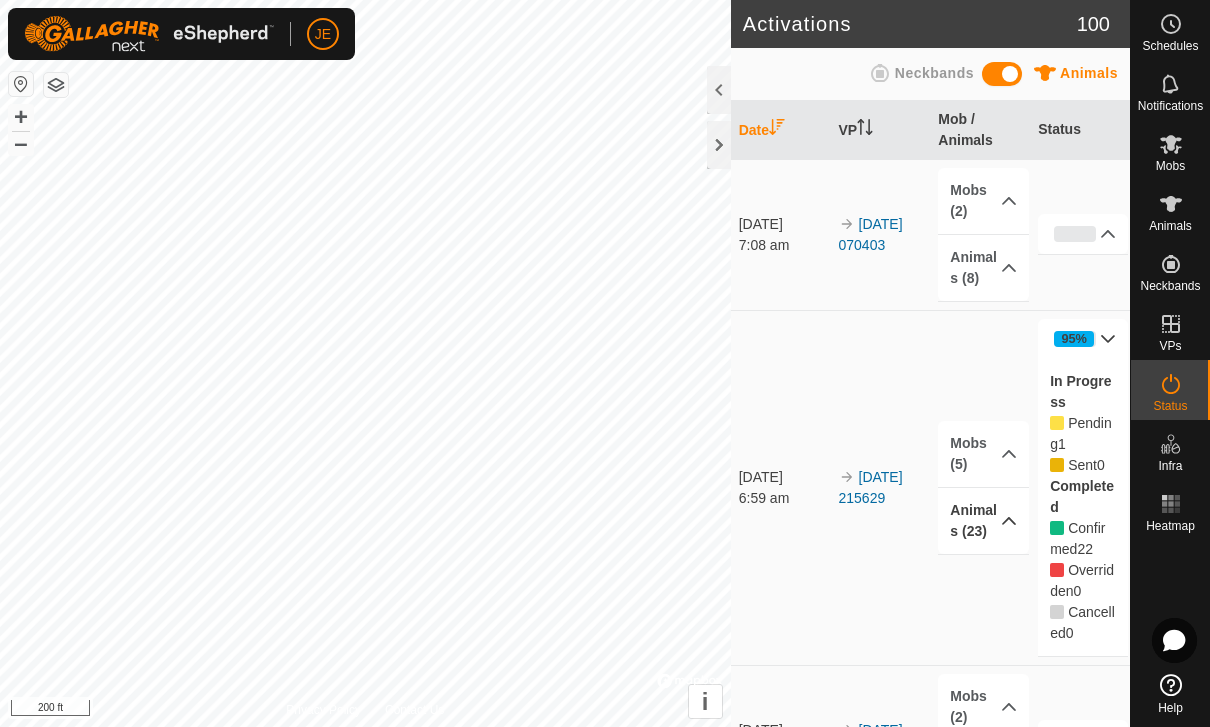 click 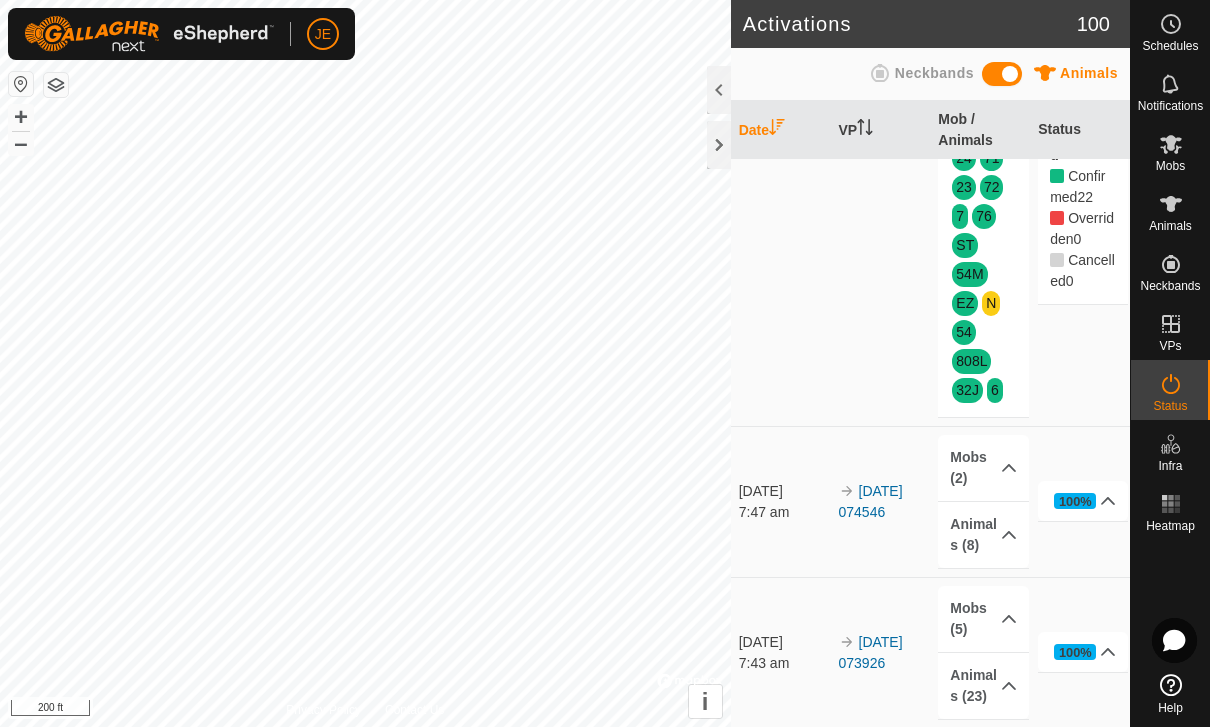scroll, scrollTop: 452, scrollLeft: 0, axis: vertical 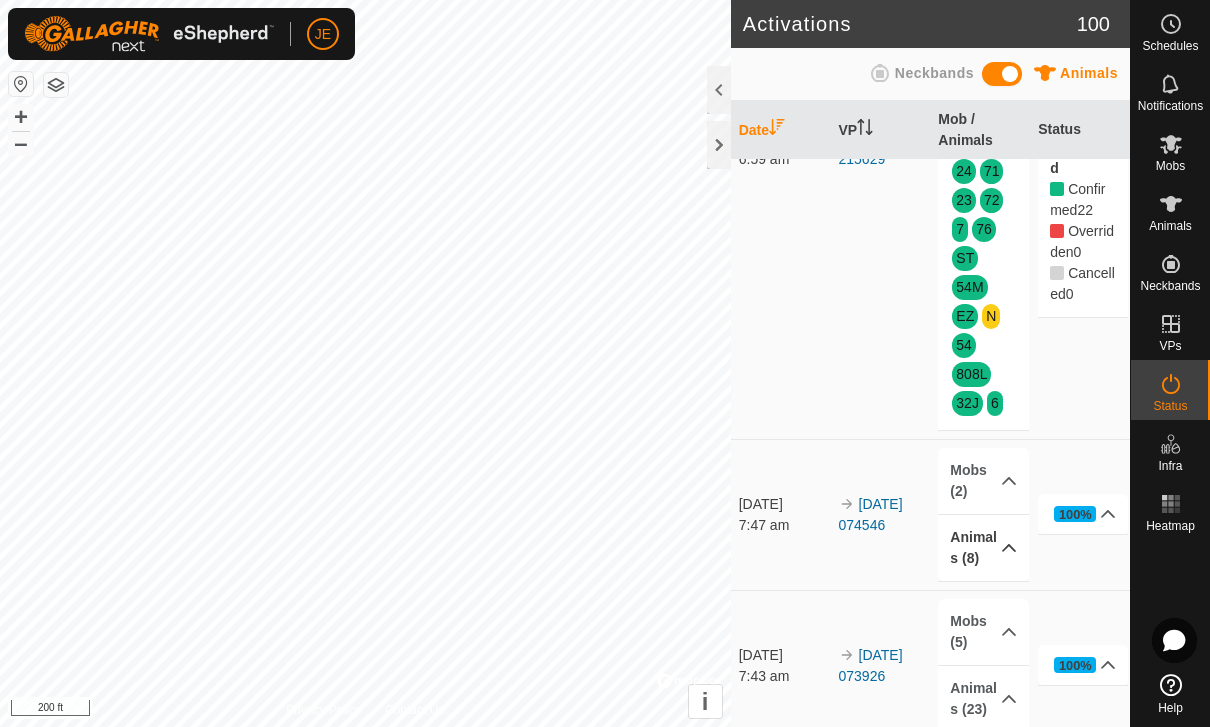 click on "Animals (8)" at bounding box center [983, 548] 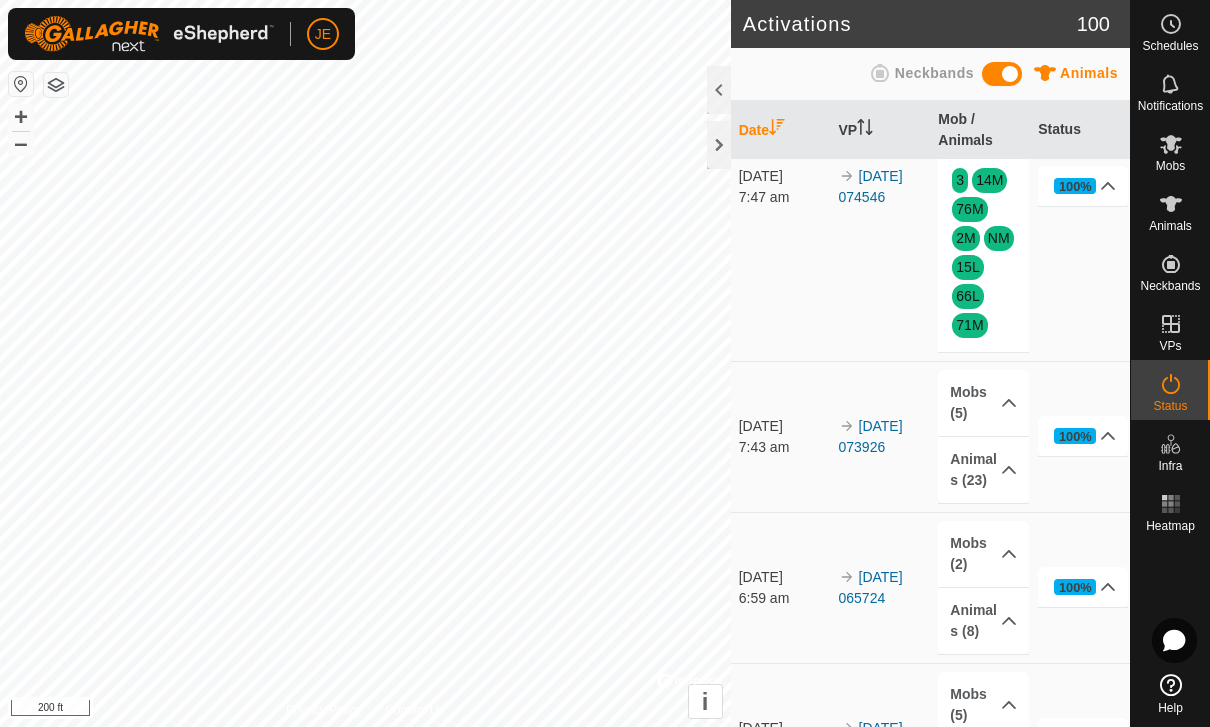 scroll, scrollTop: 856, scrollLeft: 0, axis: vertical 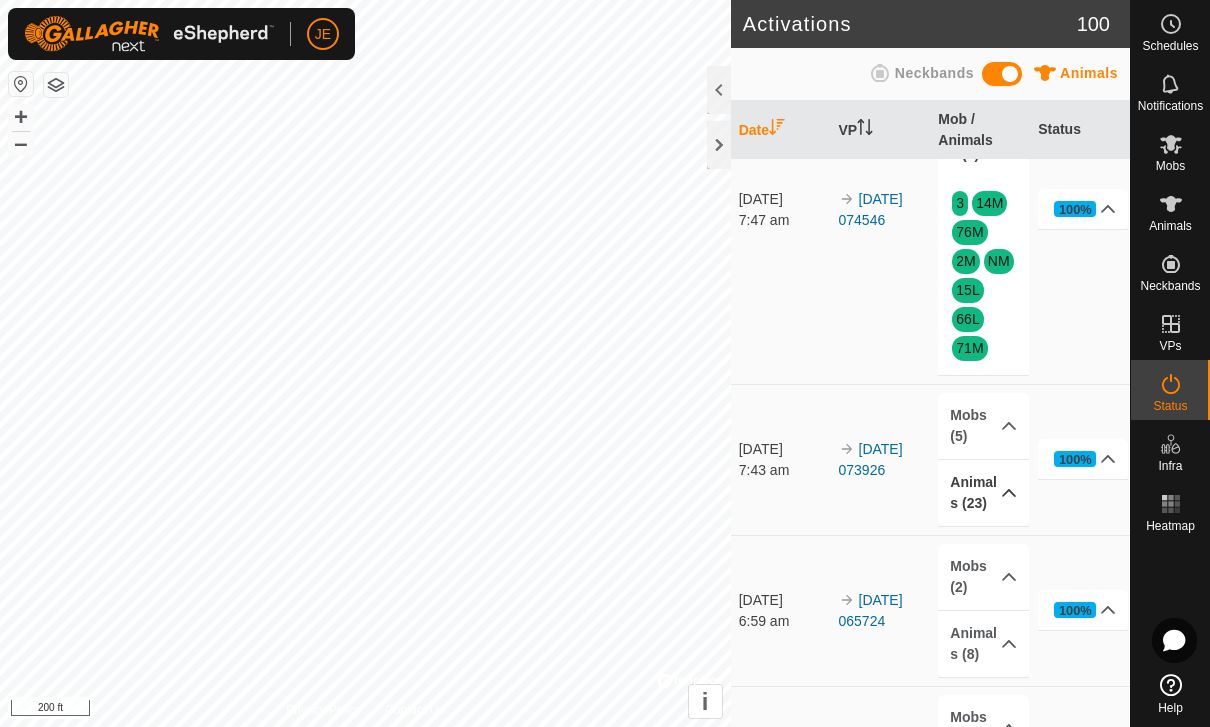 click on "Animals (23)" at bounding box center [983, 493] 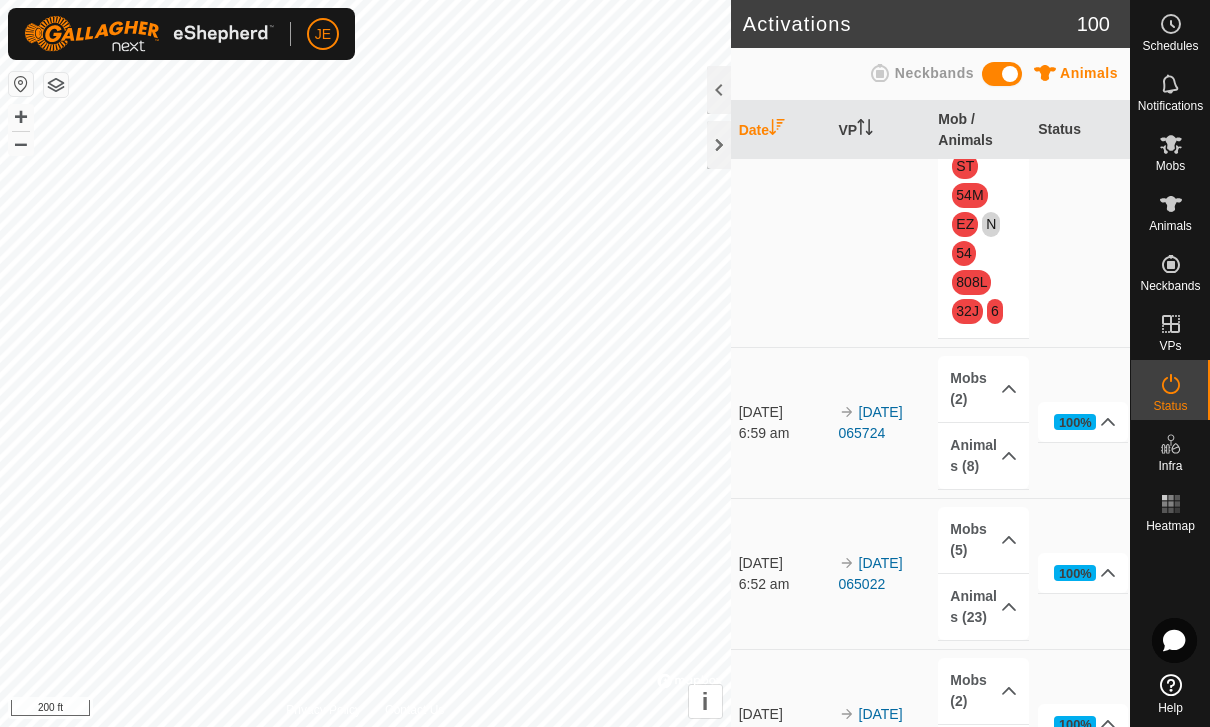 scroll, scrollTop: 1444, scrollLeft: 0, axis: vertical 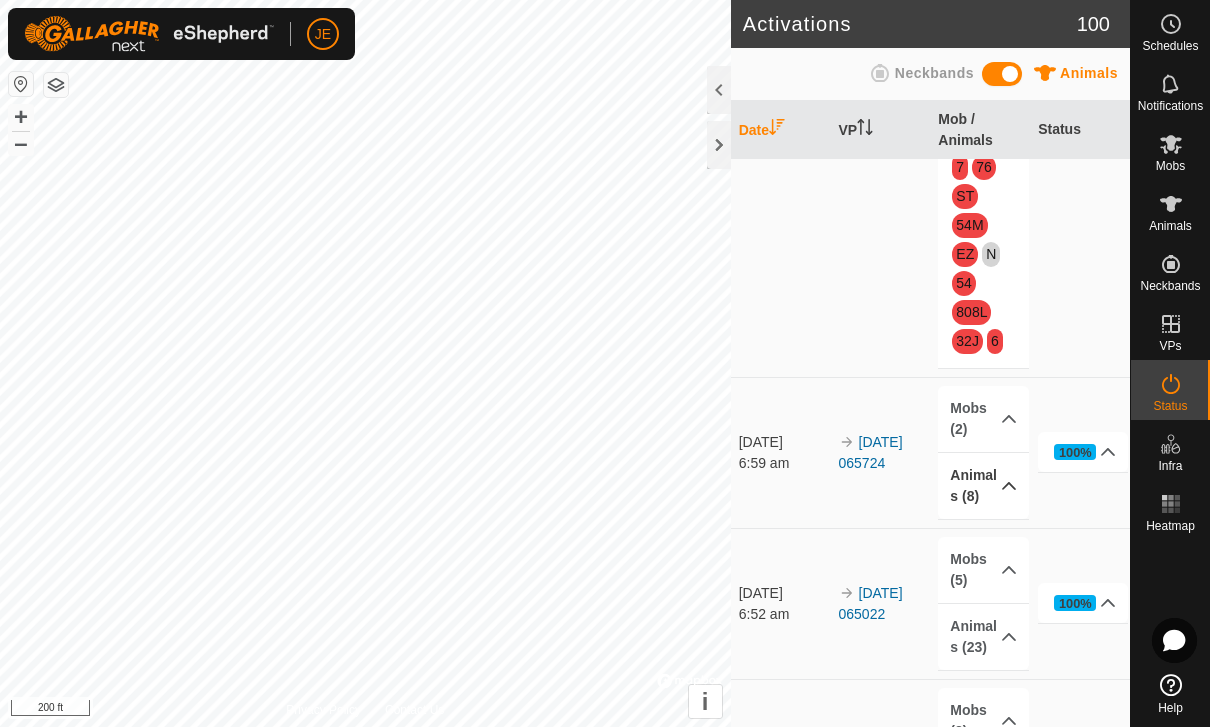 click 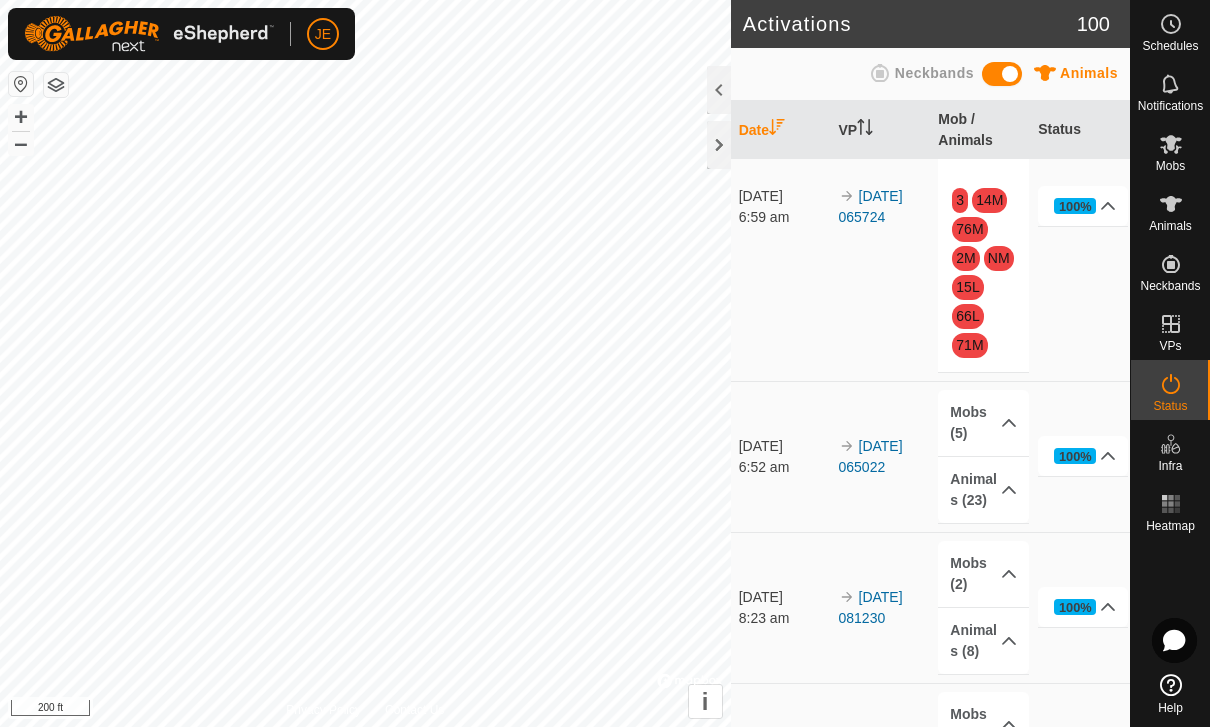 scroll, scrollTop: 1789, scrollLeft: 0, axis: vertical 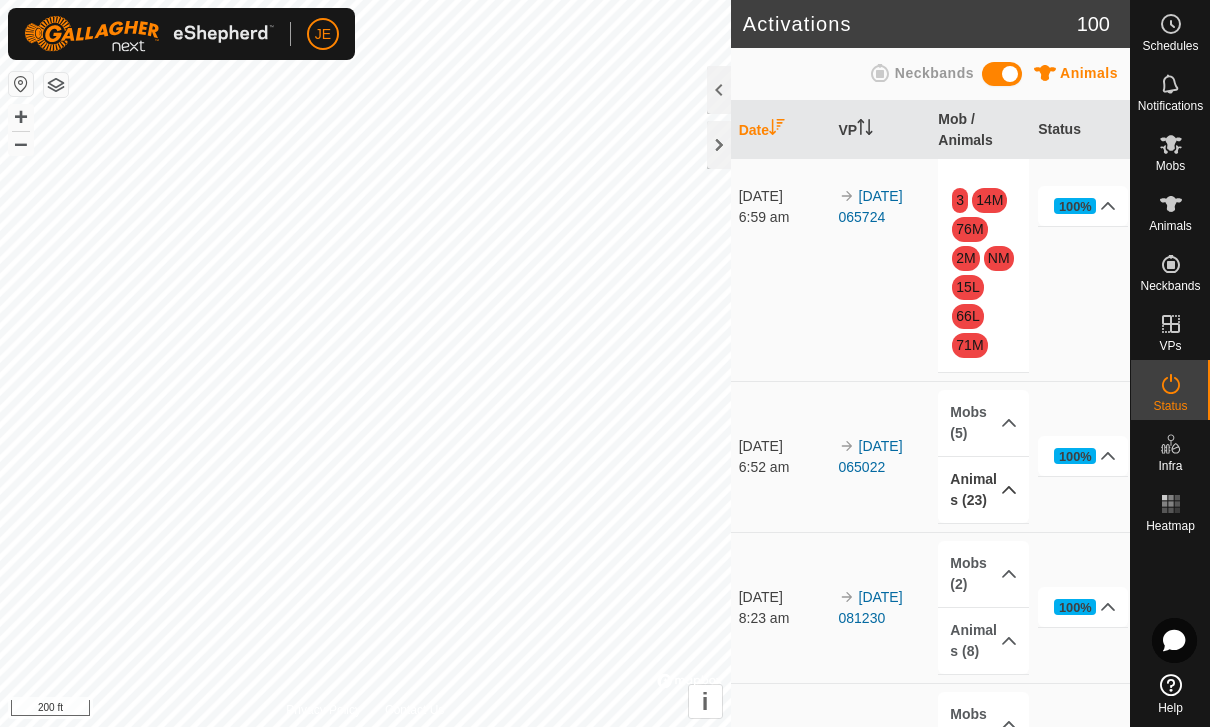 click 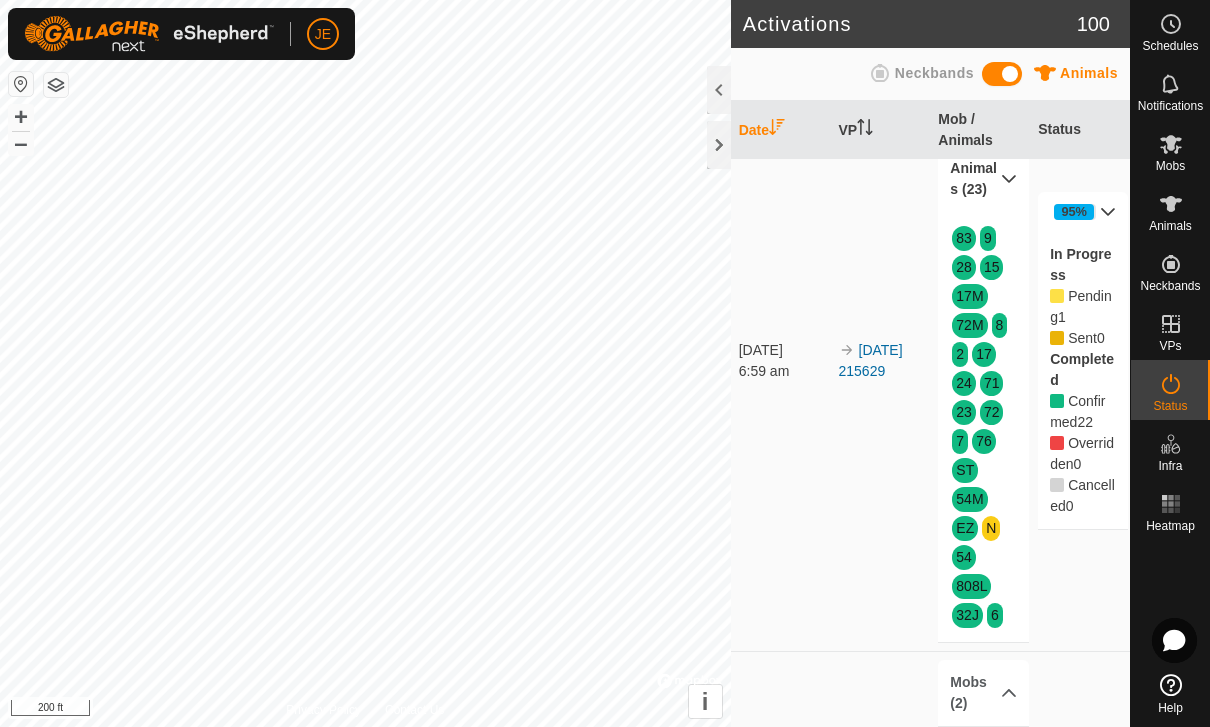 scroll, scrollTop: 232, scrollLeft: 0, axis: vertical 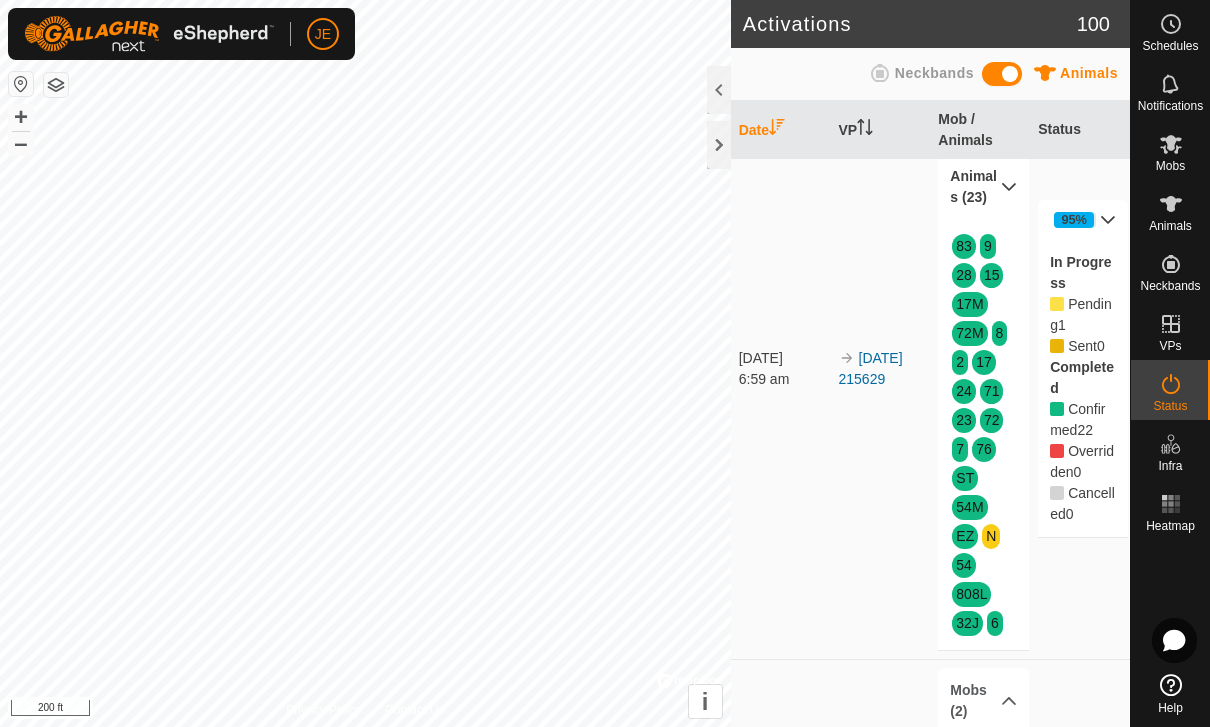 click on "95% In Progress Pending  1  Sent   0  Completed Confirmed   22  Overridden  0  Cancelled   0" at bounding box center [1080, 368] 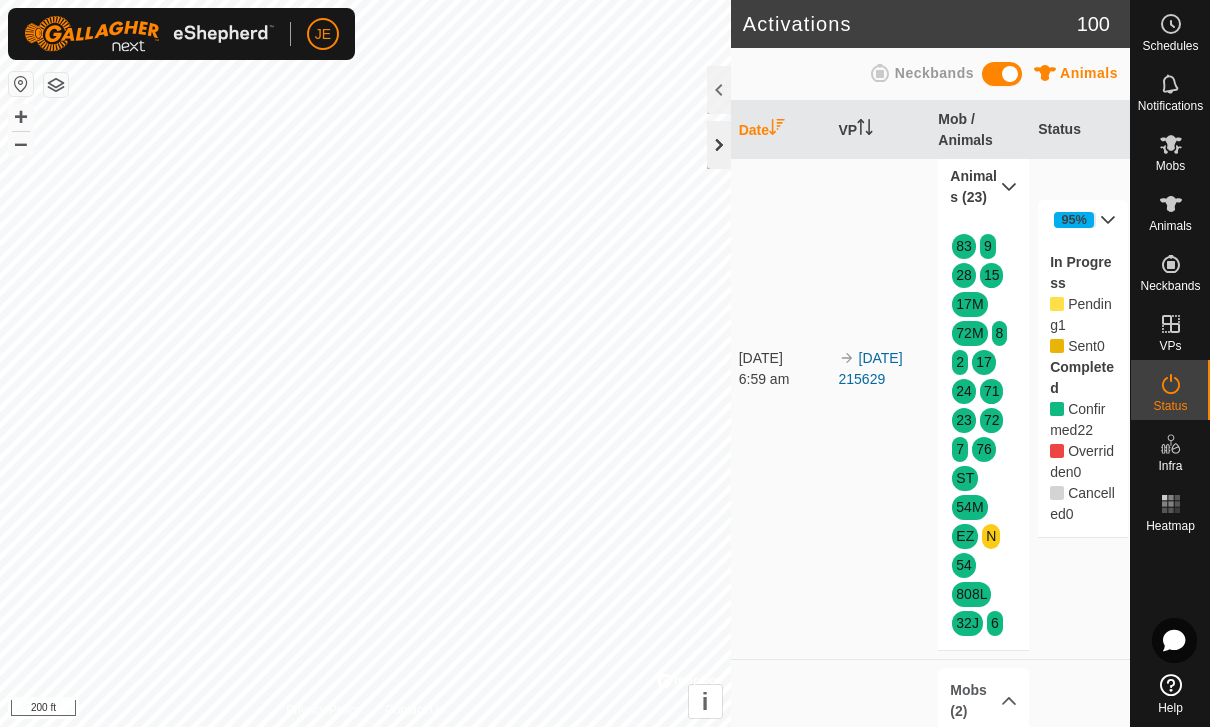 click 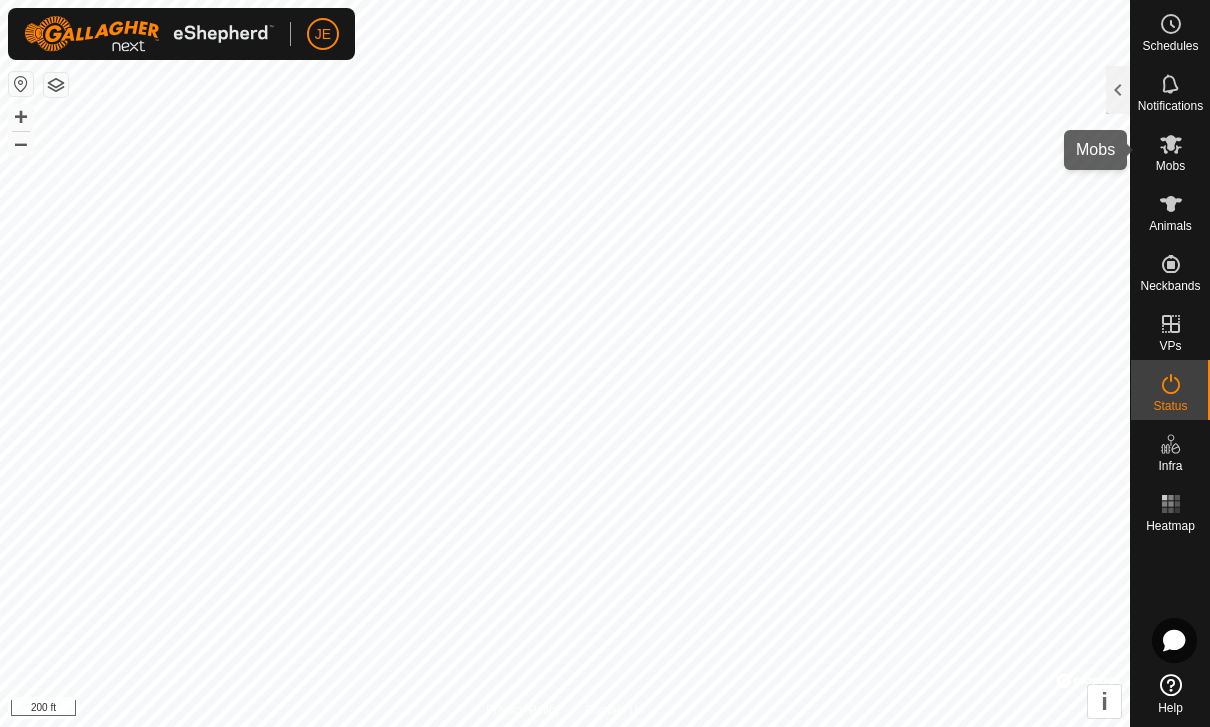 click 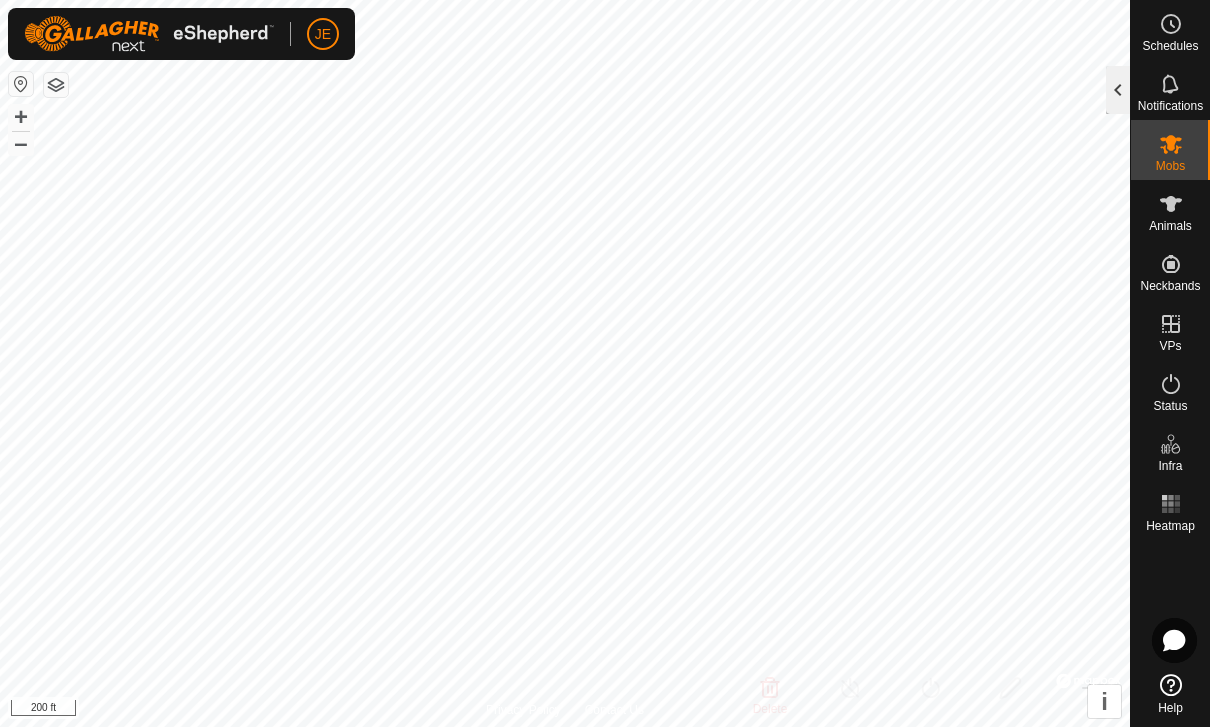 click 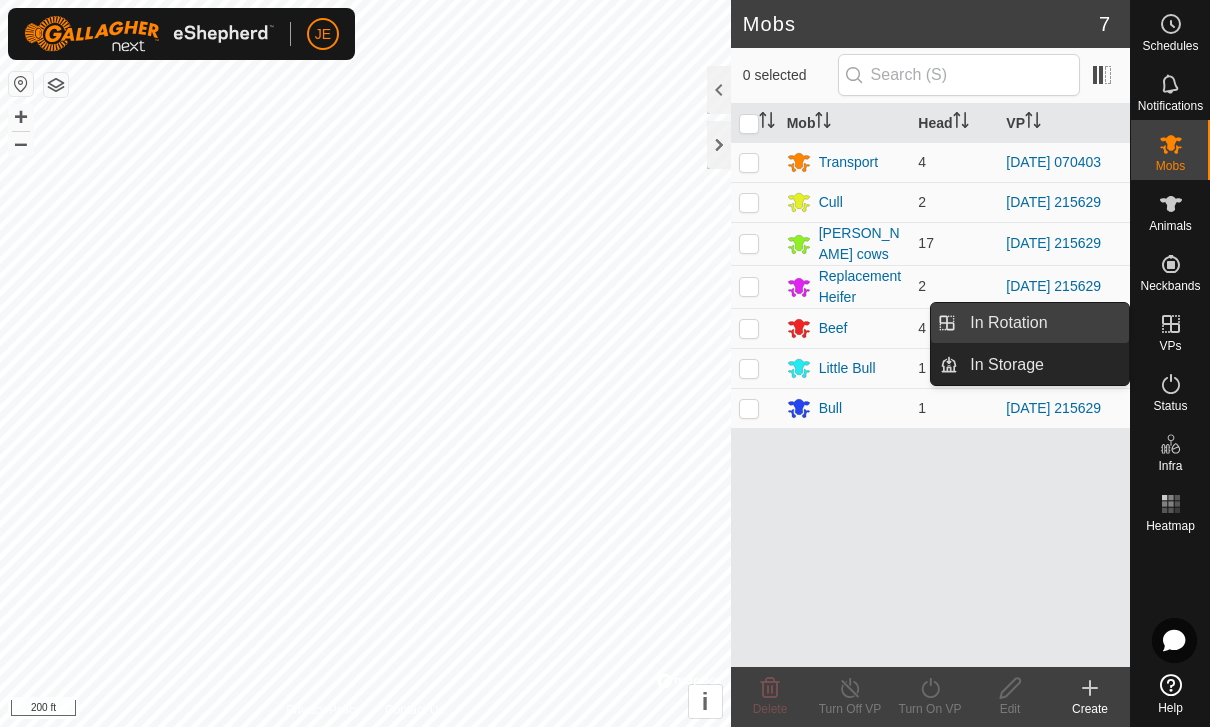 click on "In Rotation" at bounding box center [1043, 323] 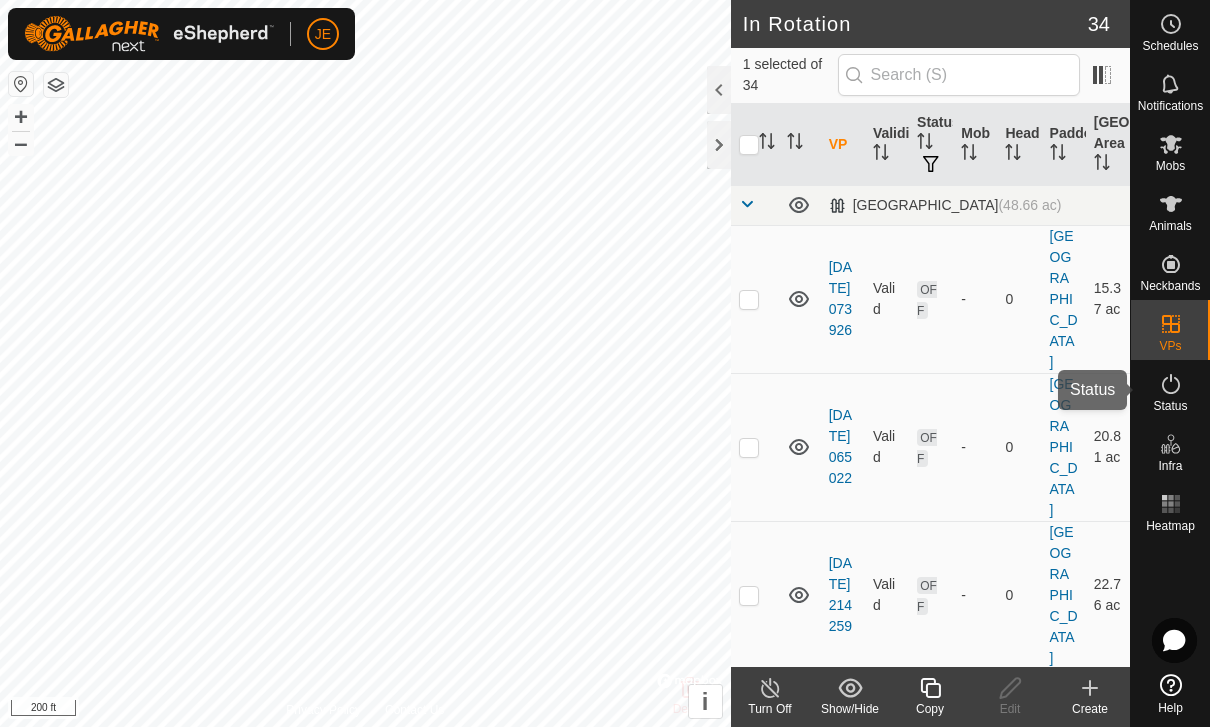 click 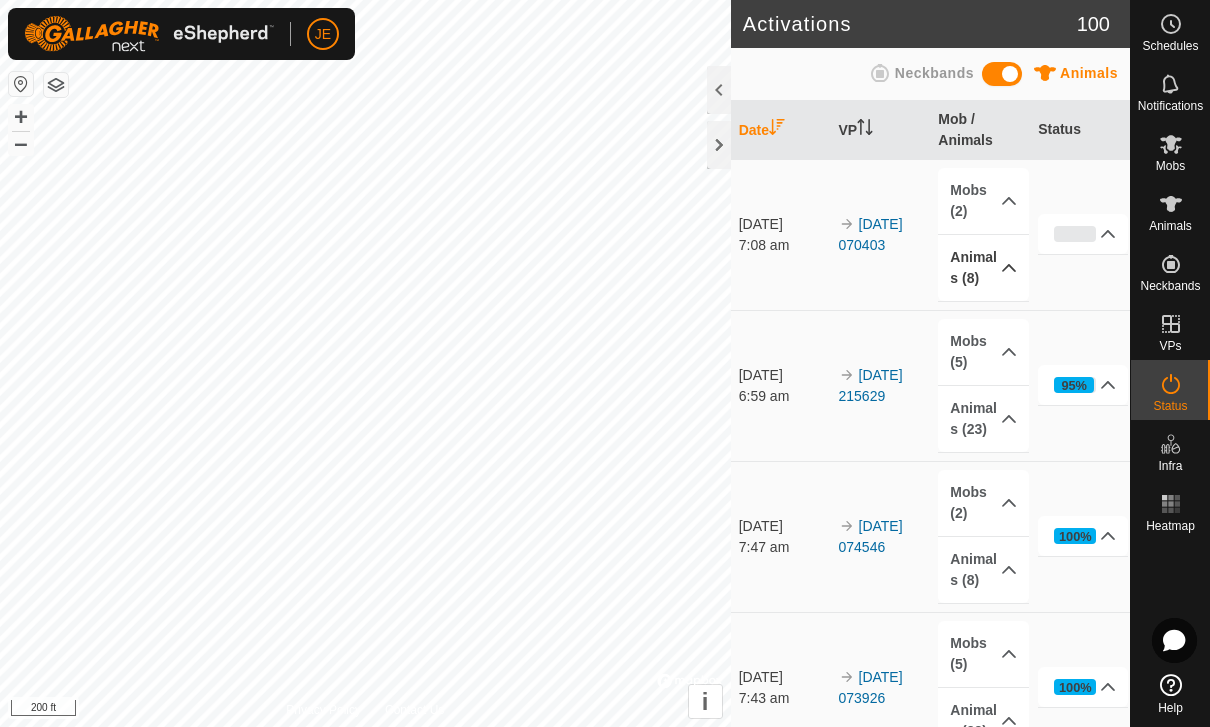 click on "Animals (8)" at bounding box center (983, 268) 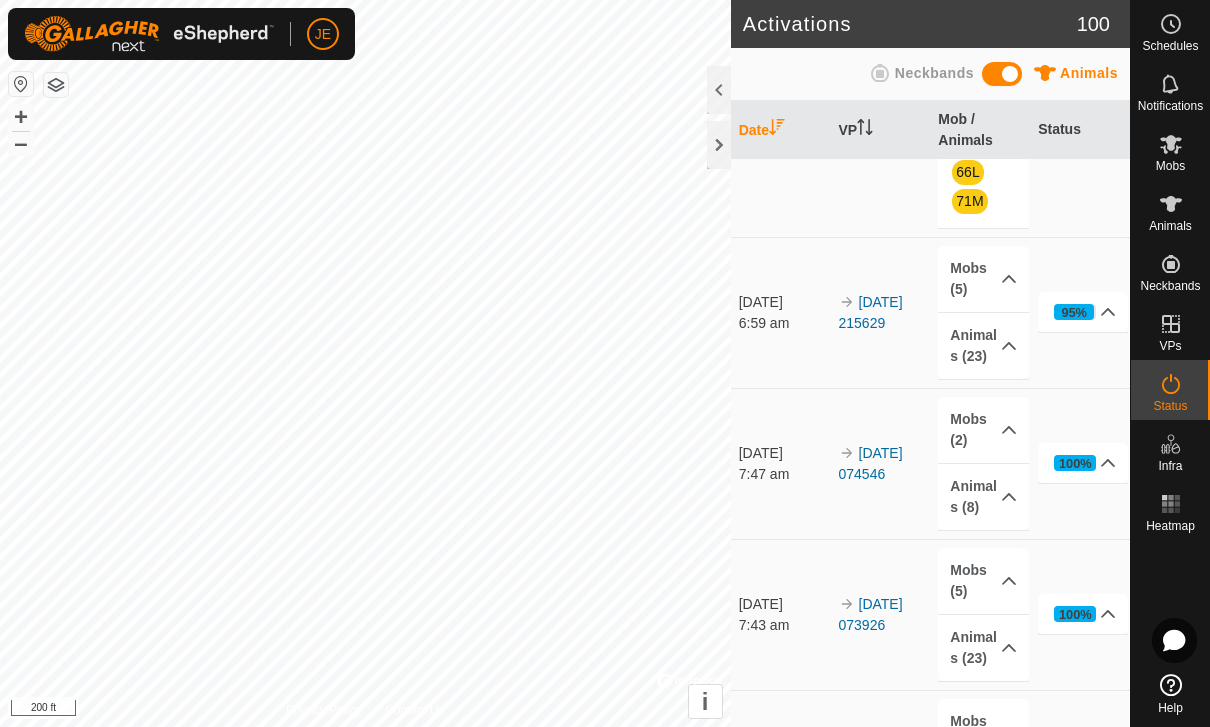 scroll, scrollTop: 272, scrollLeft: 0, axis: vertical 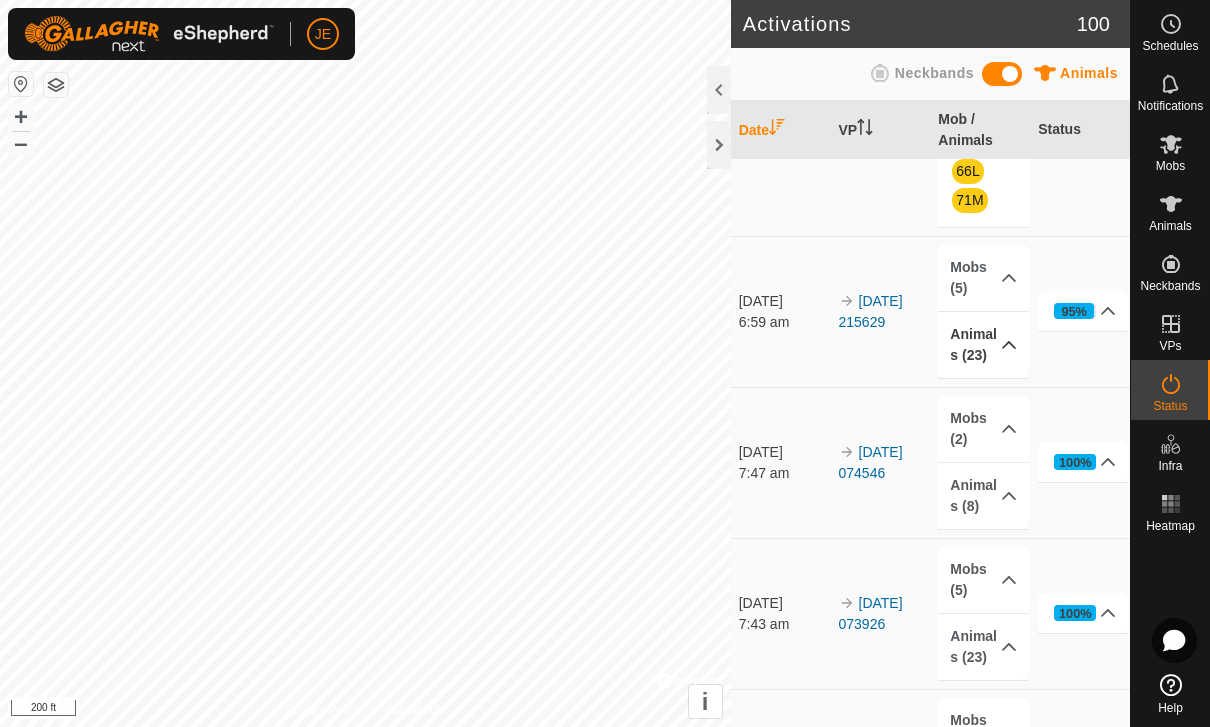 click on "Animals (23)" at bounding box center [983, 345] 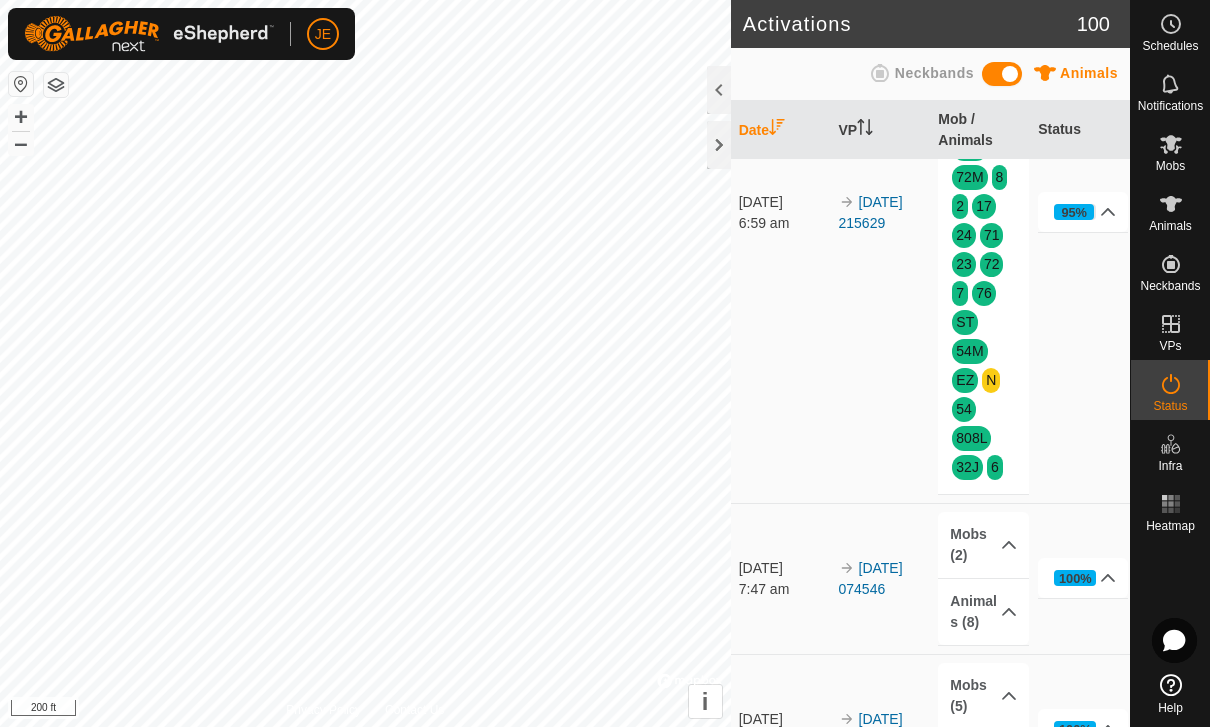 scroll, scrollTop: 591, scrollLeft: 0, axis: vertical 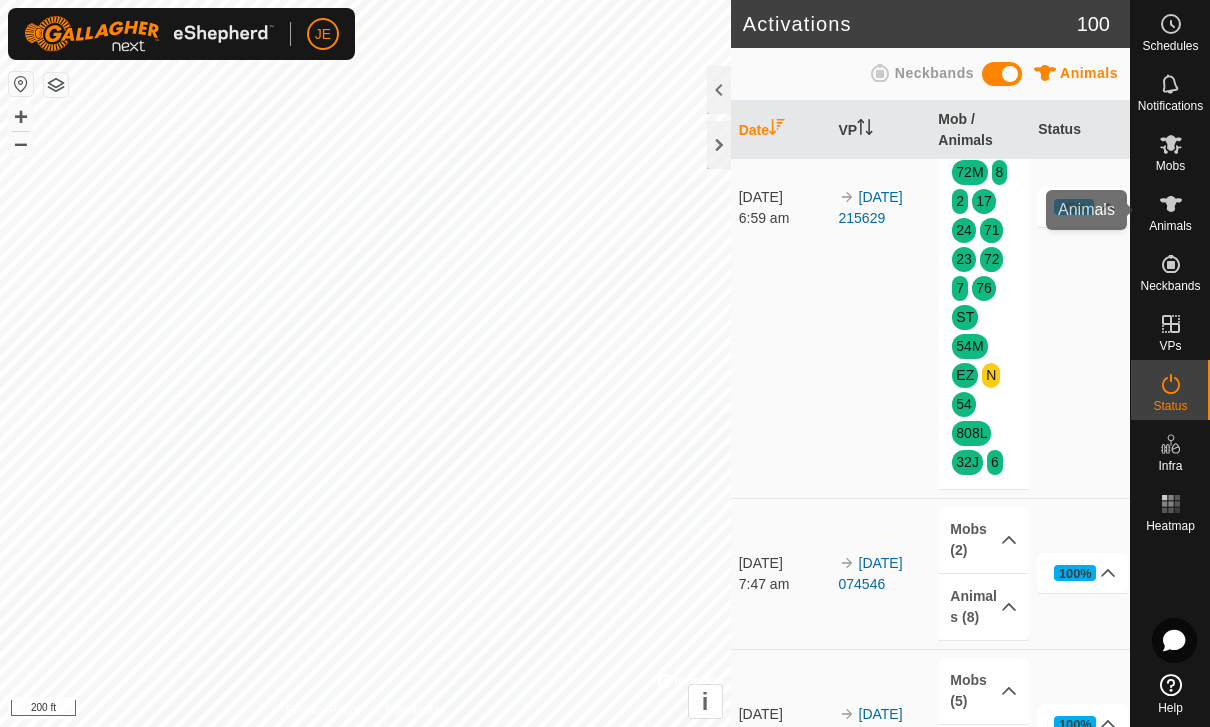 click 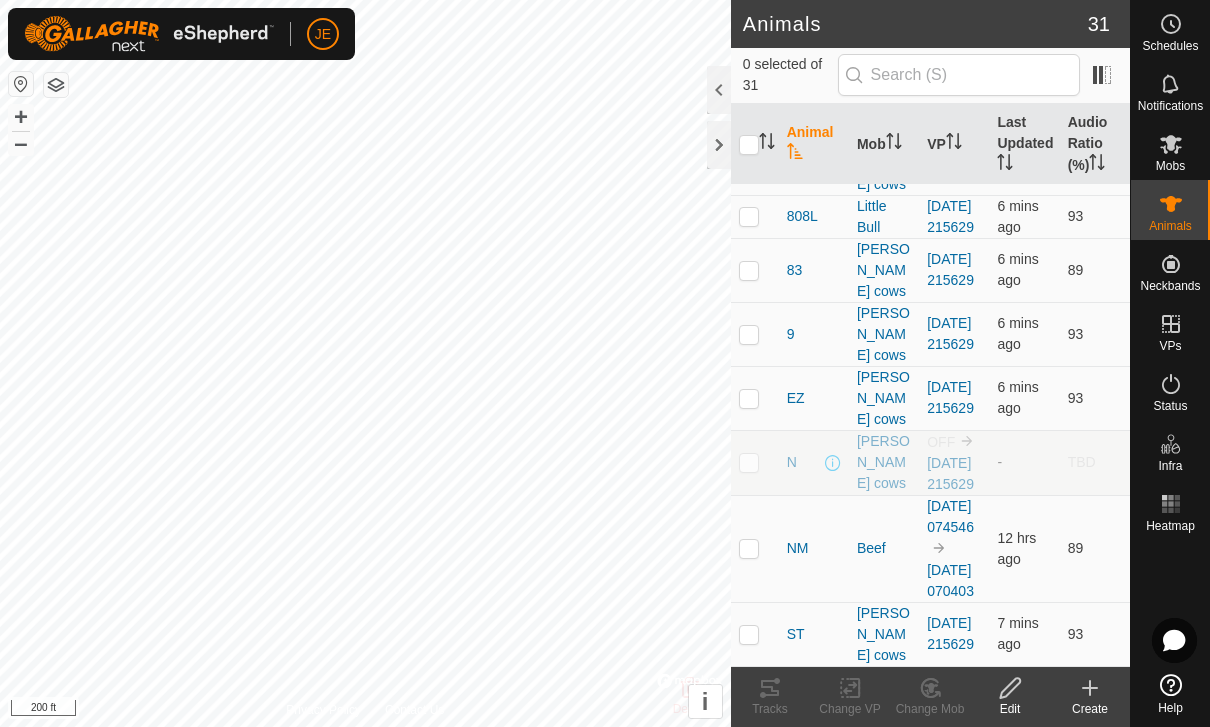 scroll, scrollTop: 2204, scrollLeft: 0, axis: vertical 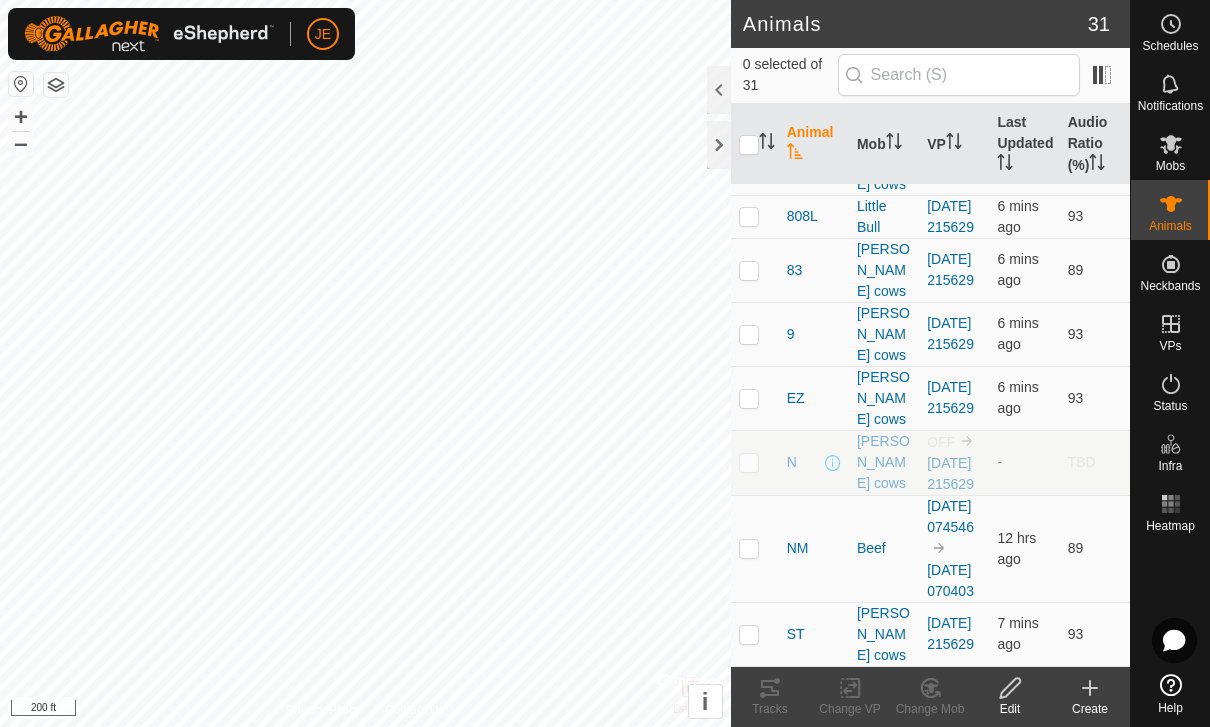 click at bounding box center [749, 462] 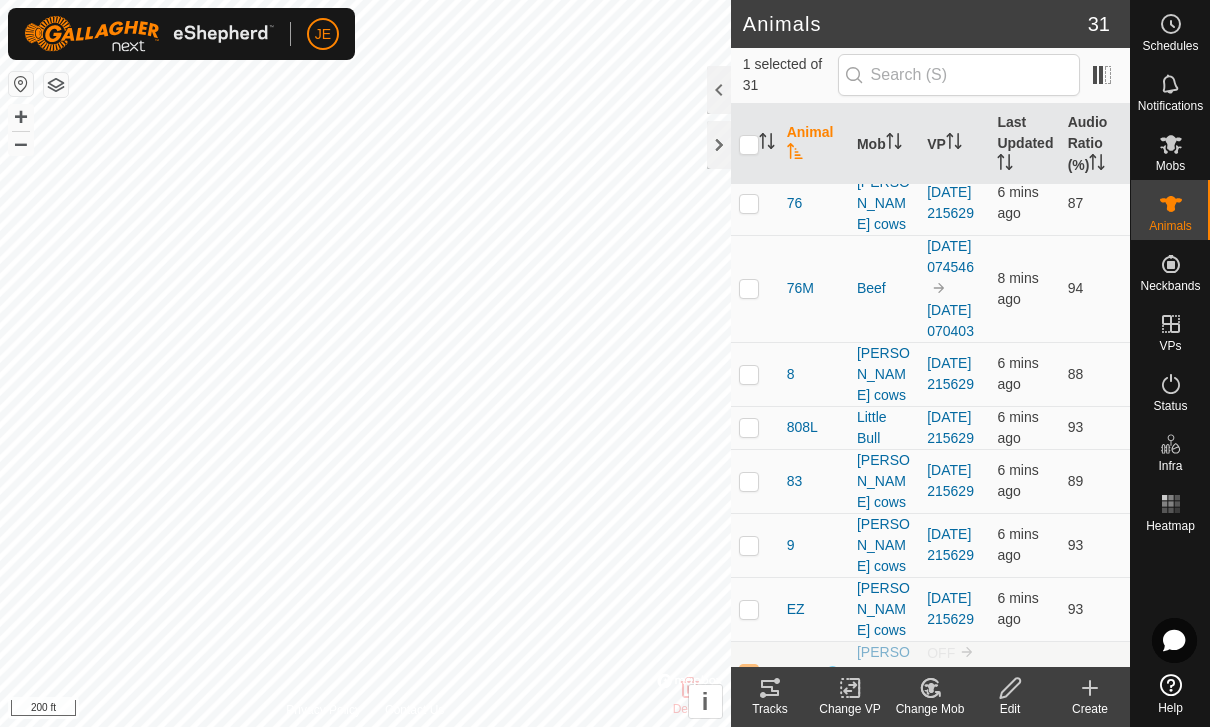 scroll, scrollTop: 1584, scrollLeft: 0, axis: vertical 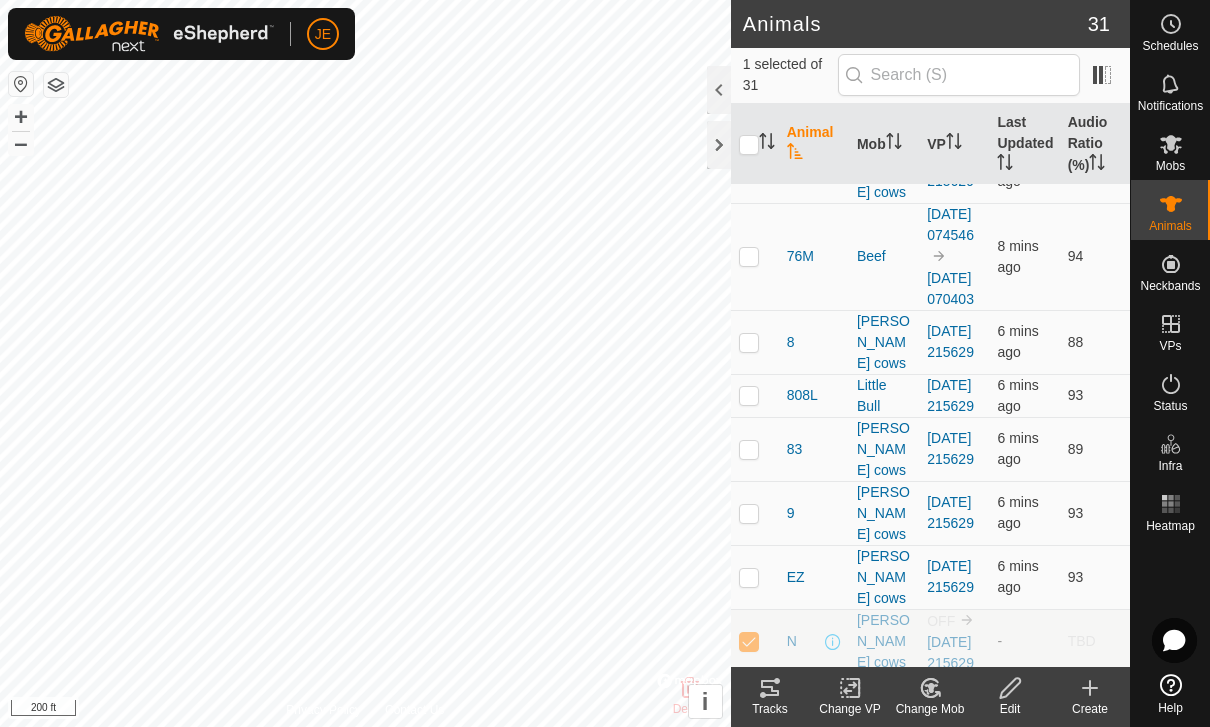 click at bounding box center (749, 43) 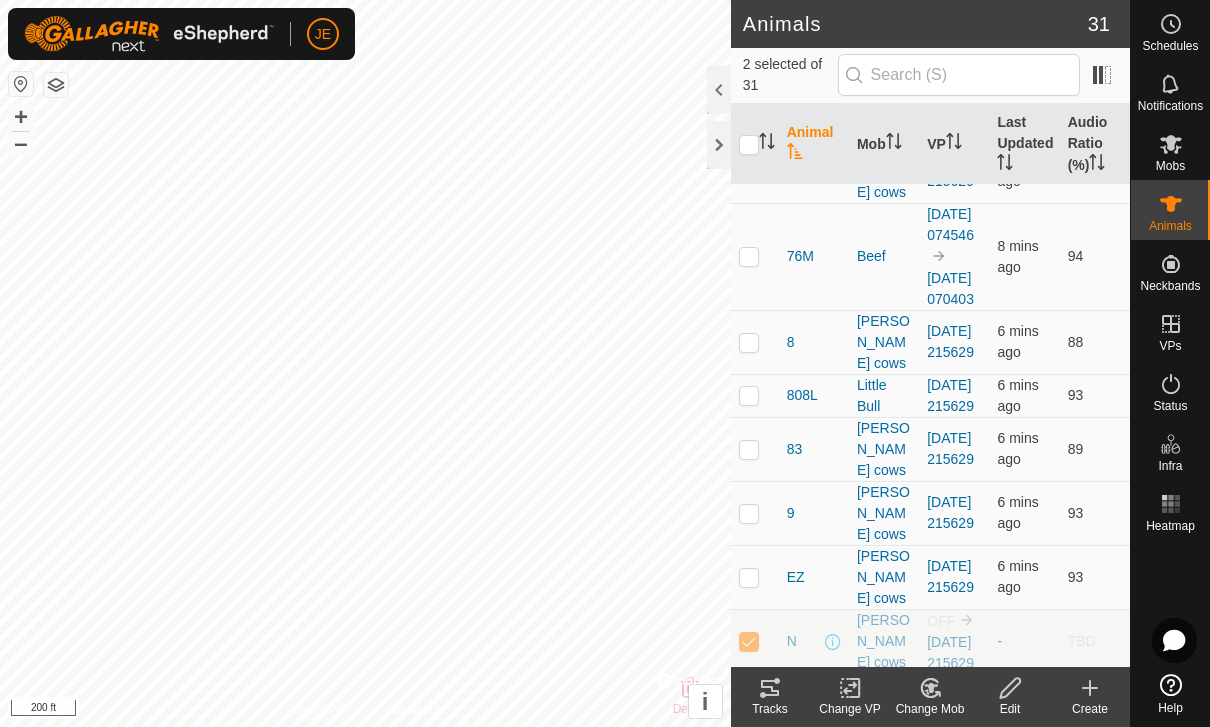 click at bounding box center [755, 107] 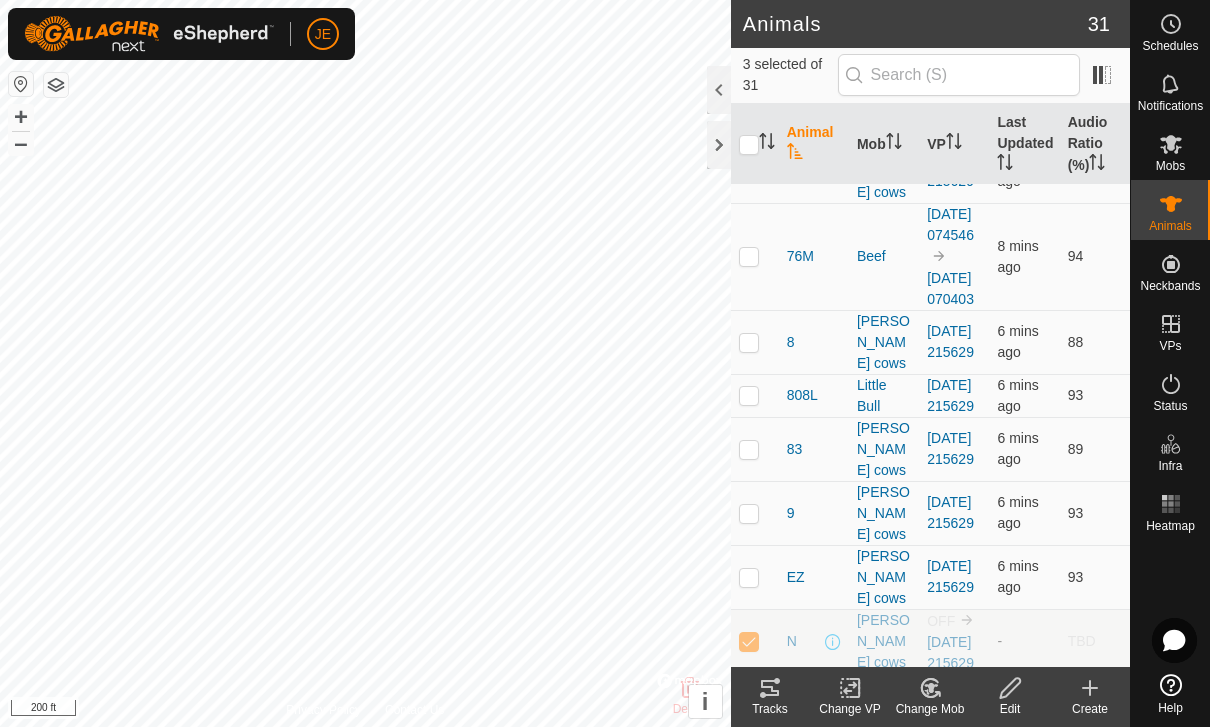 checkbox on "true" 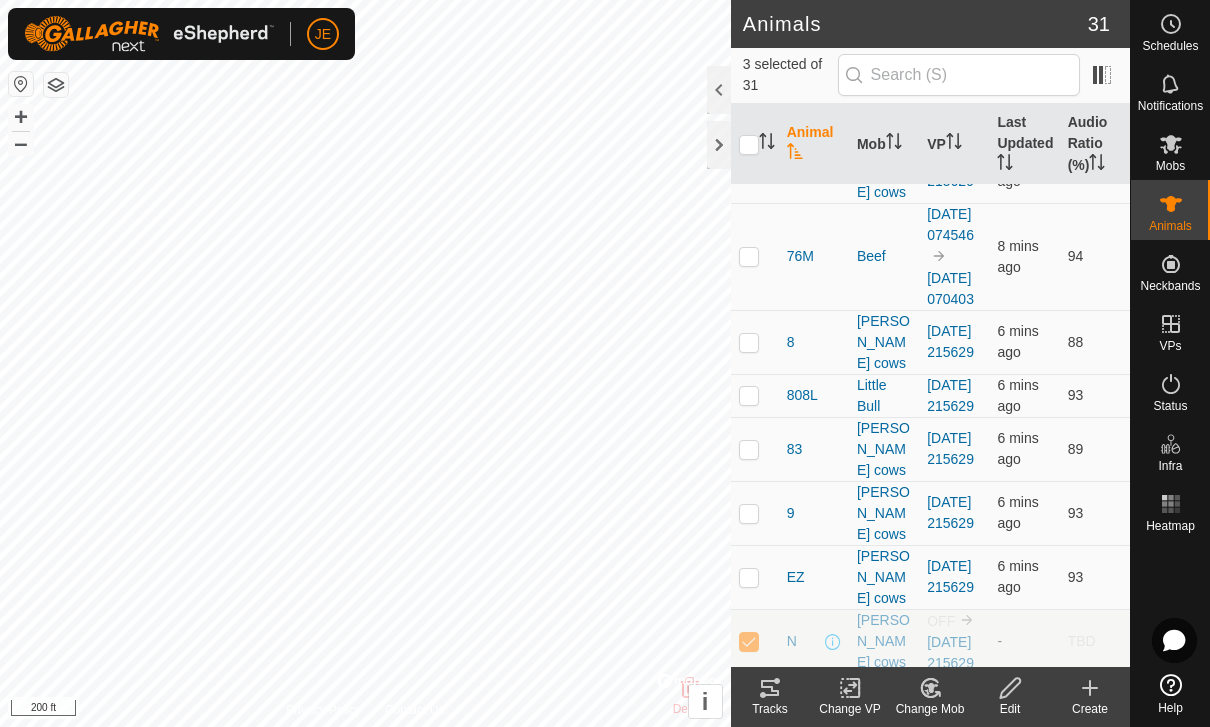 click at bounding box center (755, 43) 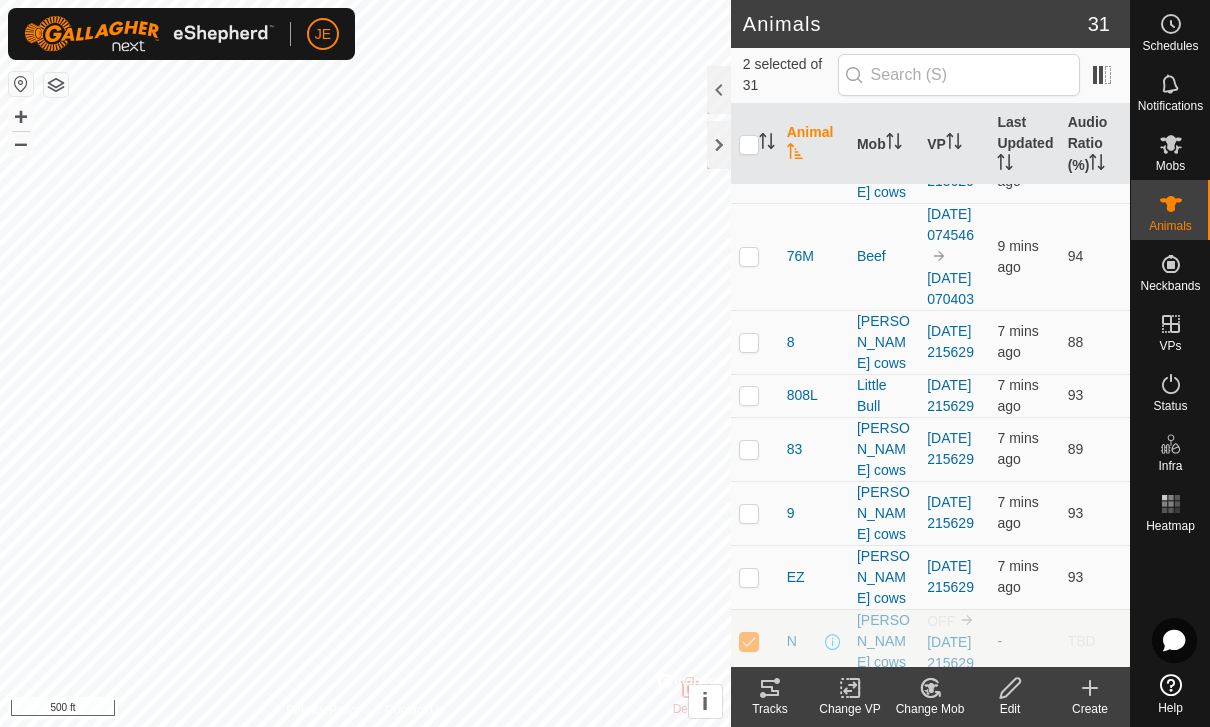 click 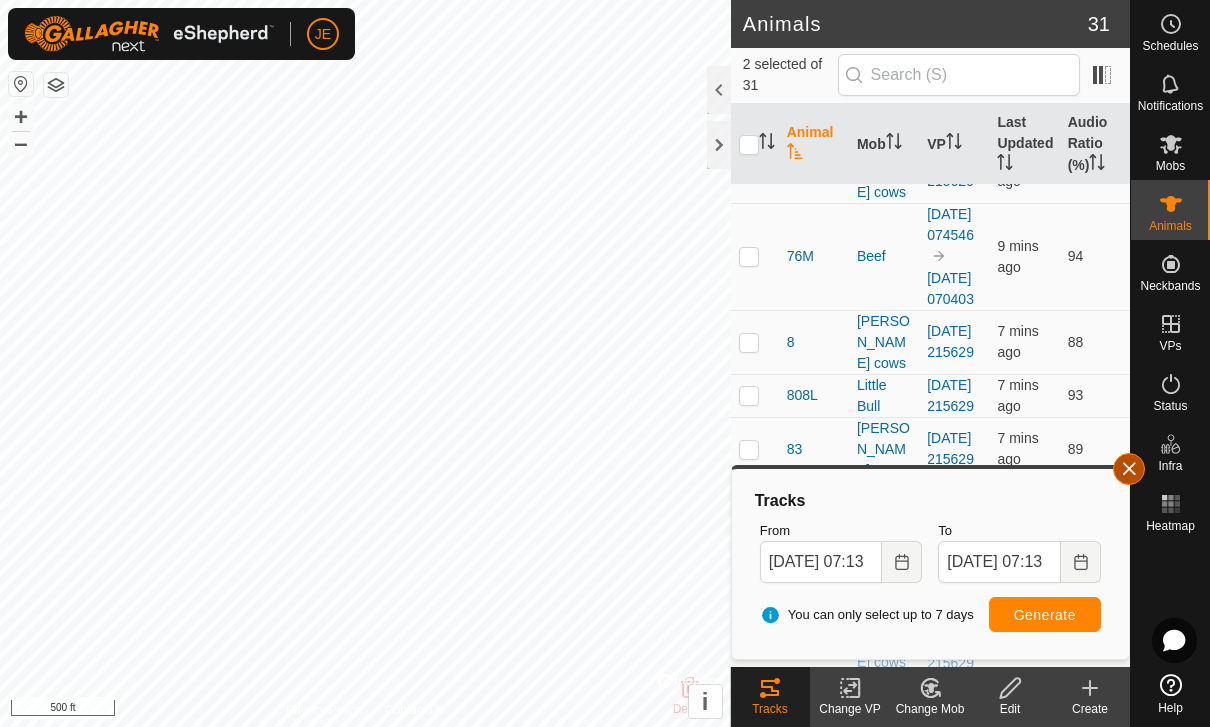 click at bounding box center (1129, 469) 